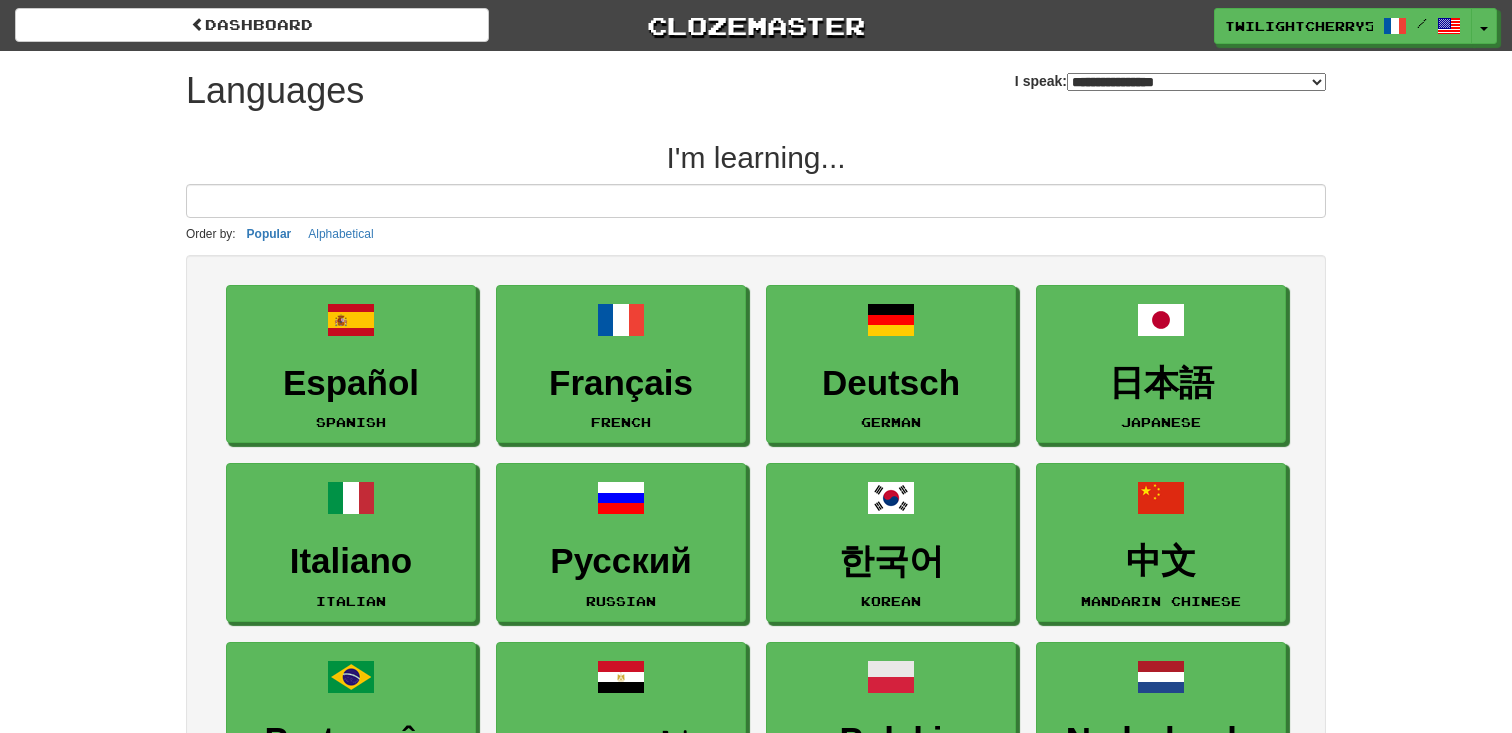select on "*******" 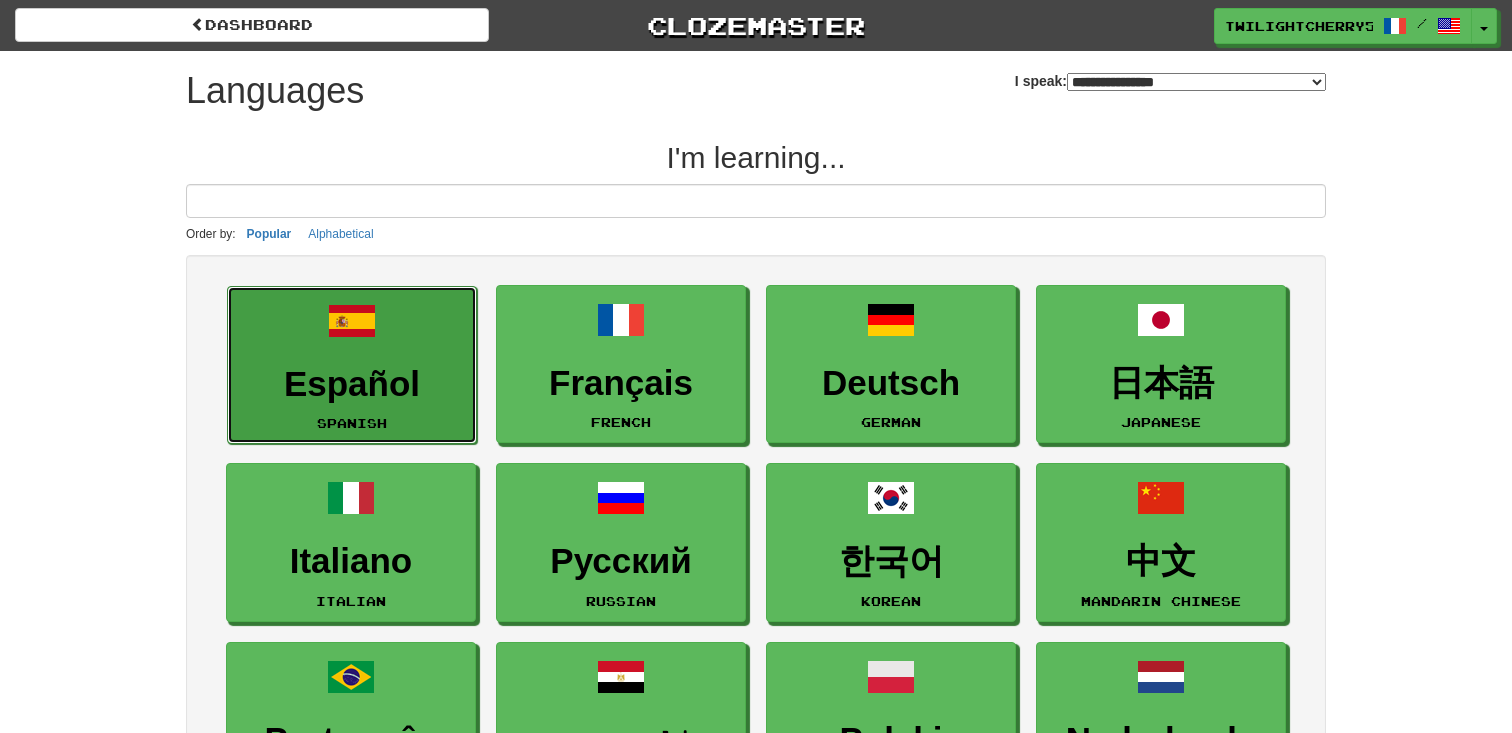 click on "Español Spanish" at bounding box center (352, 365) 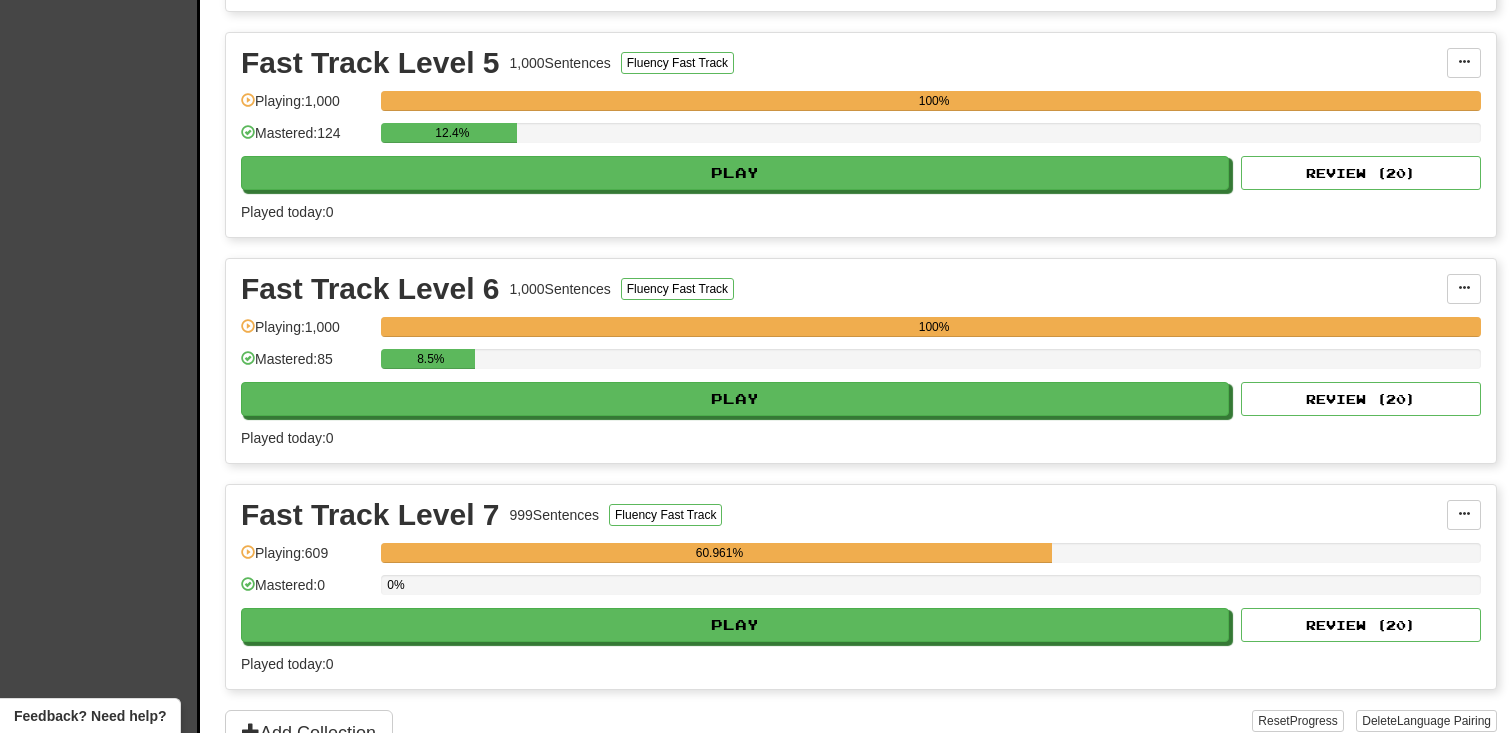 scroll, scrollTop: 1335, scrollLeft: 0, axis: vertical 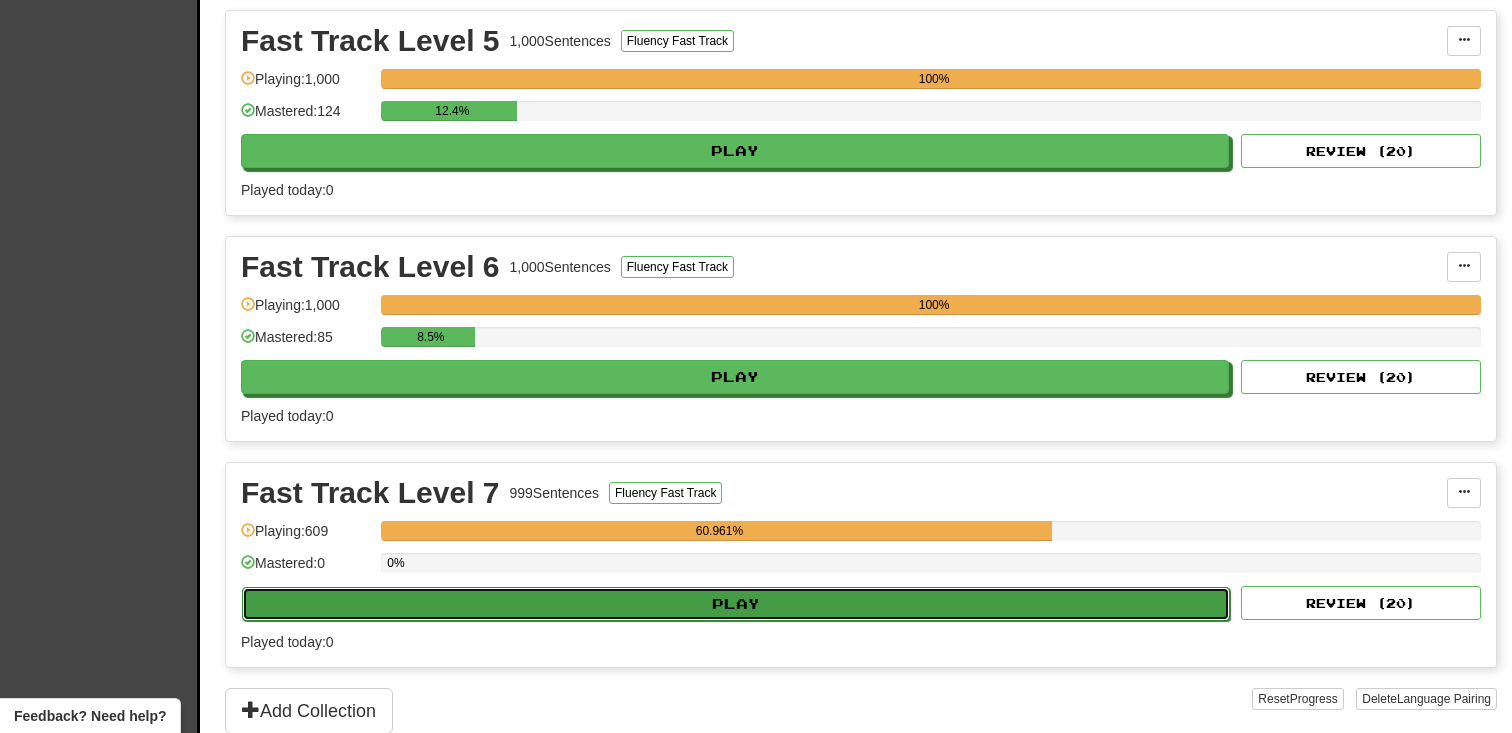 click on "Play" at bounding box center (736, 604) 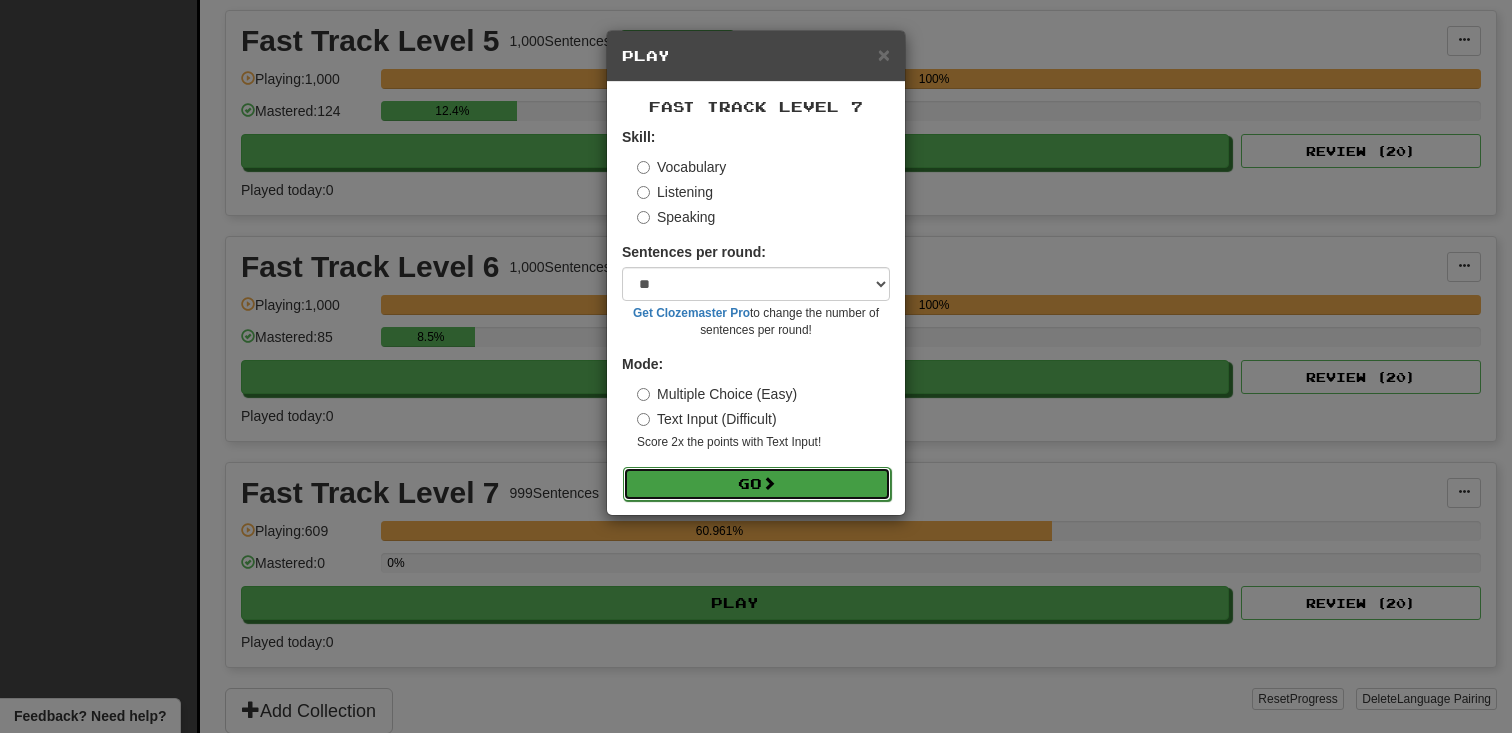 click on "Go" at bounding box center [757, 484] 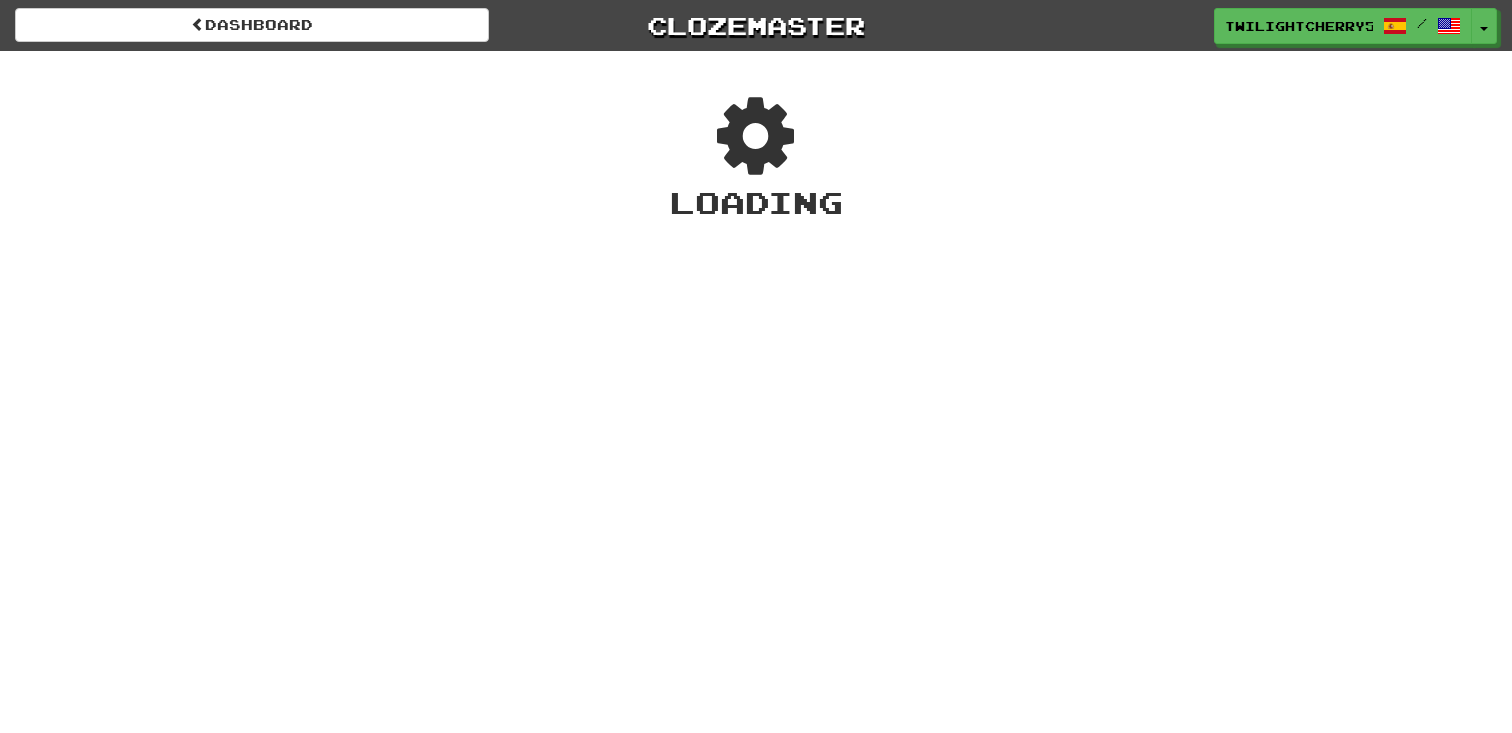 scroll, scrollTop: 0, scrollLeft: 0, axis: both 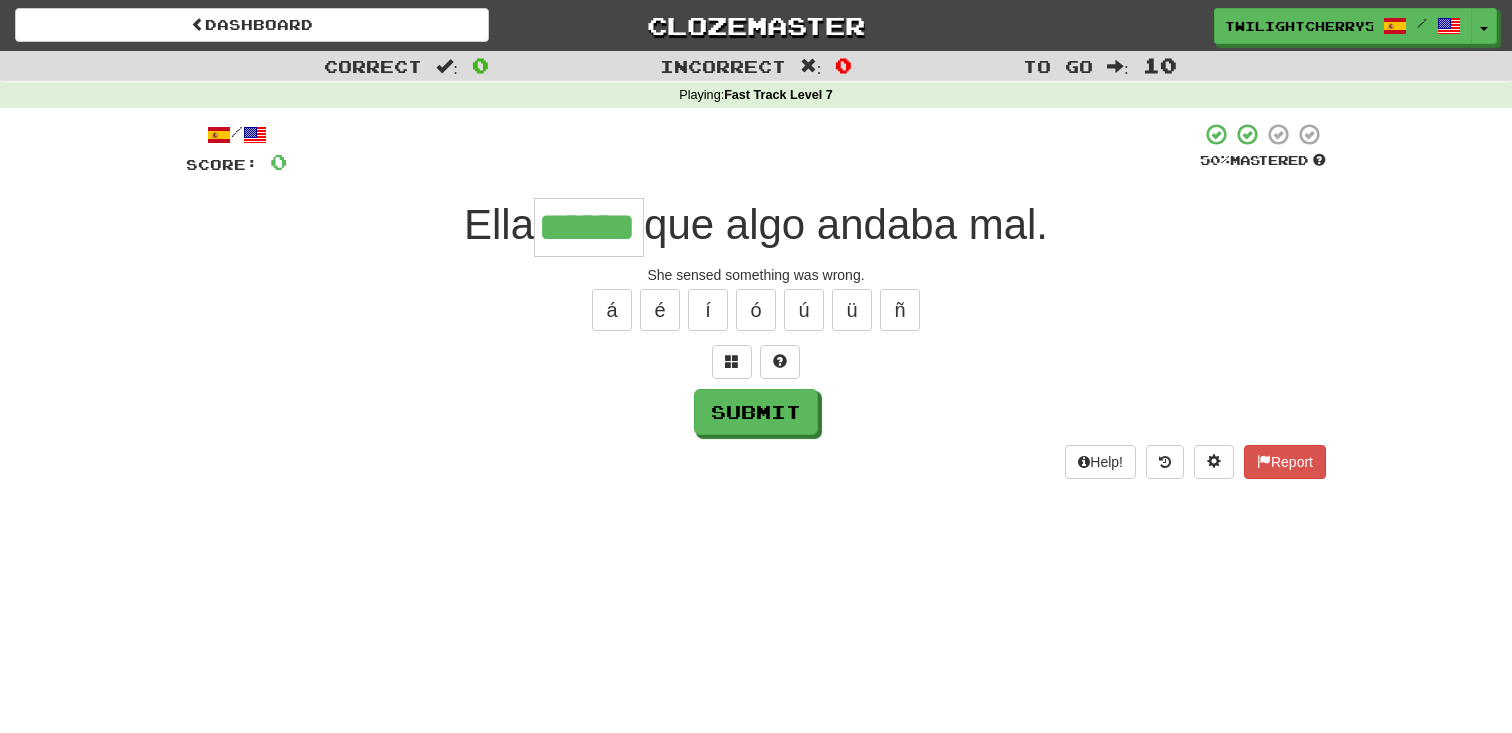 type on "******" 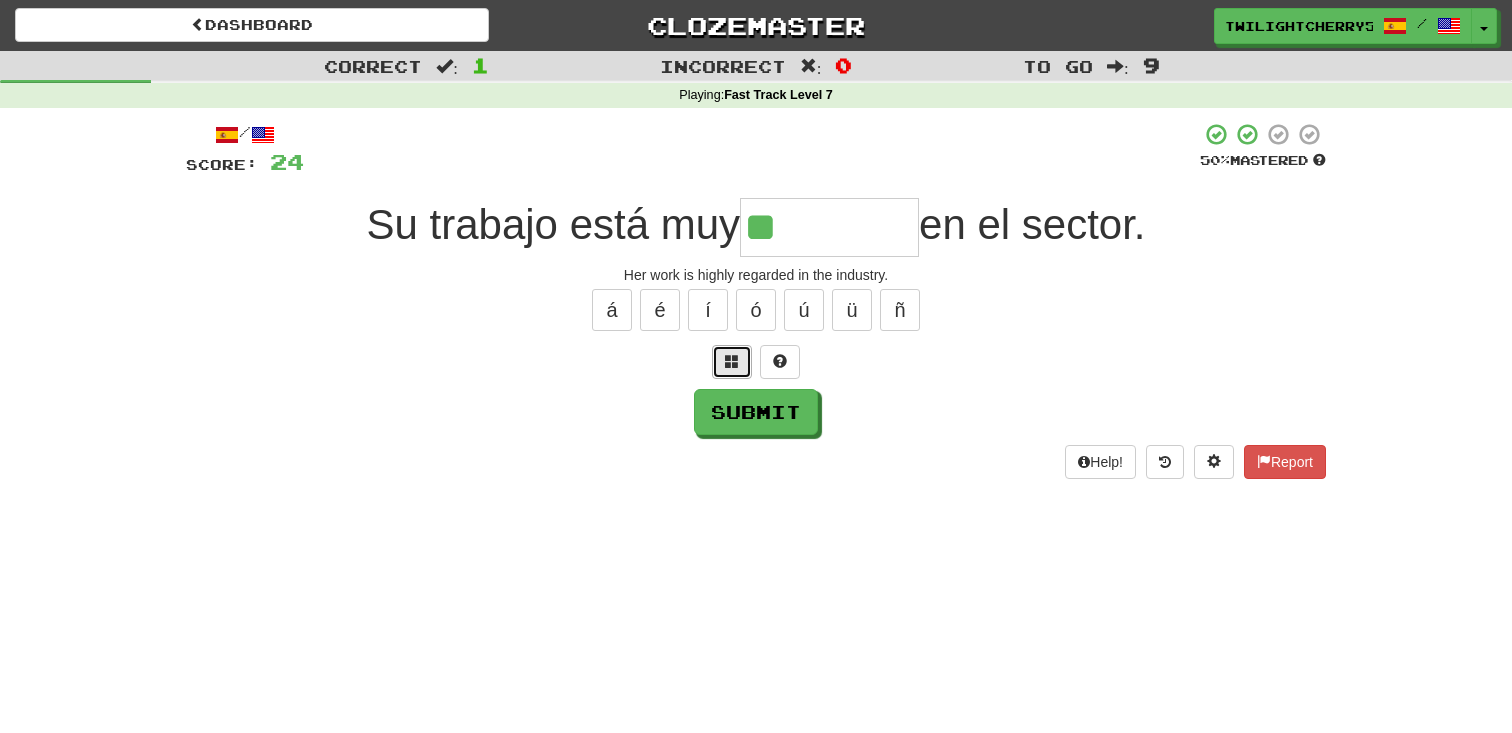 click at bounding box center (732, 361) 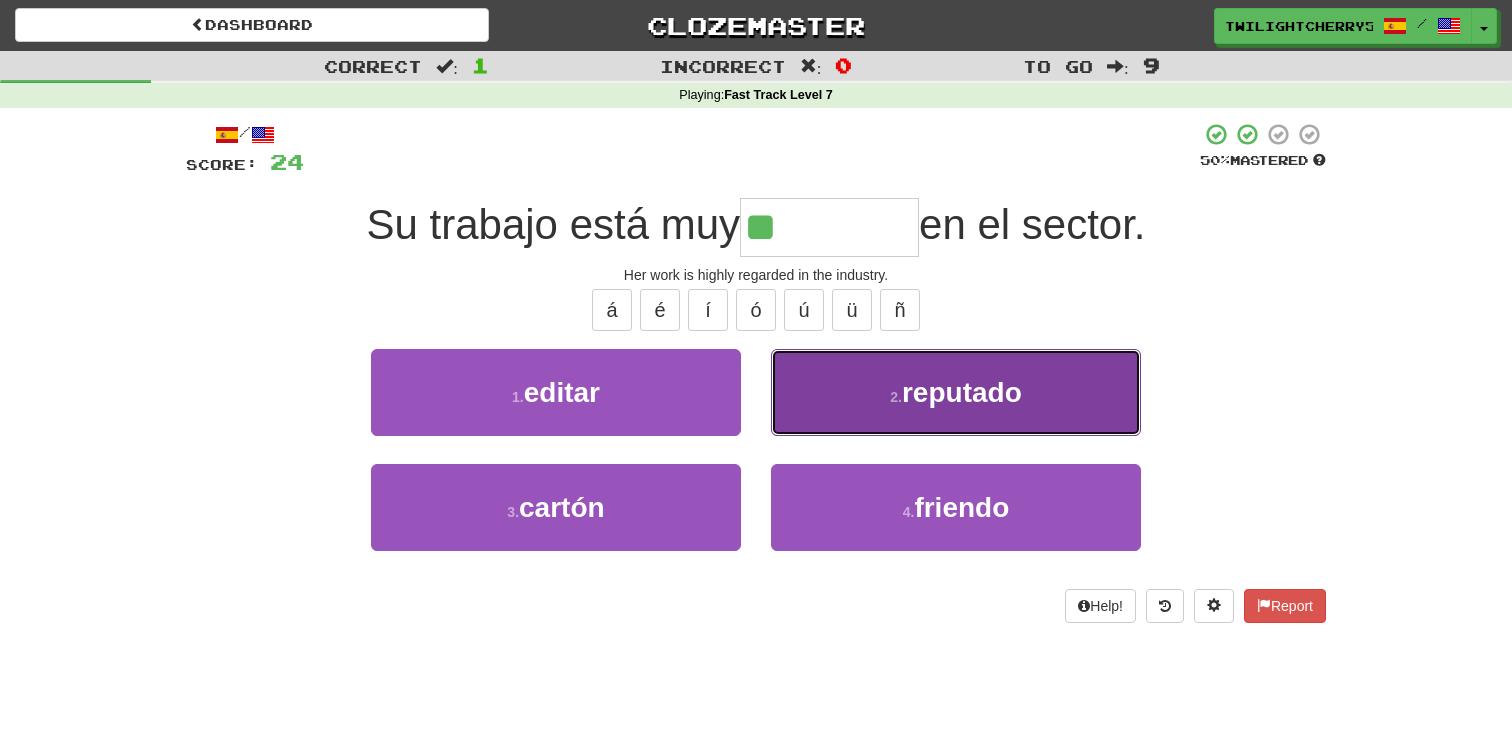 click on "2 .  reputado" at bounding box center [956, 392] 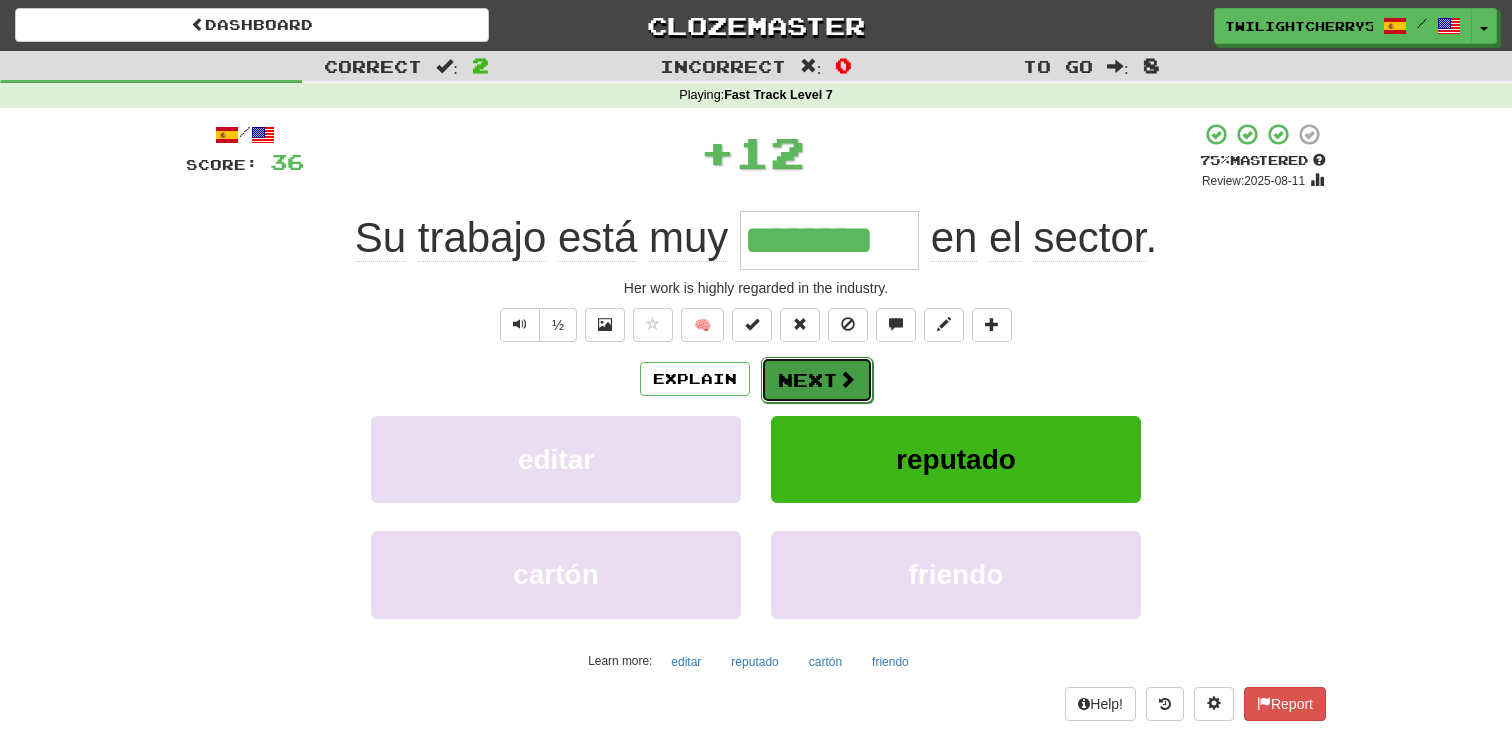 click on "Next" at bounding box center (817, 380) 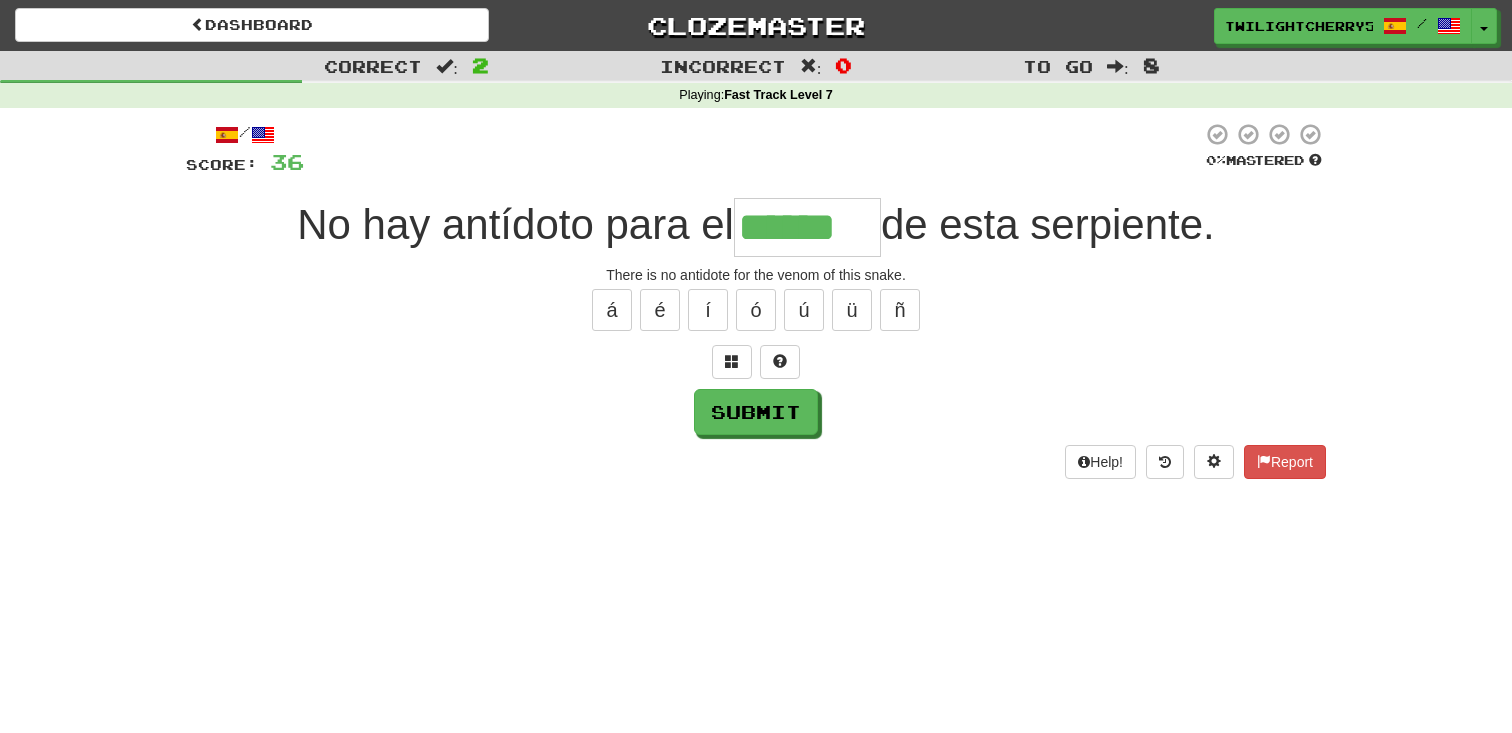 type on "******" 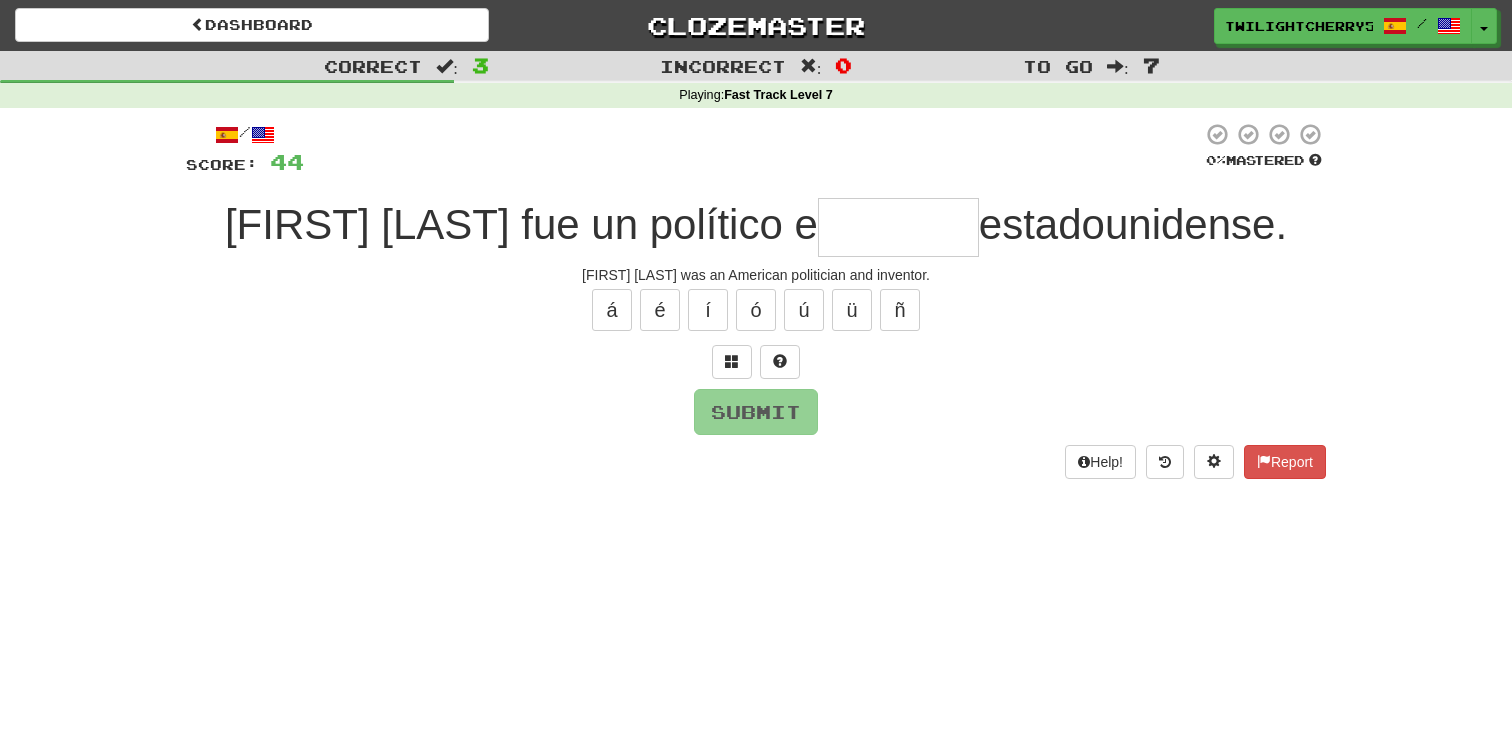 type on "*" 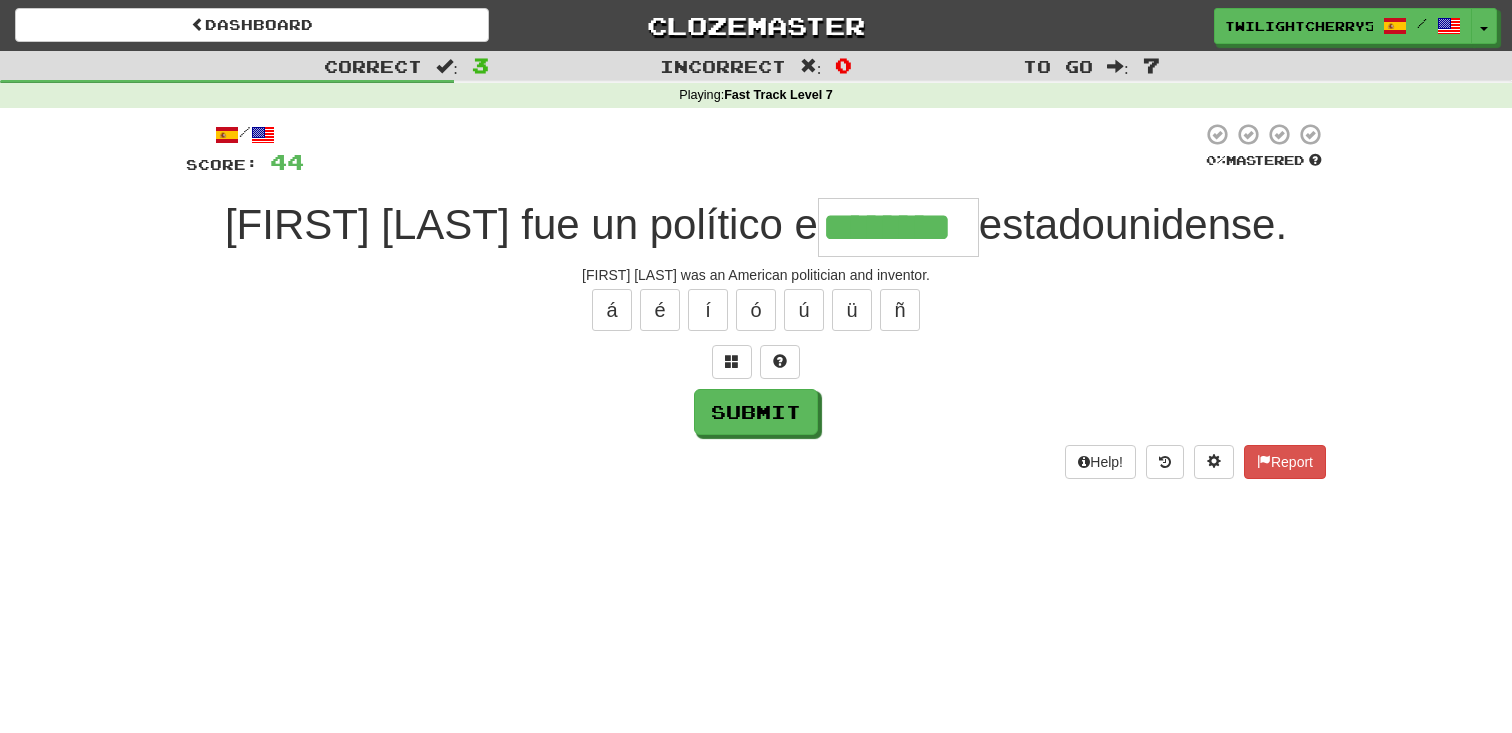 type on "********" 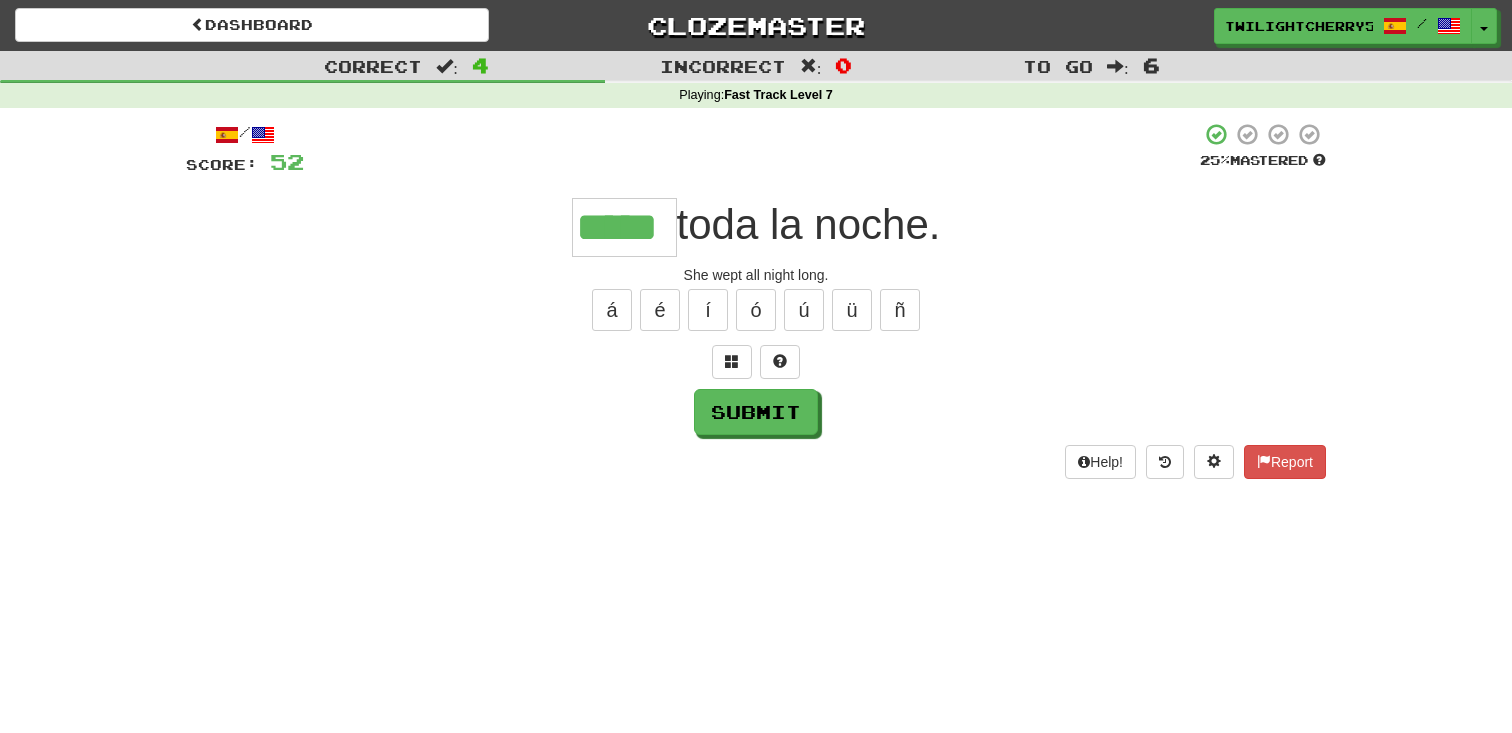 type on "*****" 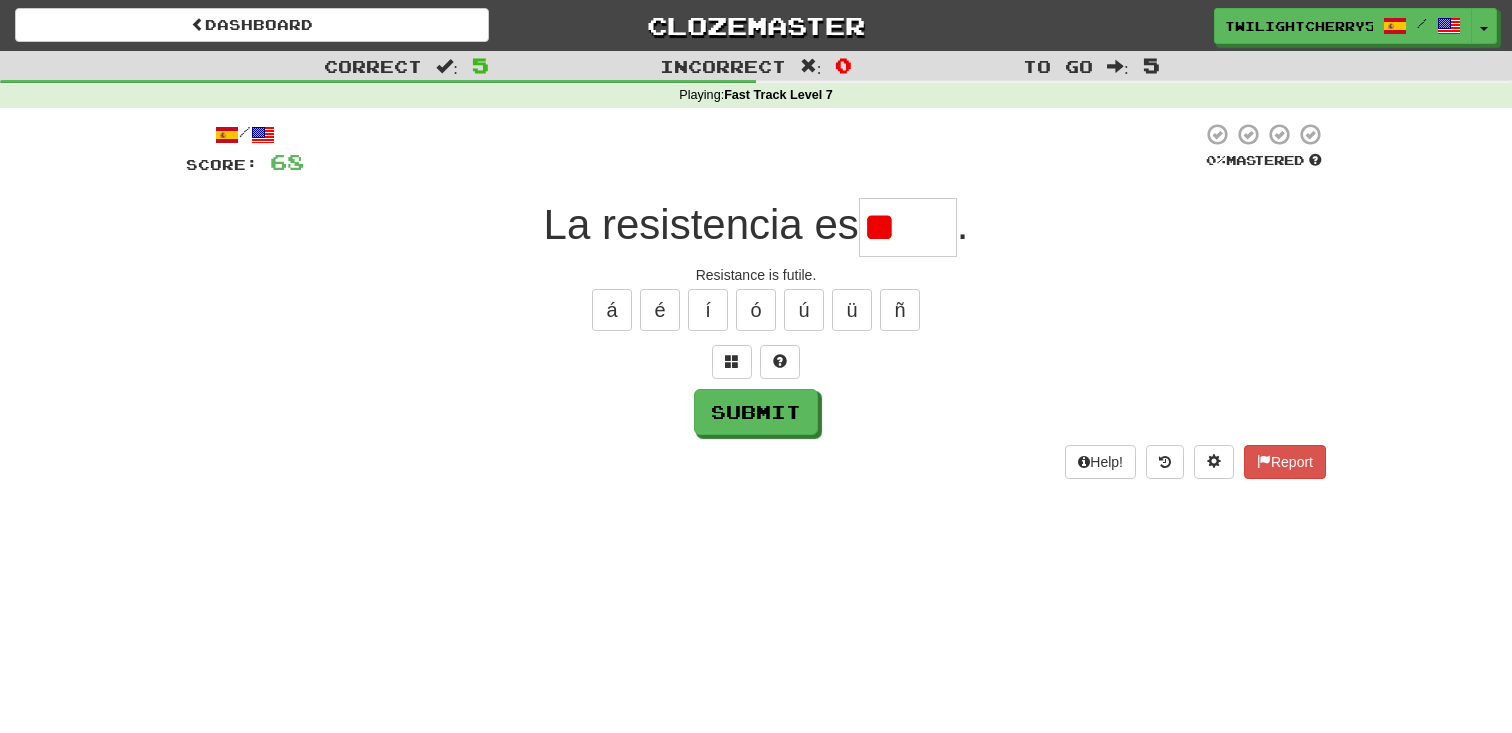 type on "*" 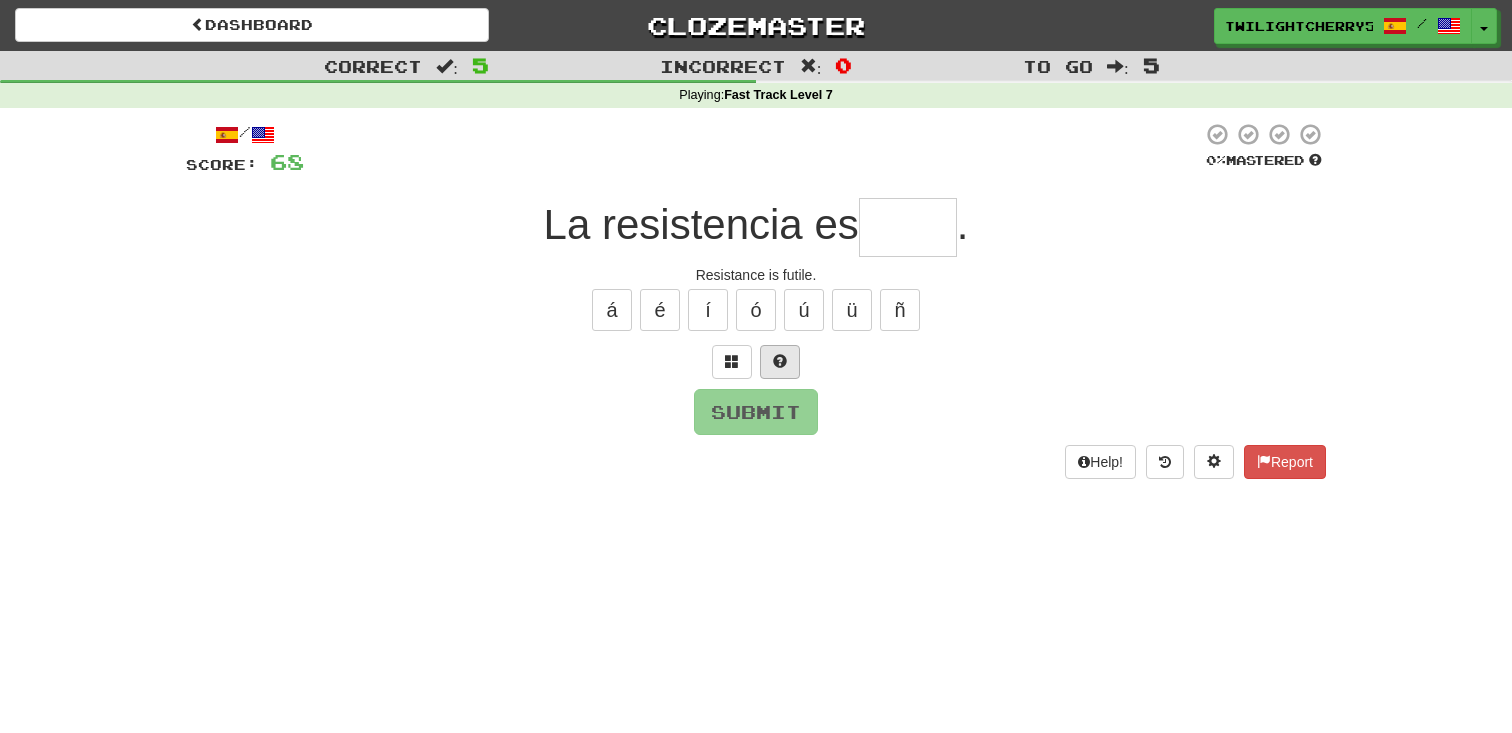 type on "*" 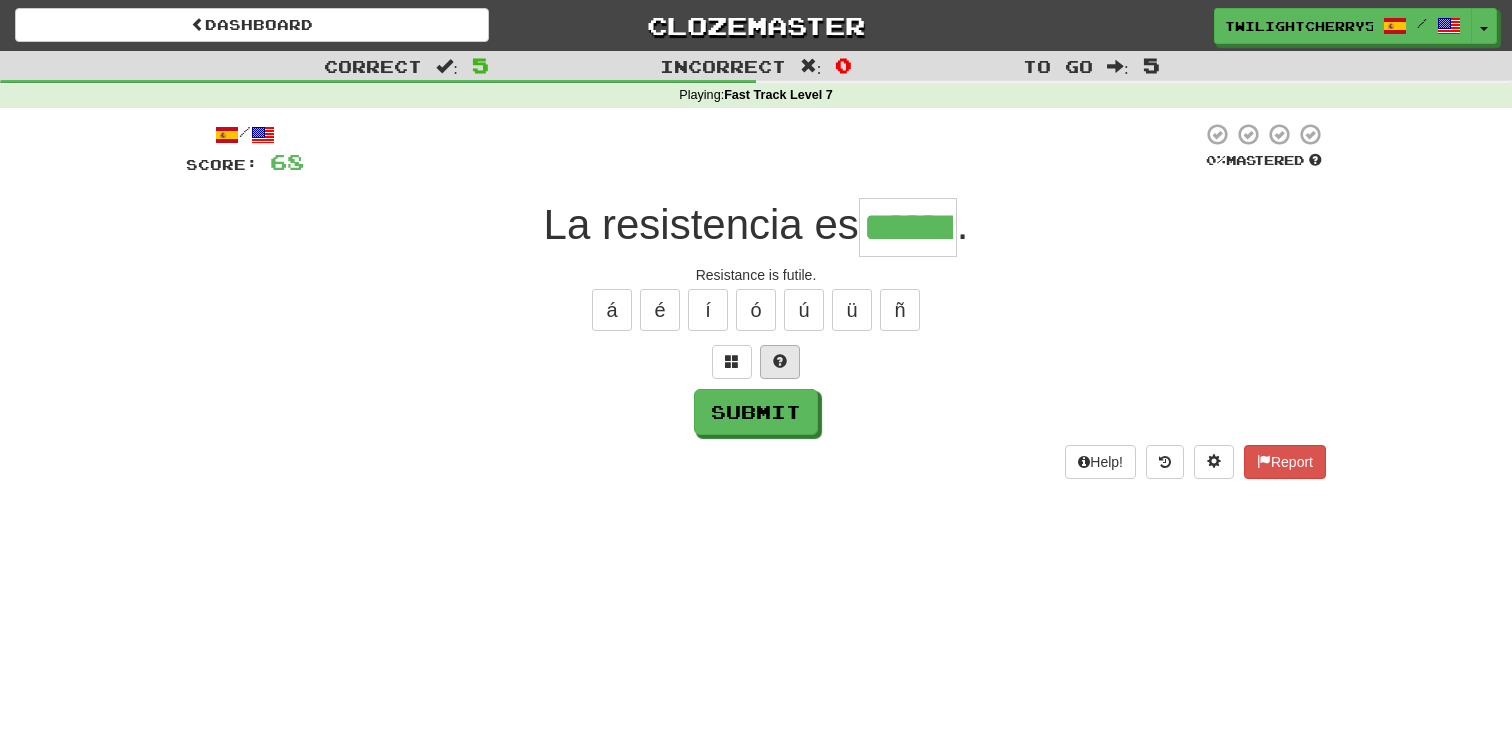 type on "******" 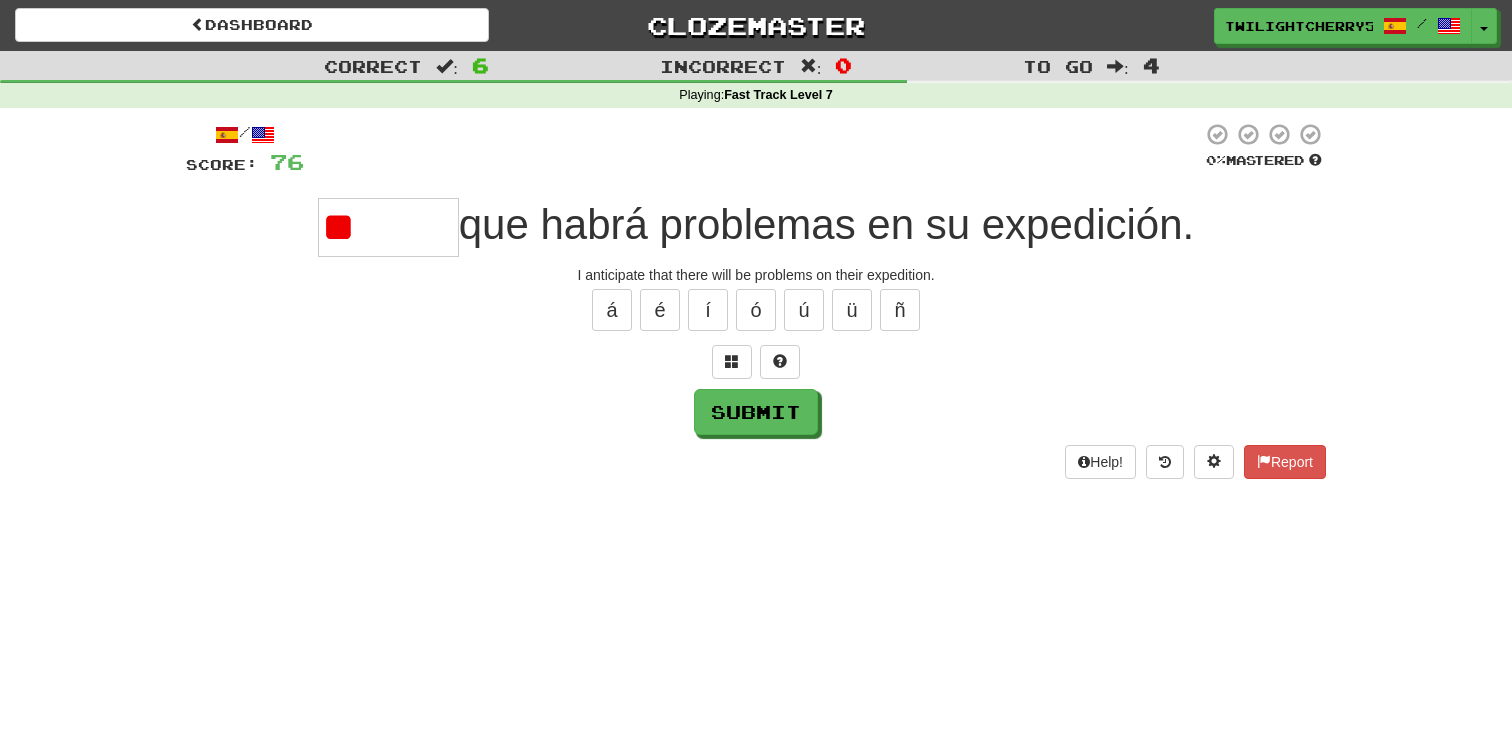 type on "*" 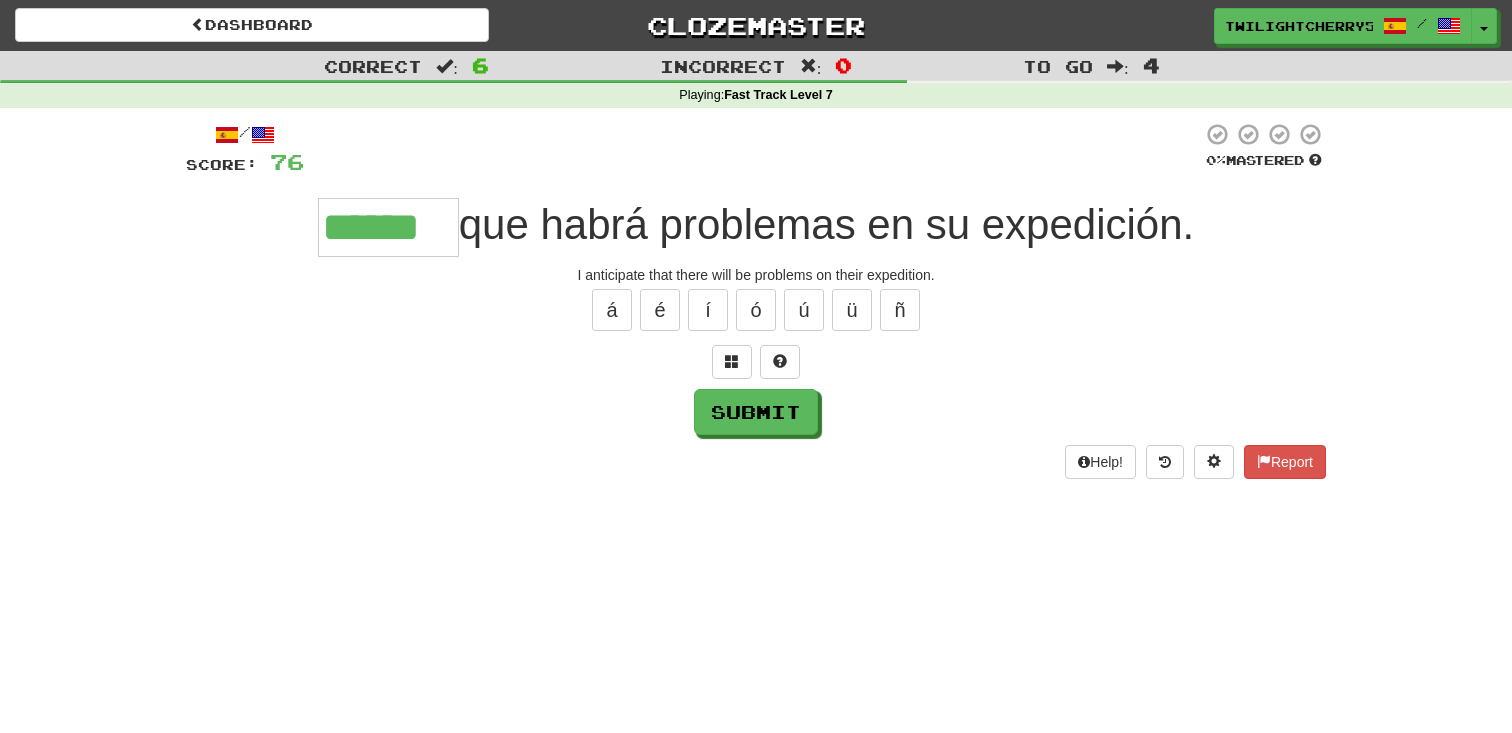 type on "******" 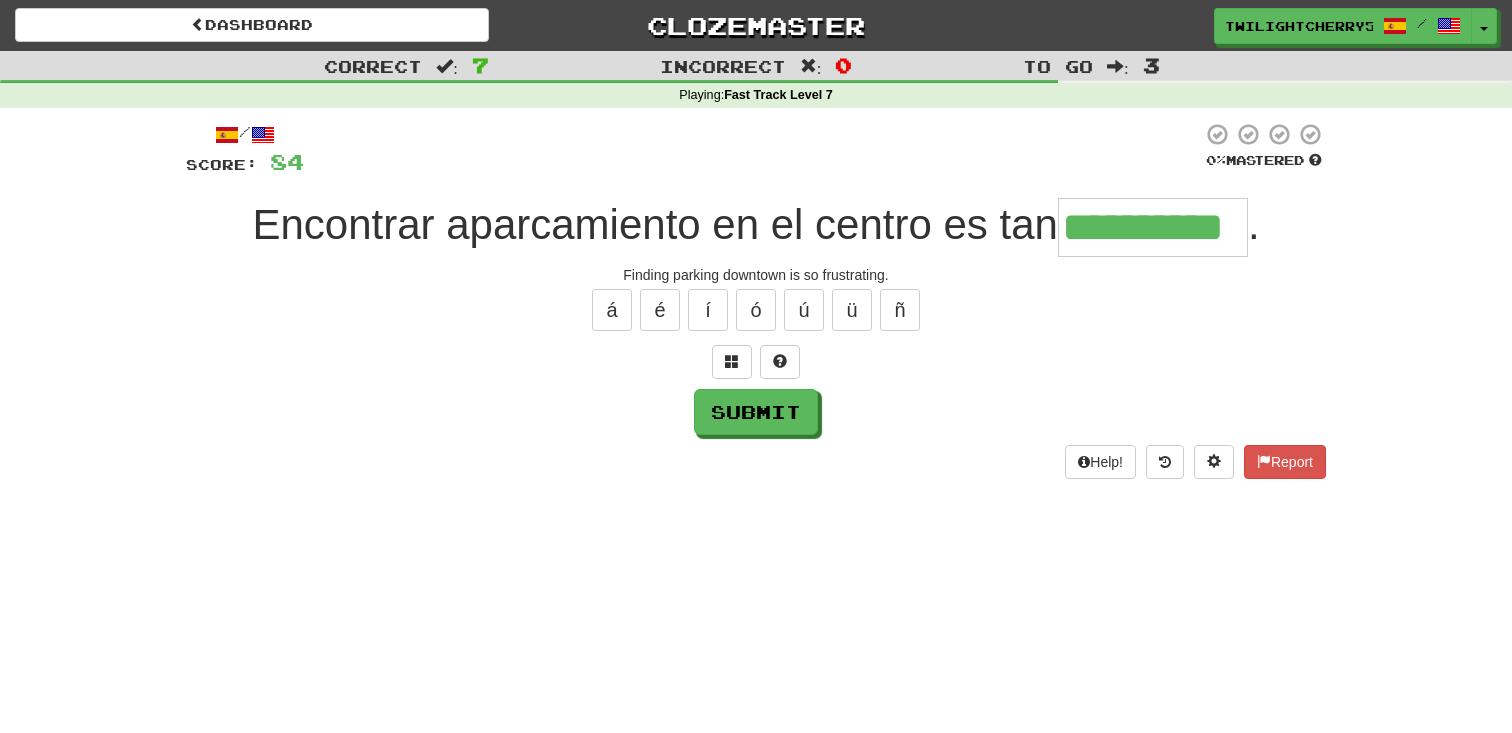 type on "**********" 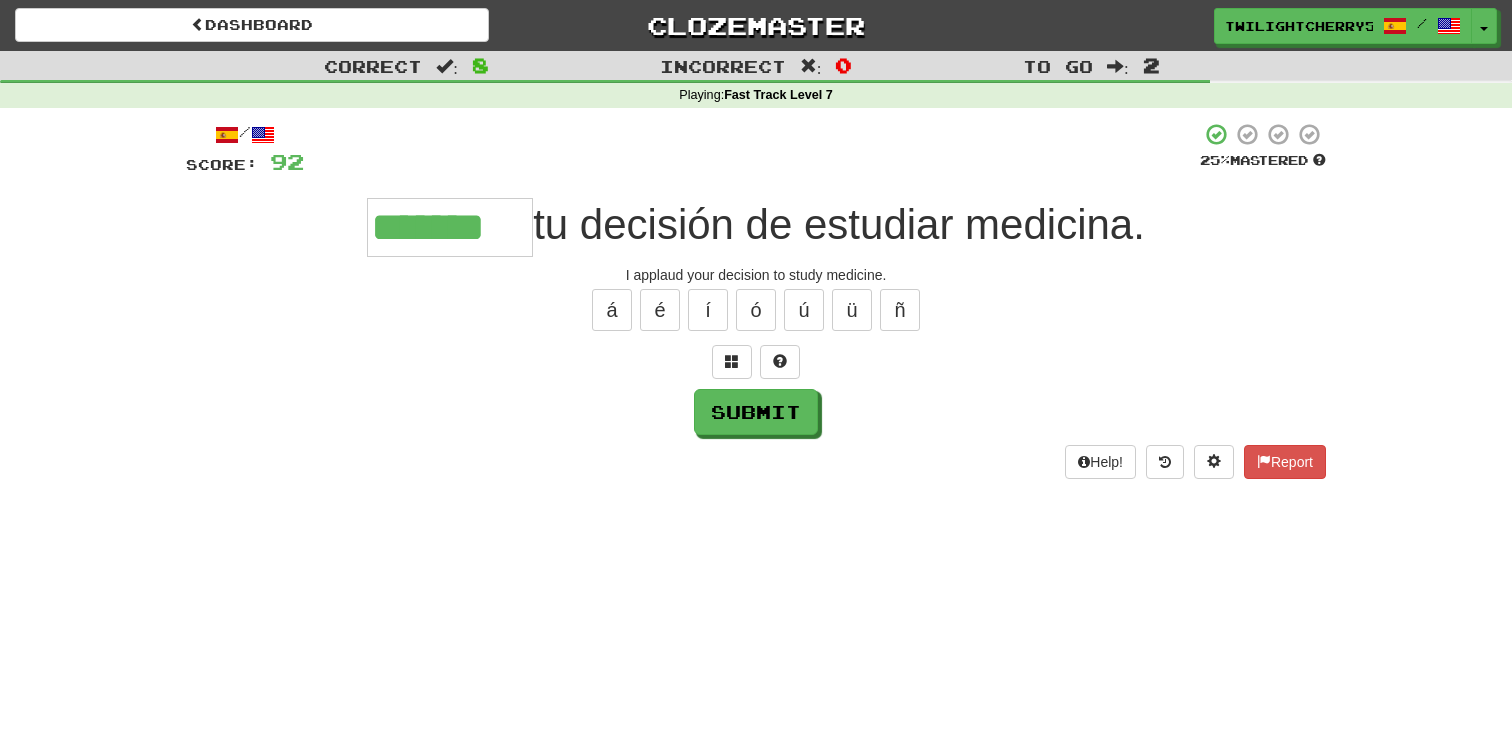 type on "*******" 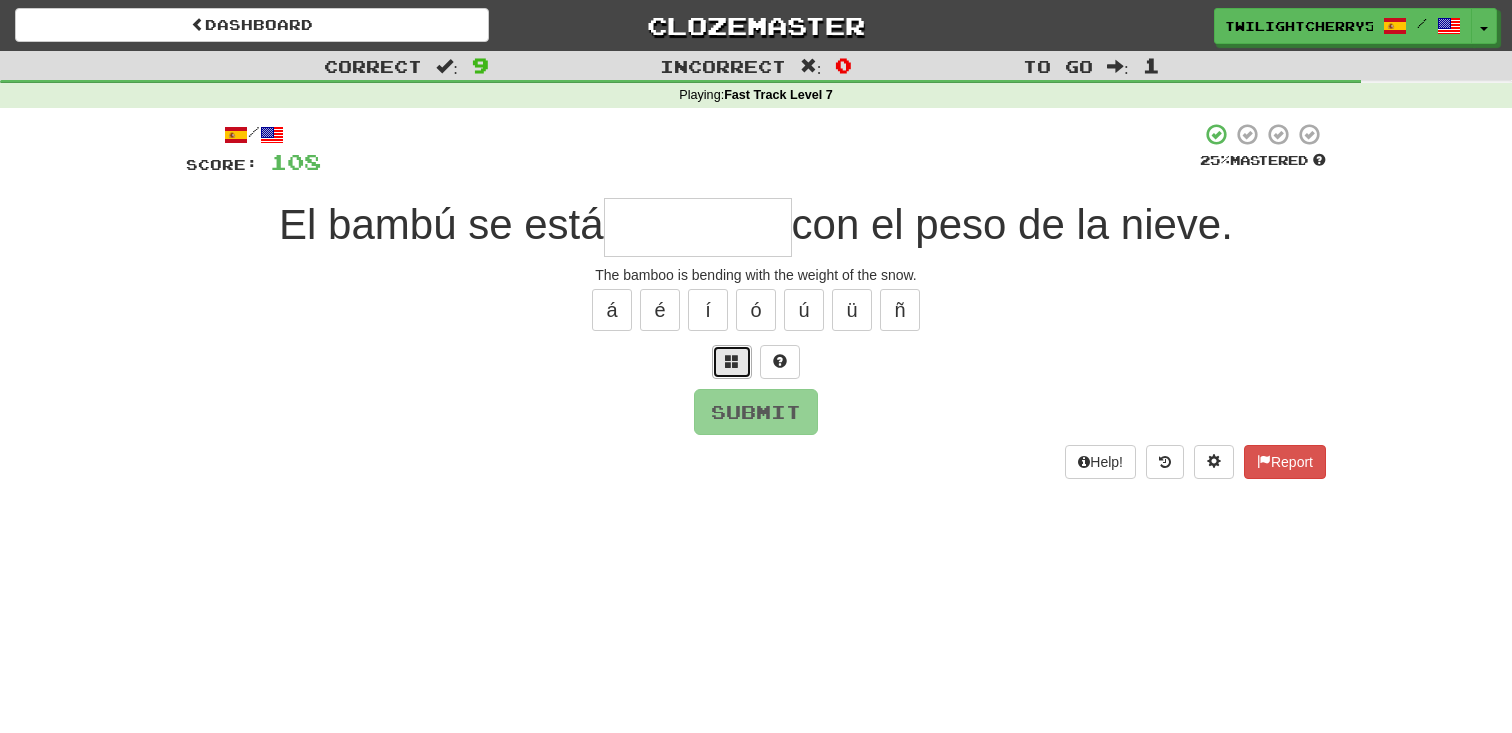 click at bounding box center [732, 361] 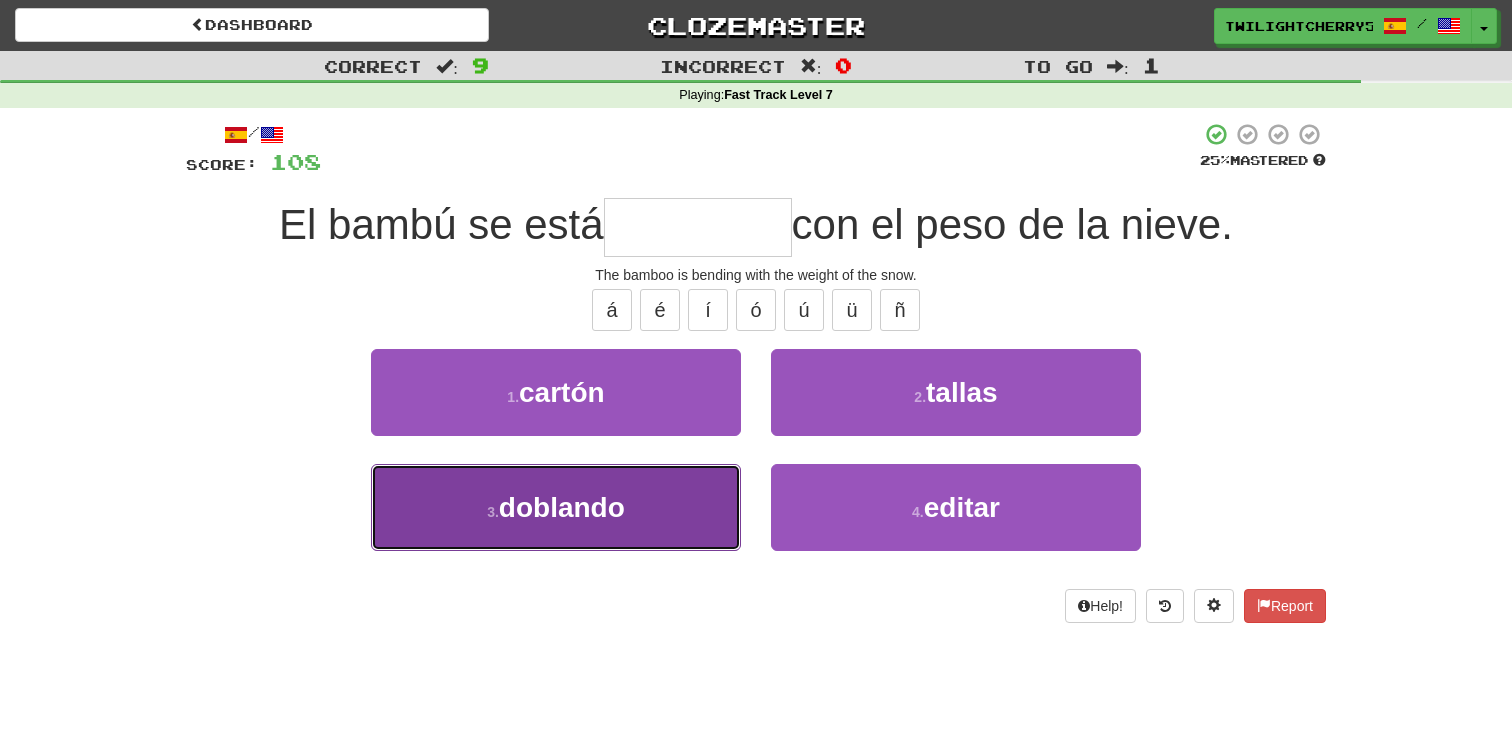 click on "3 .  doblando" at bounding box center (556, 507) 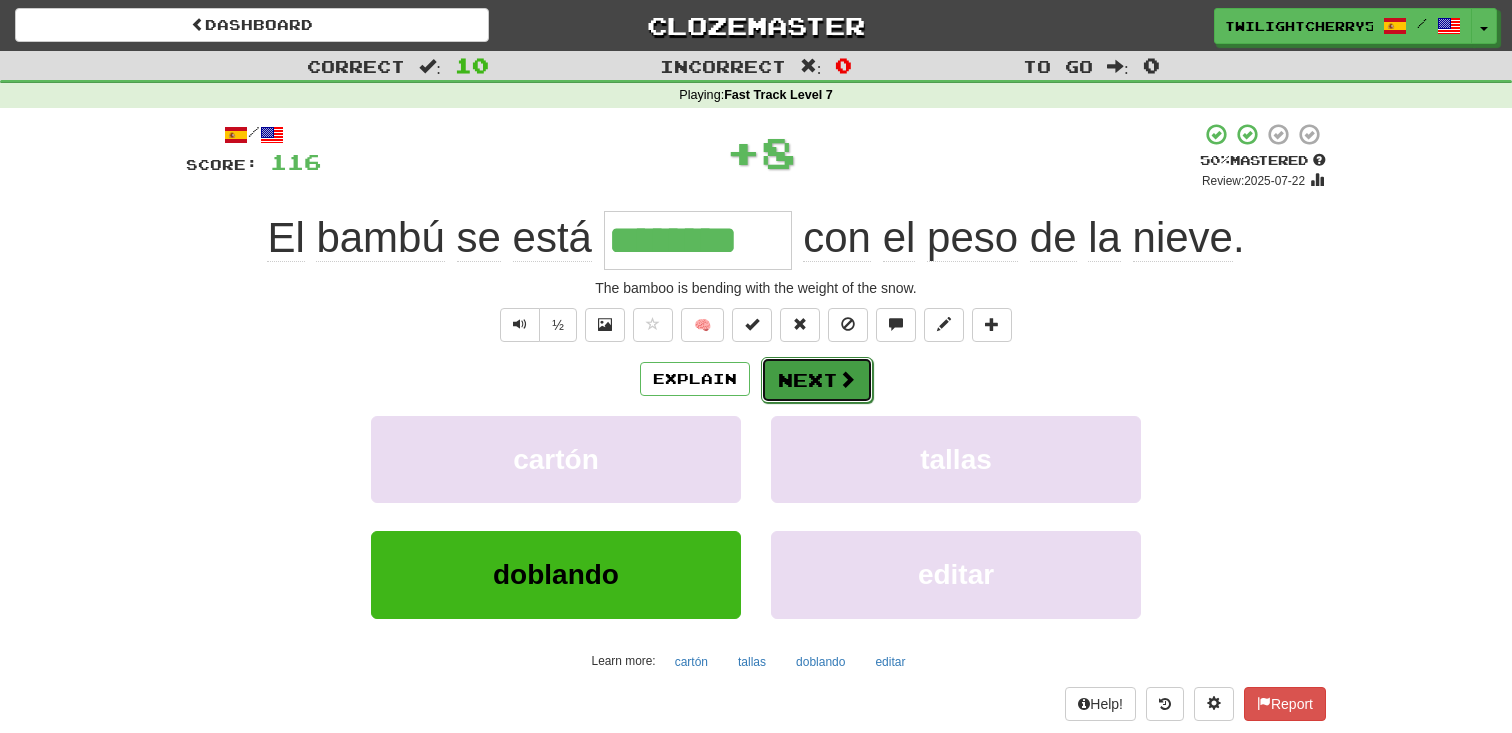 click on "Next" at bounding box center (817, 380) 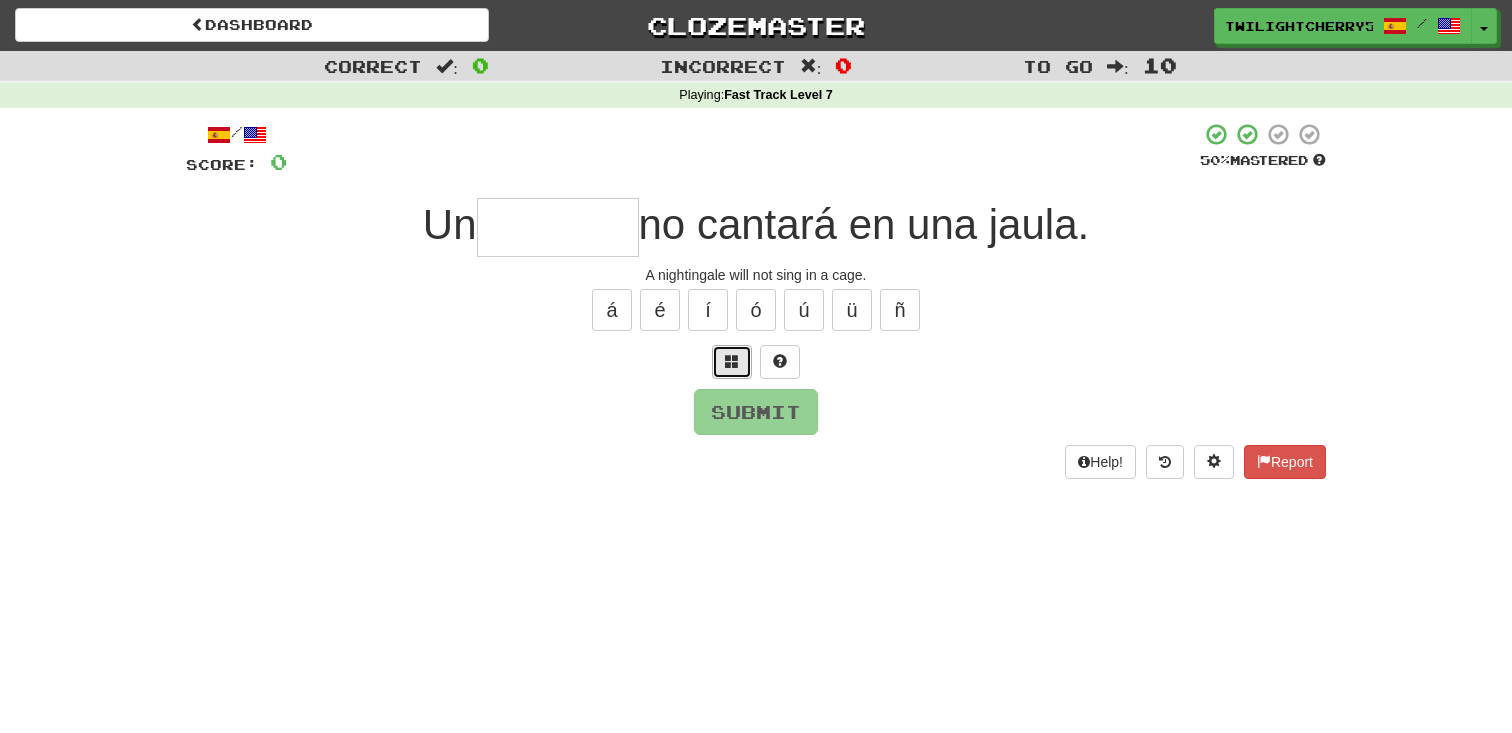 click at bounding box center (732, 361) 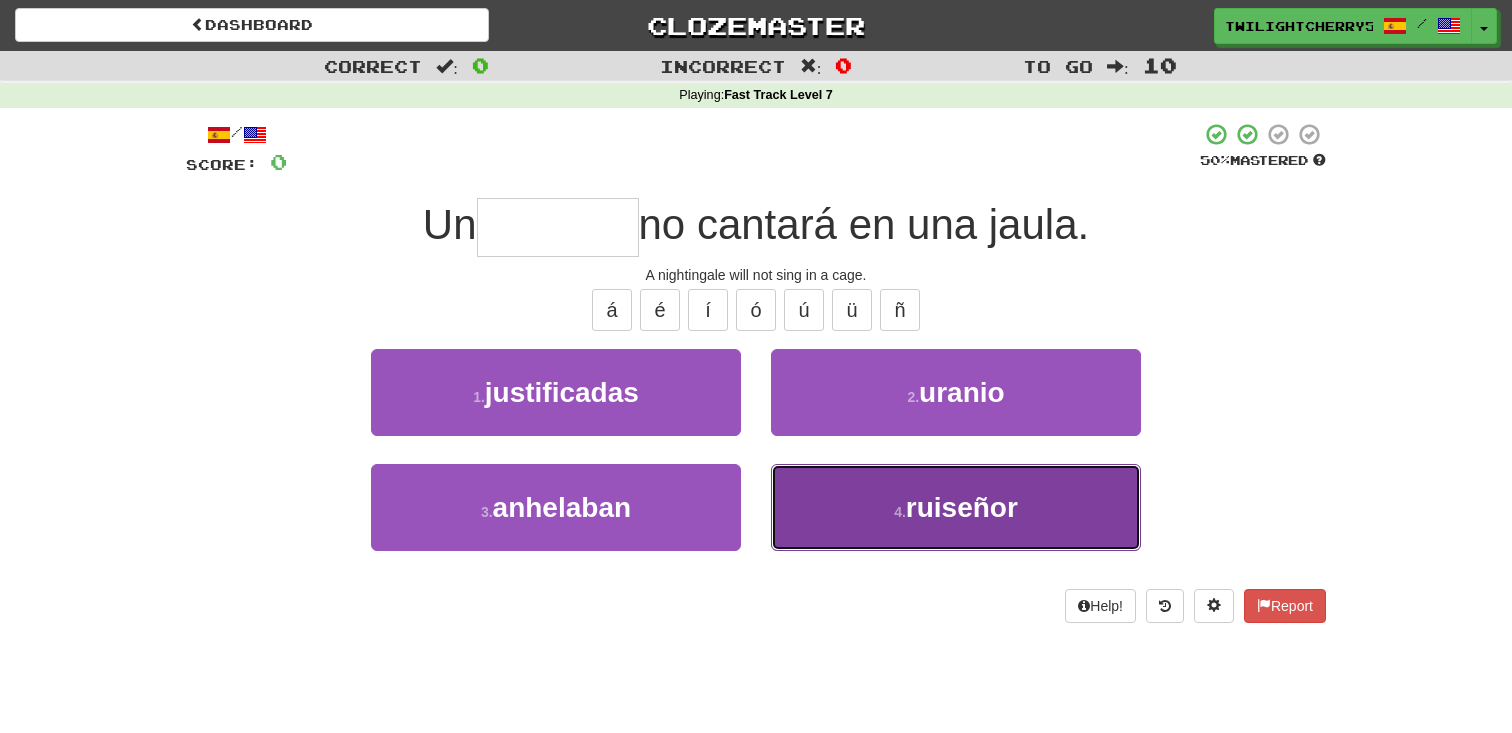 click on "ruiseñor" at bounding box center (962, 507) 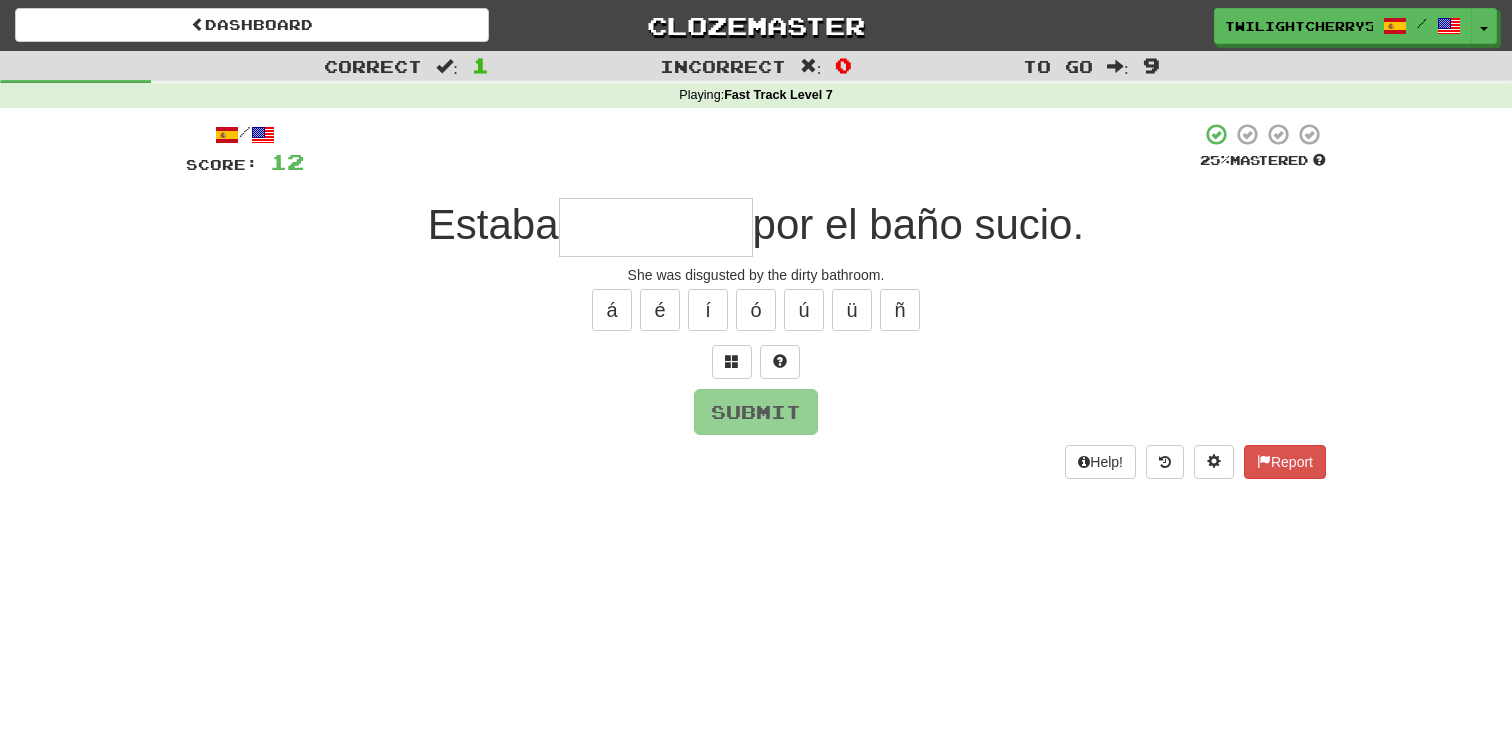 type on "*" 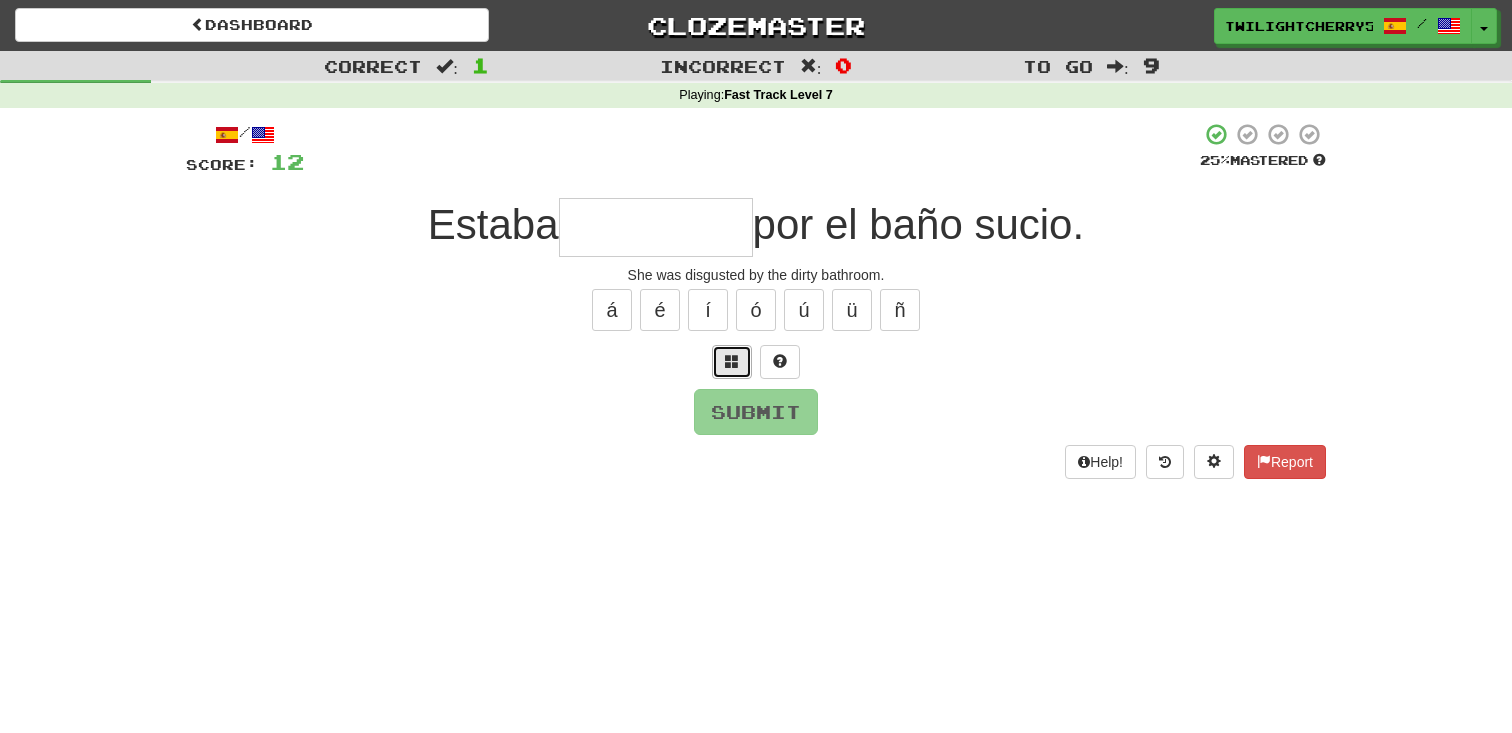 click at bounding box center (732, 362) 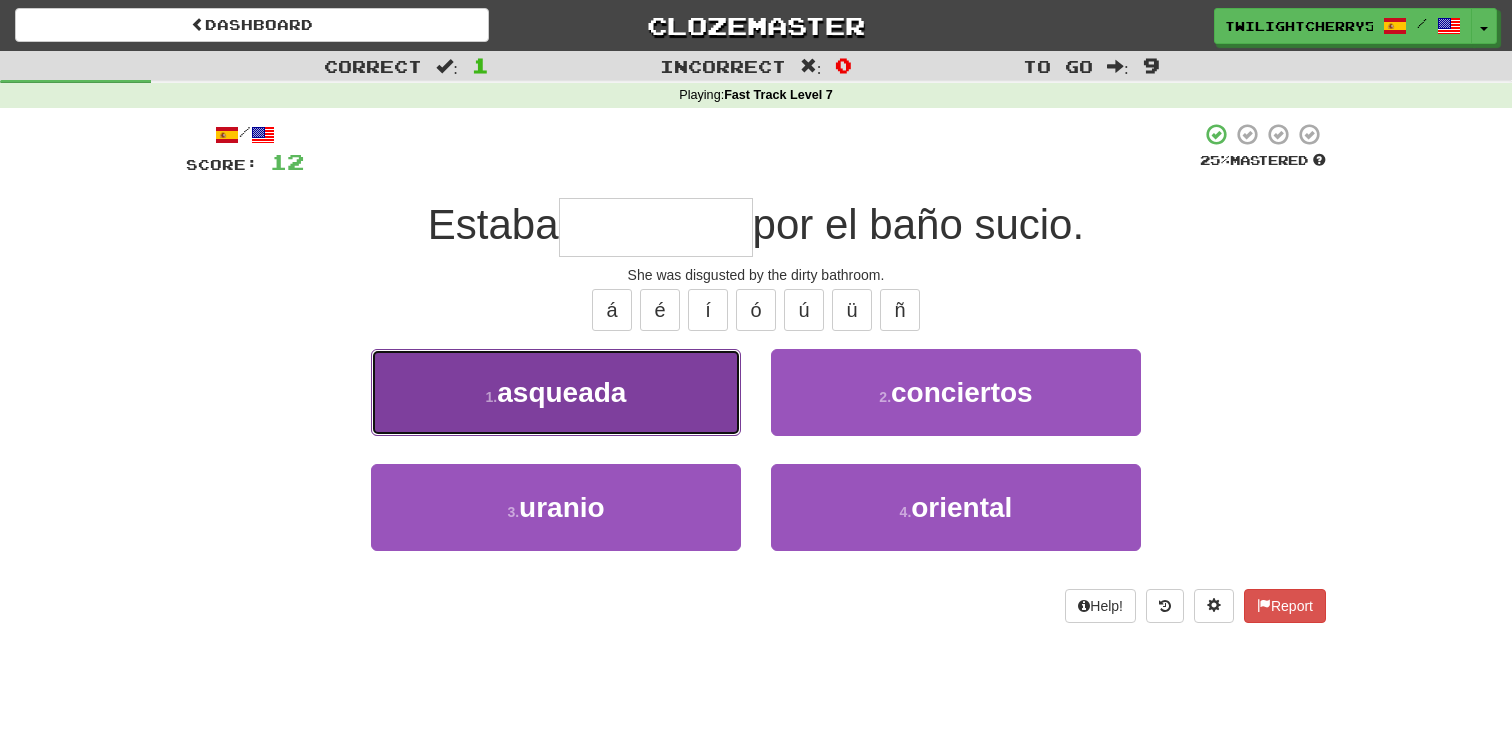 click on "1 .  asqueada" at bounding box center (556, 392) 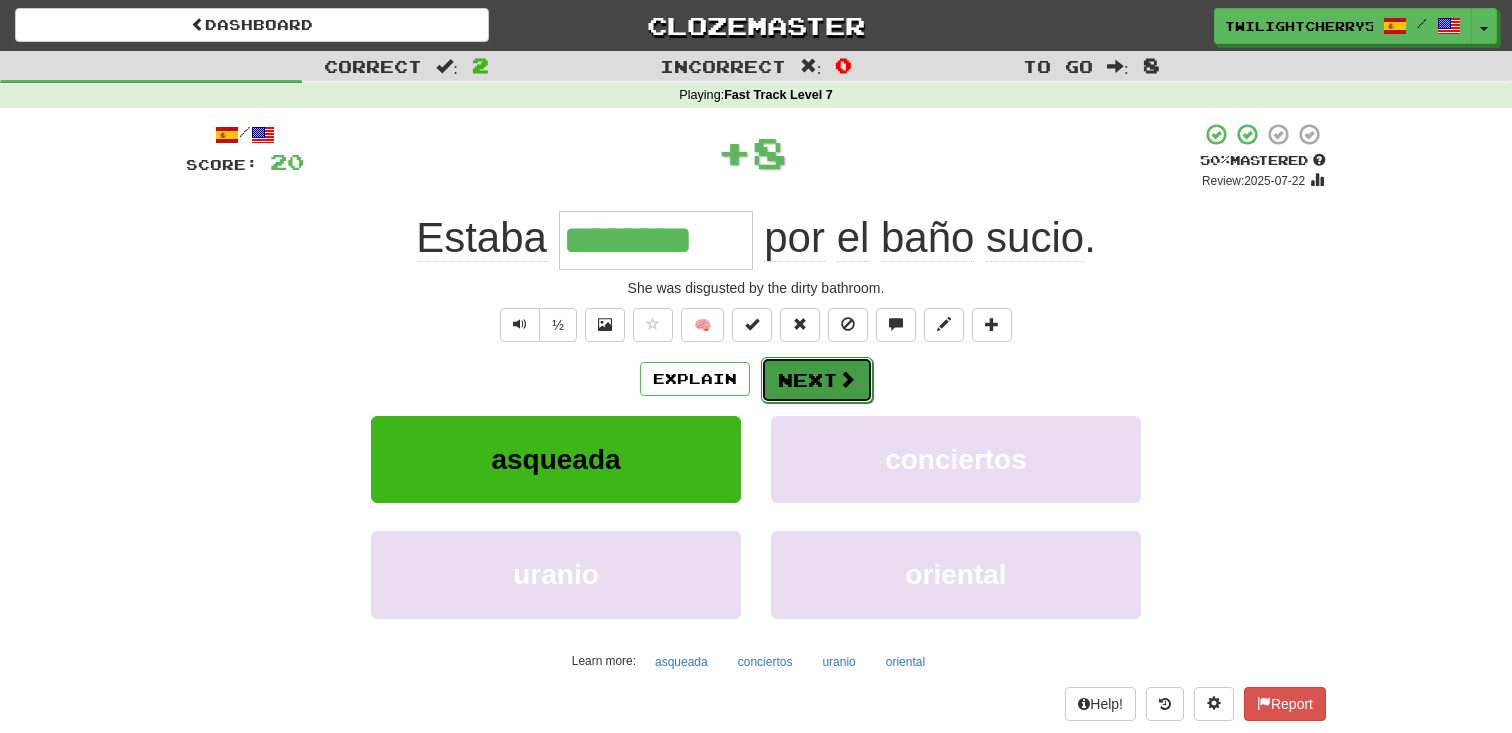 click on "Next" at bounding box center (817, 380) 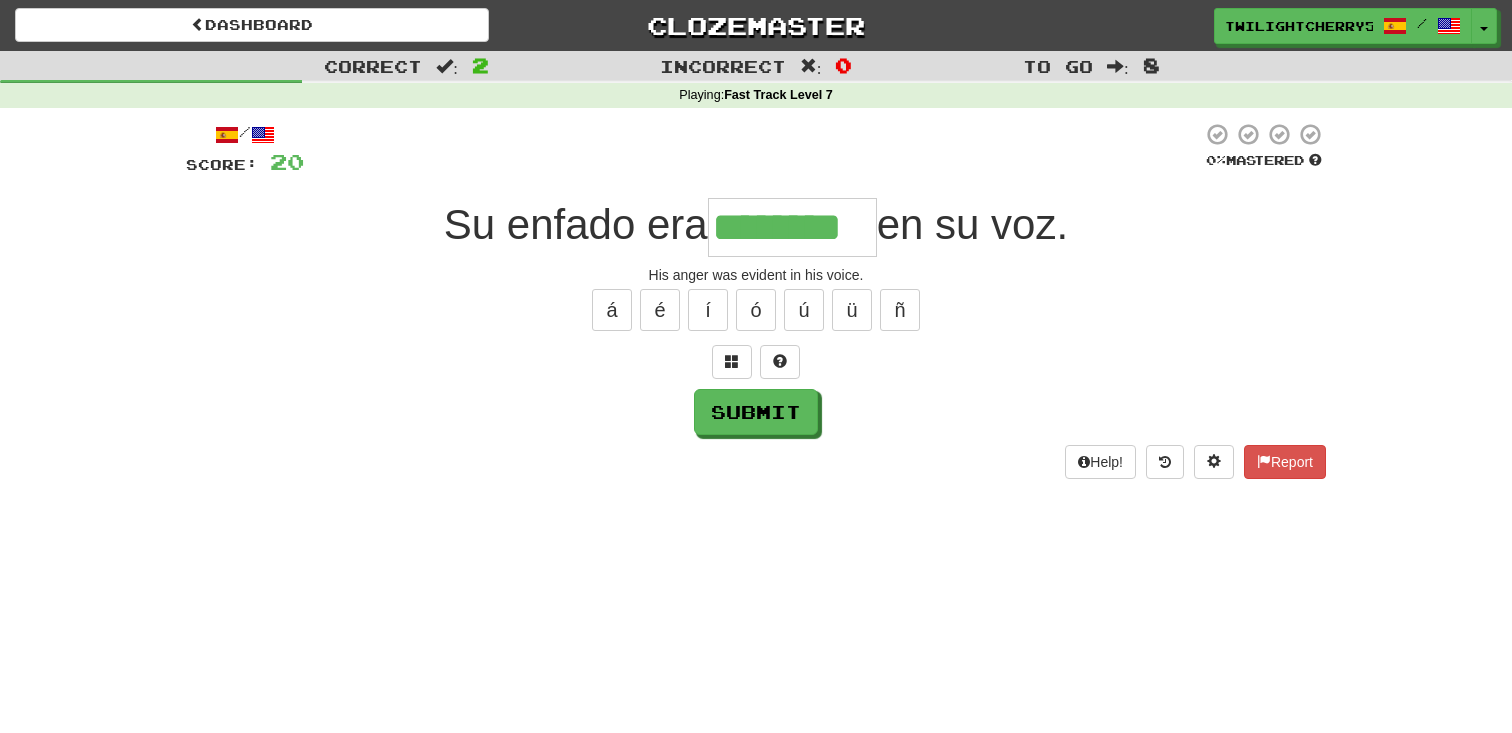 type on "********" 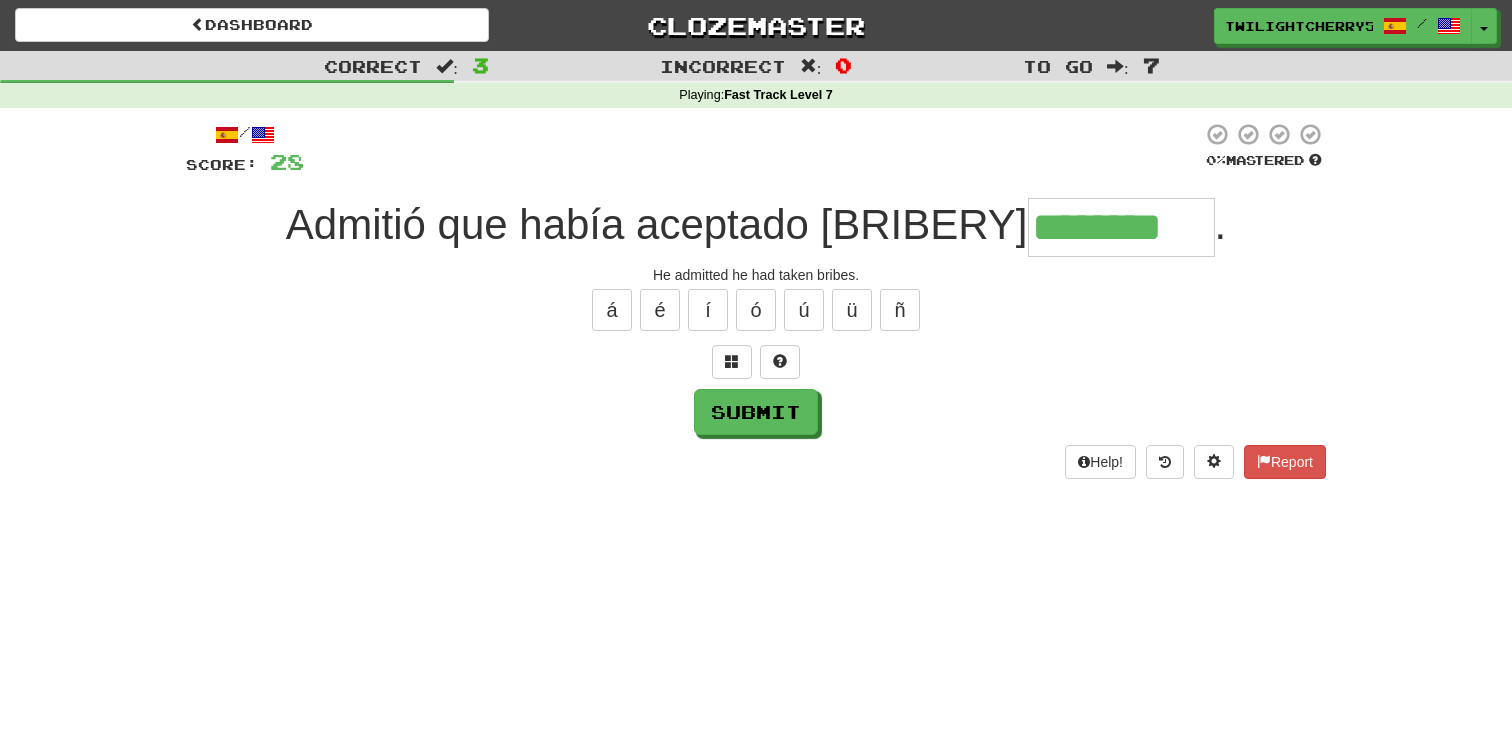 type on "********" 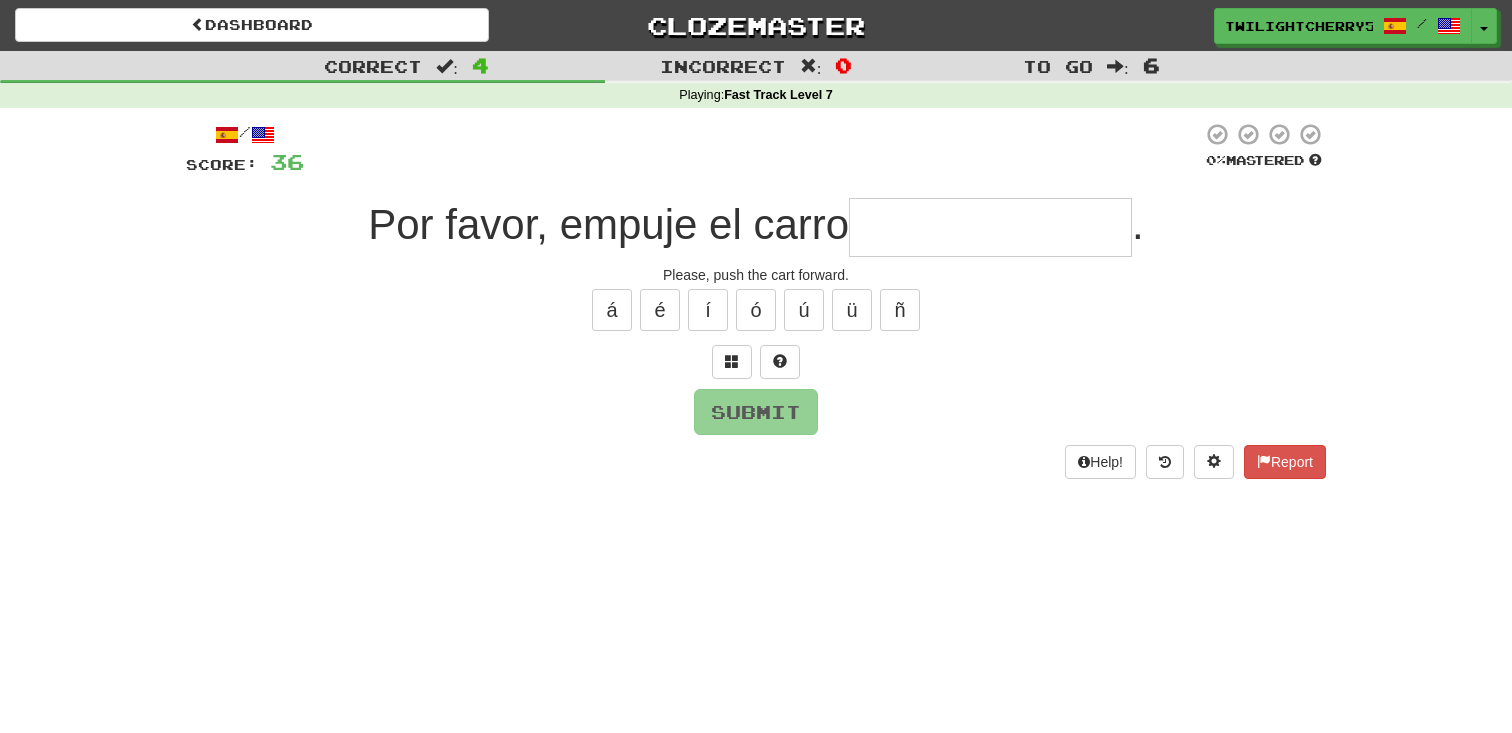 type on "*" 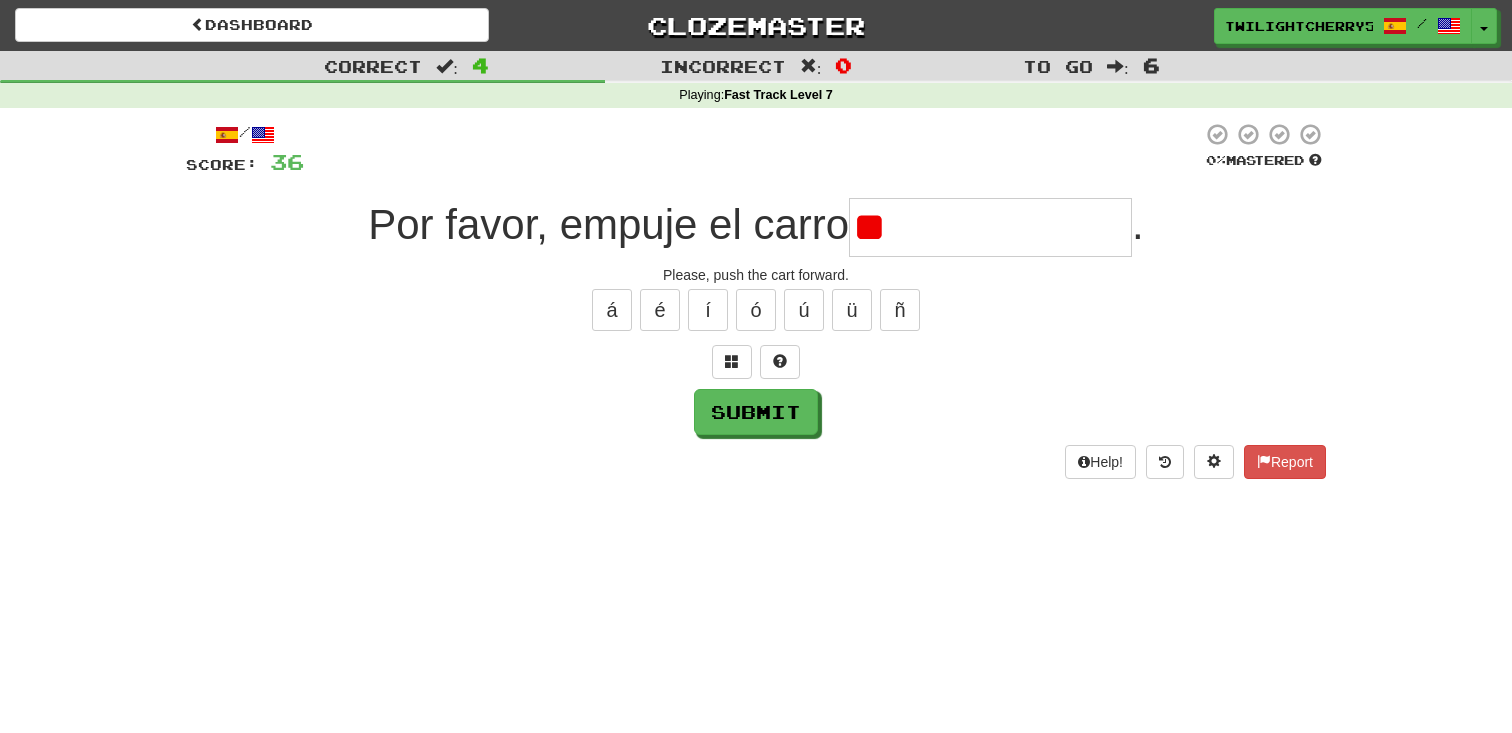 type on "*" 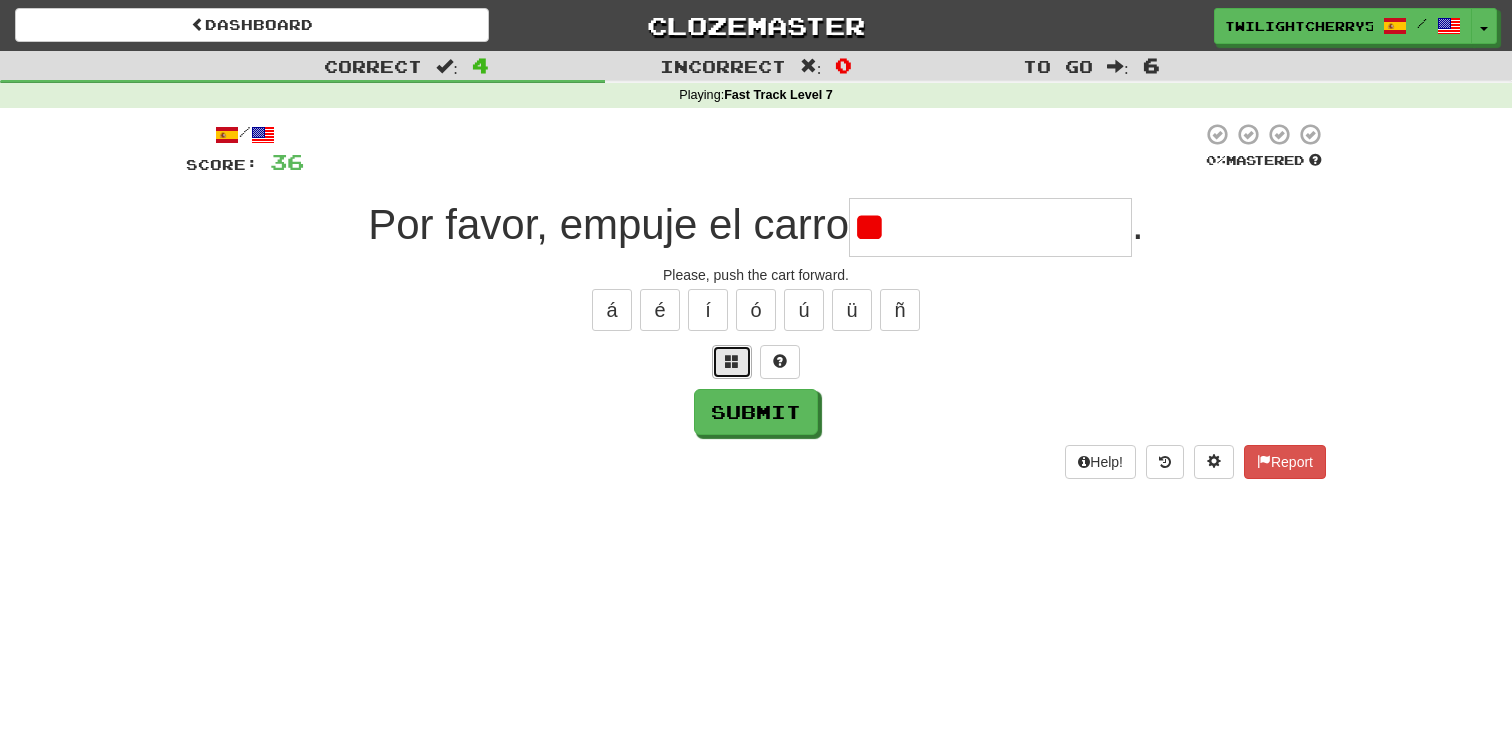 click at bounding box center [732, 361] 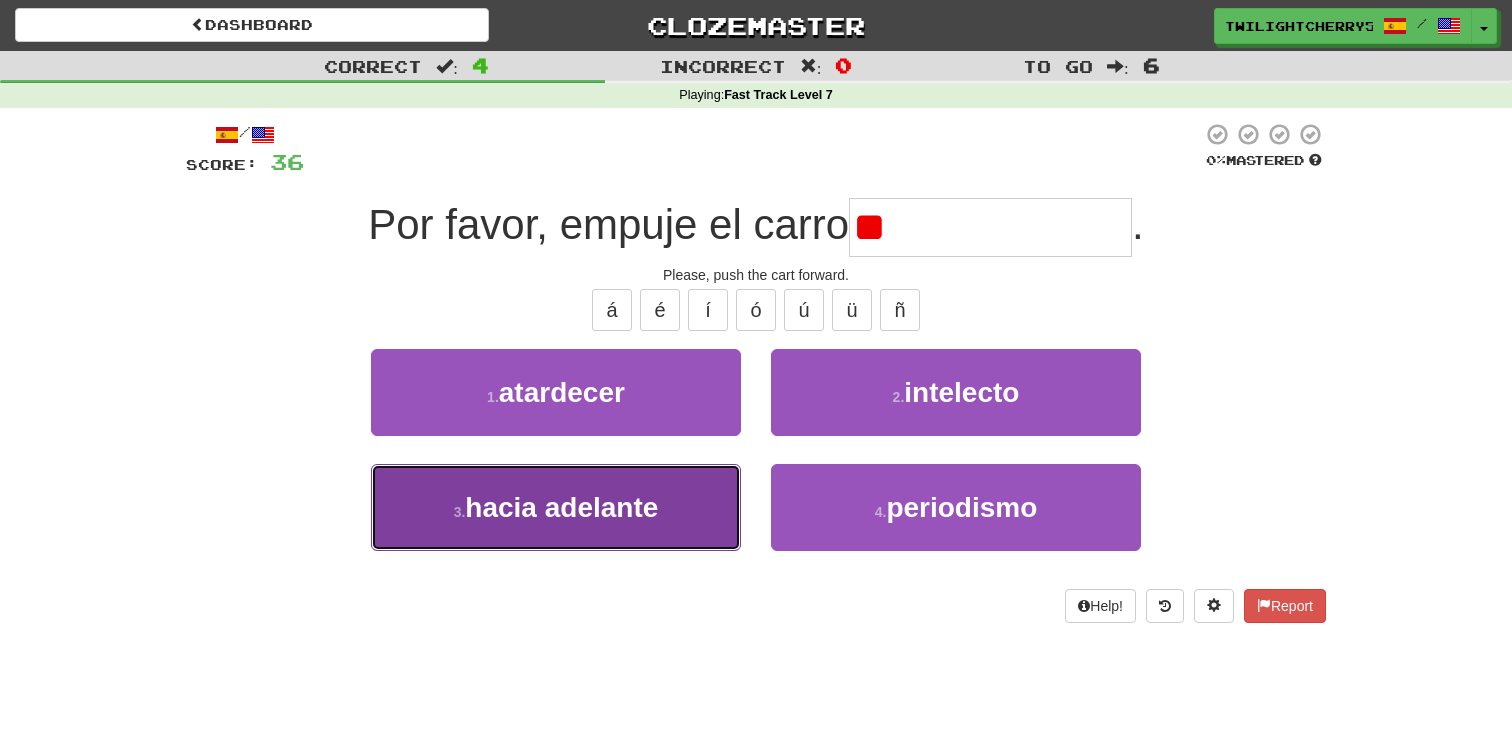 click on "hacia adelante" at bounding box center [561, 507] 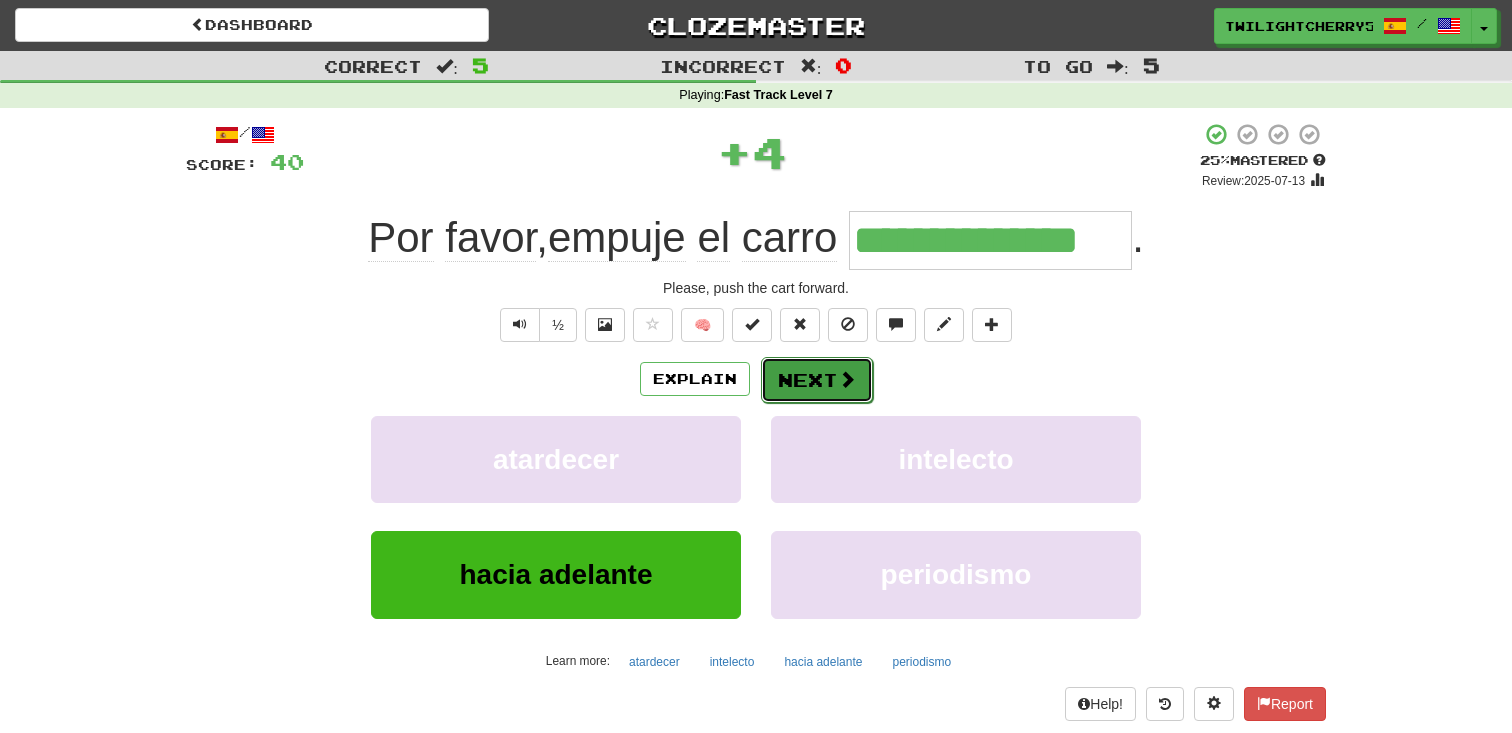 click on "Next" at bounding box center (817, 380) 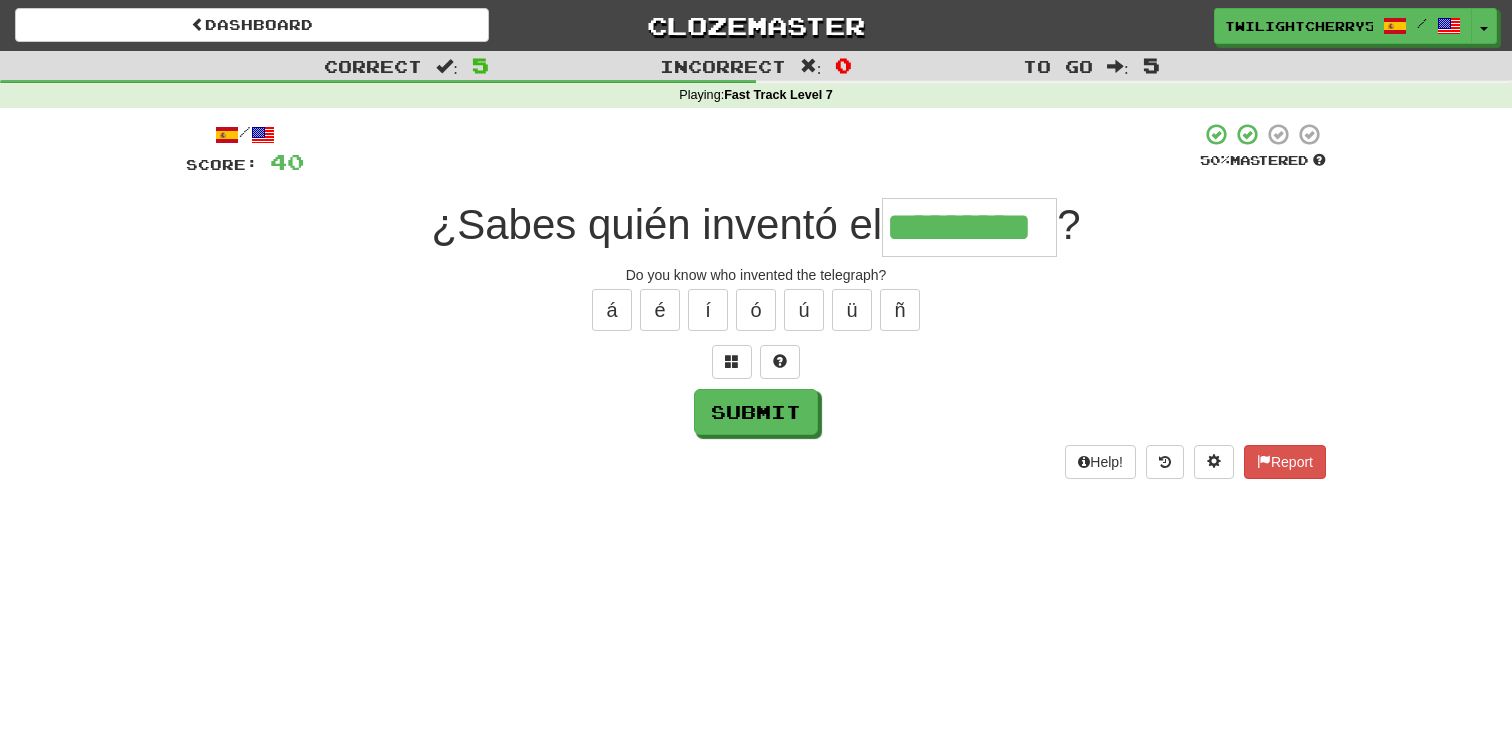 type on "*********" 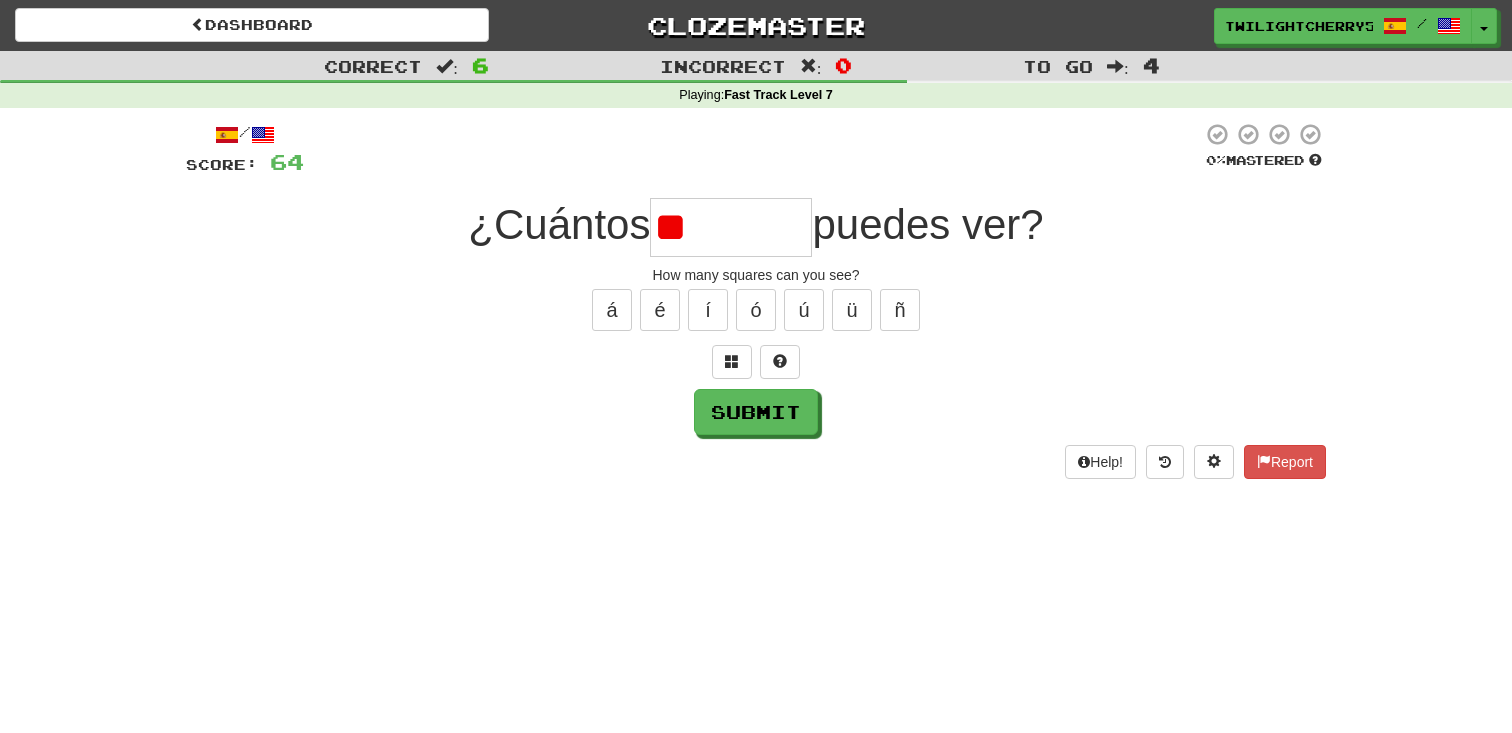type on "*" 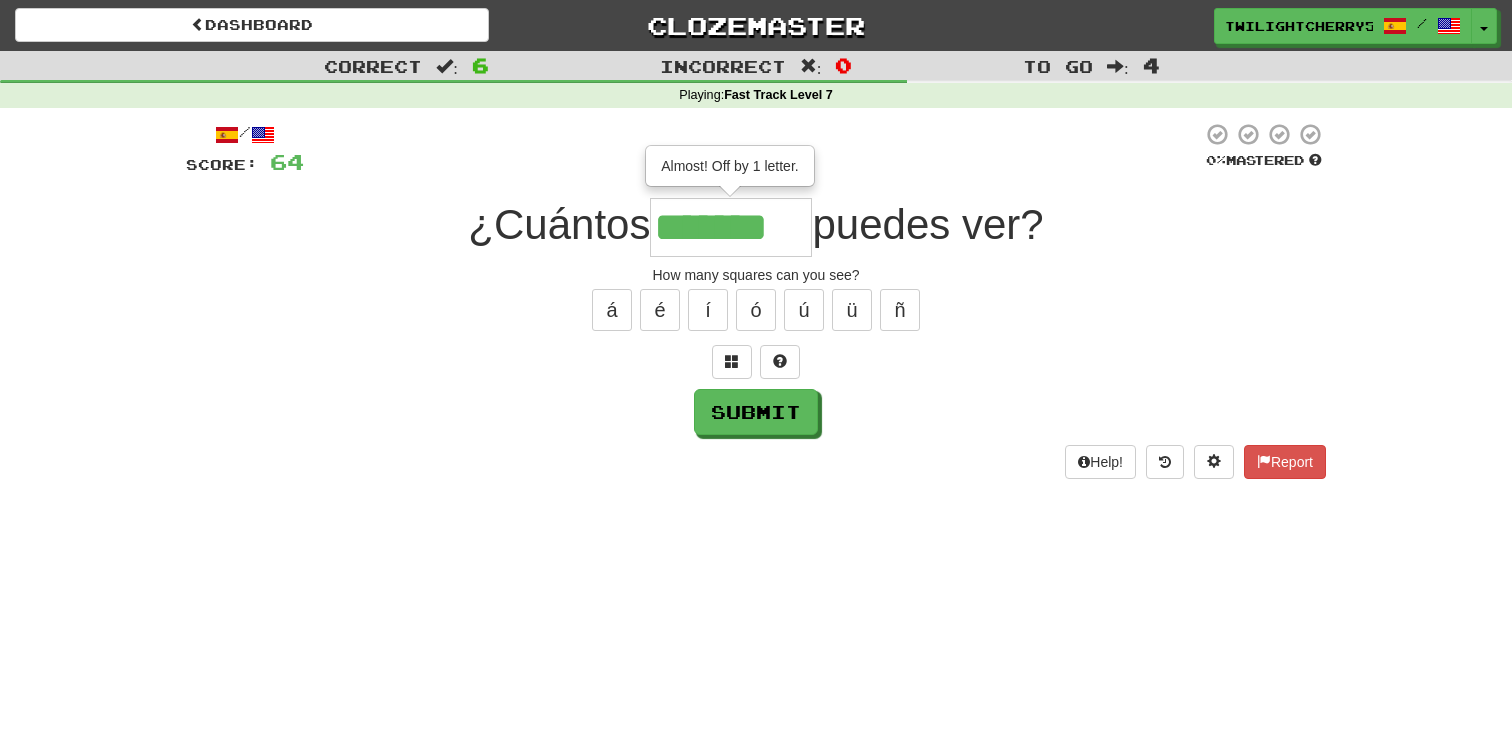 type on "*******" 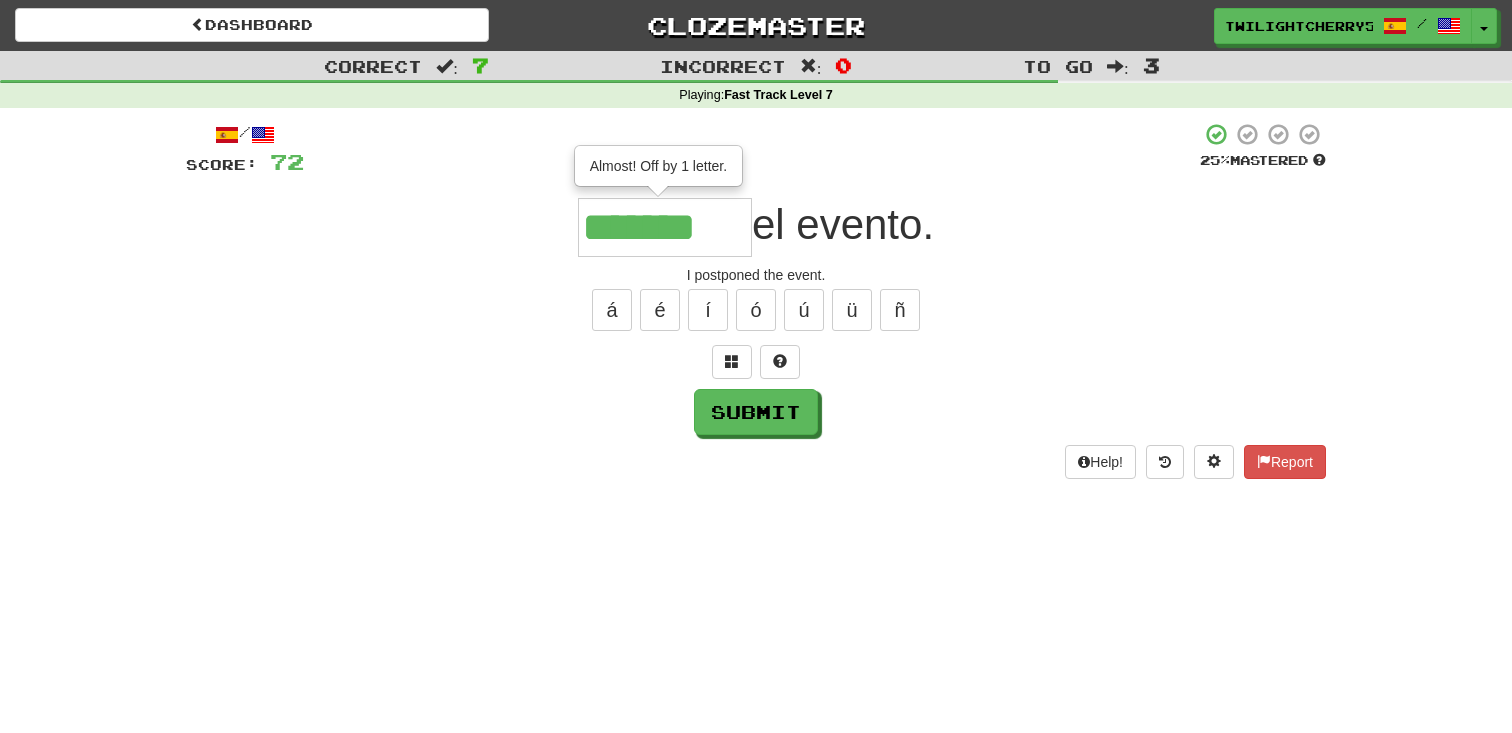 type on "*******" 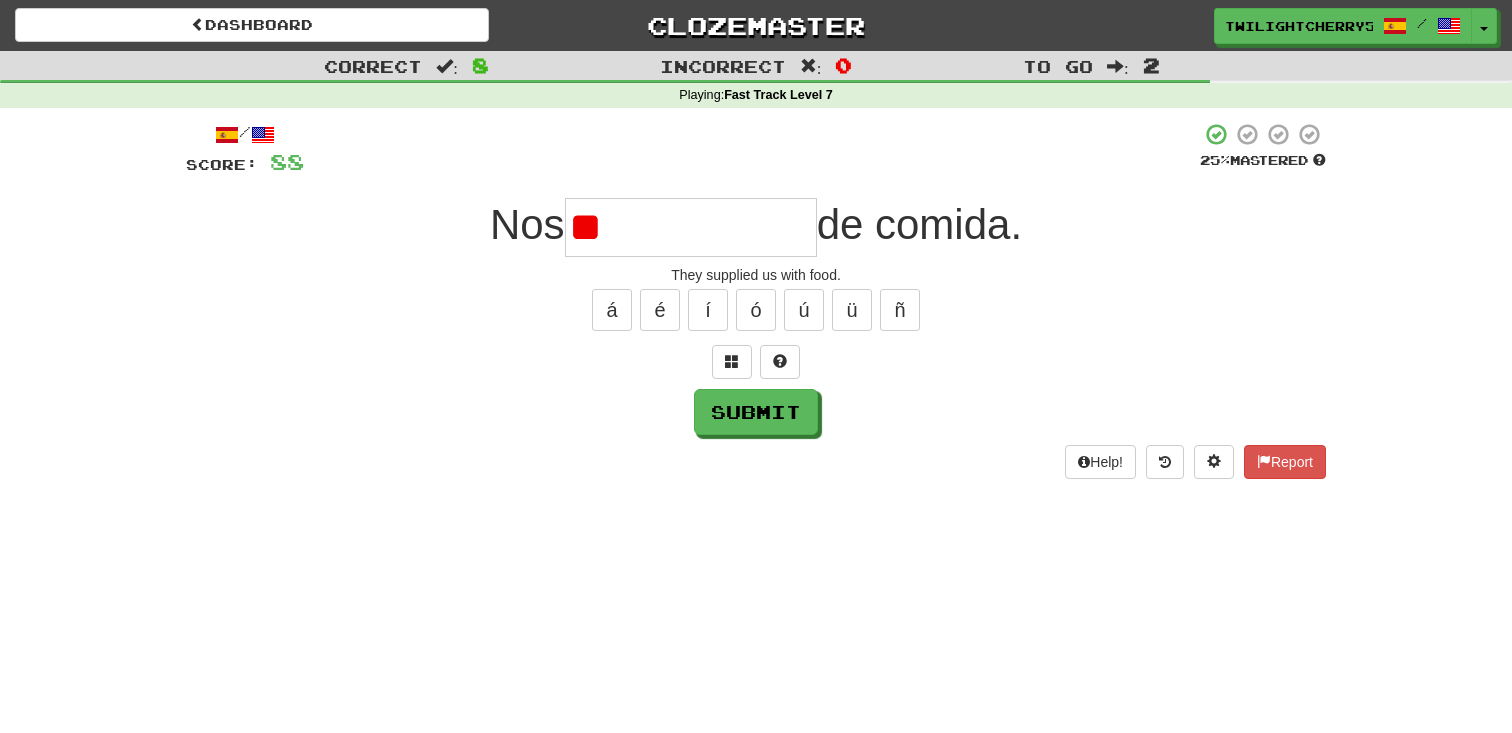 type on "*" 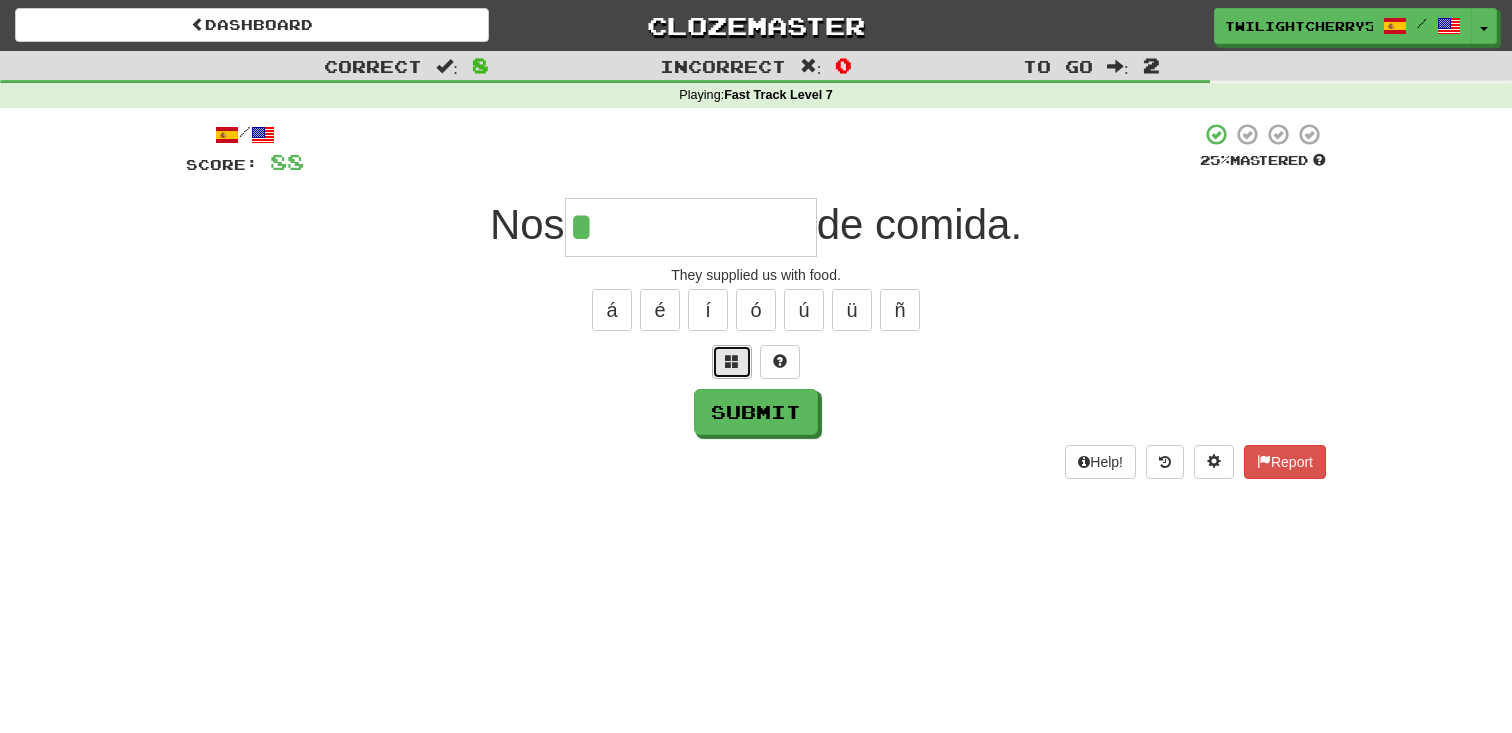 click at bounding box center (732, 362) 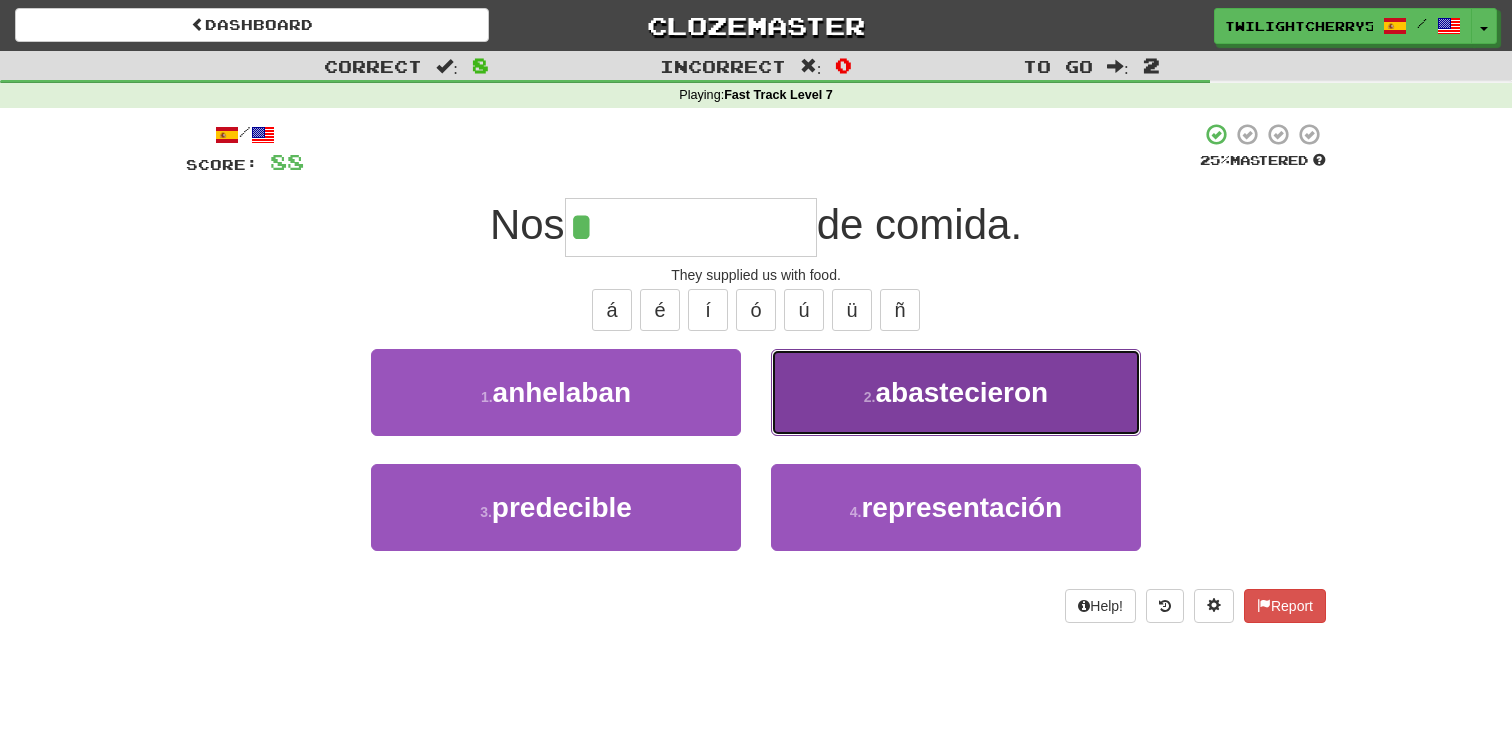 click on "2 .  abastecieron" at bounding box center [956, 392] 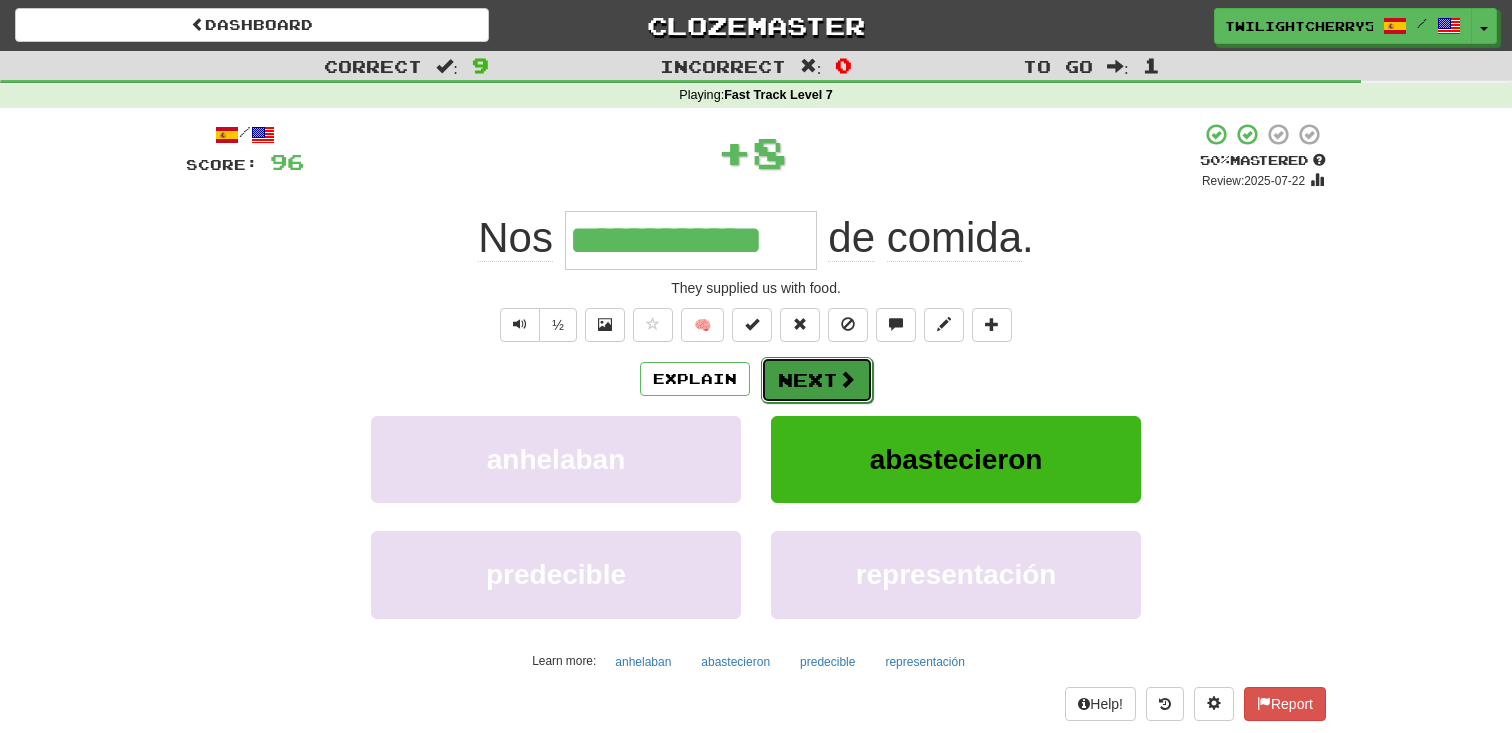 click on "Next" at bounding box center (817, 380) 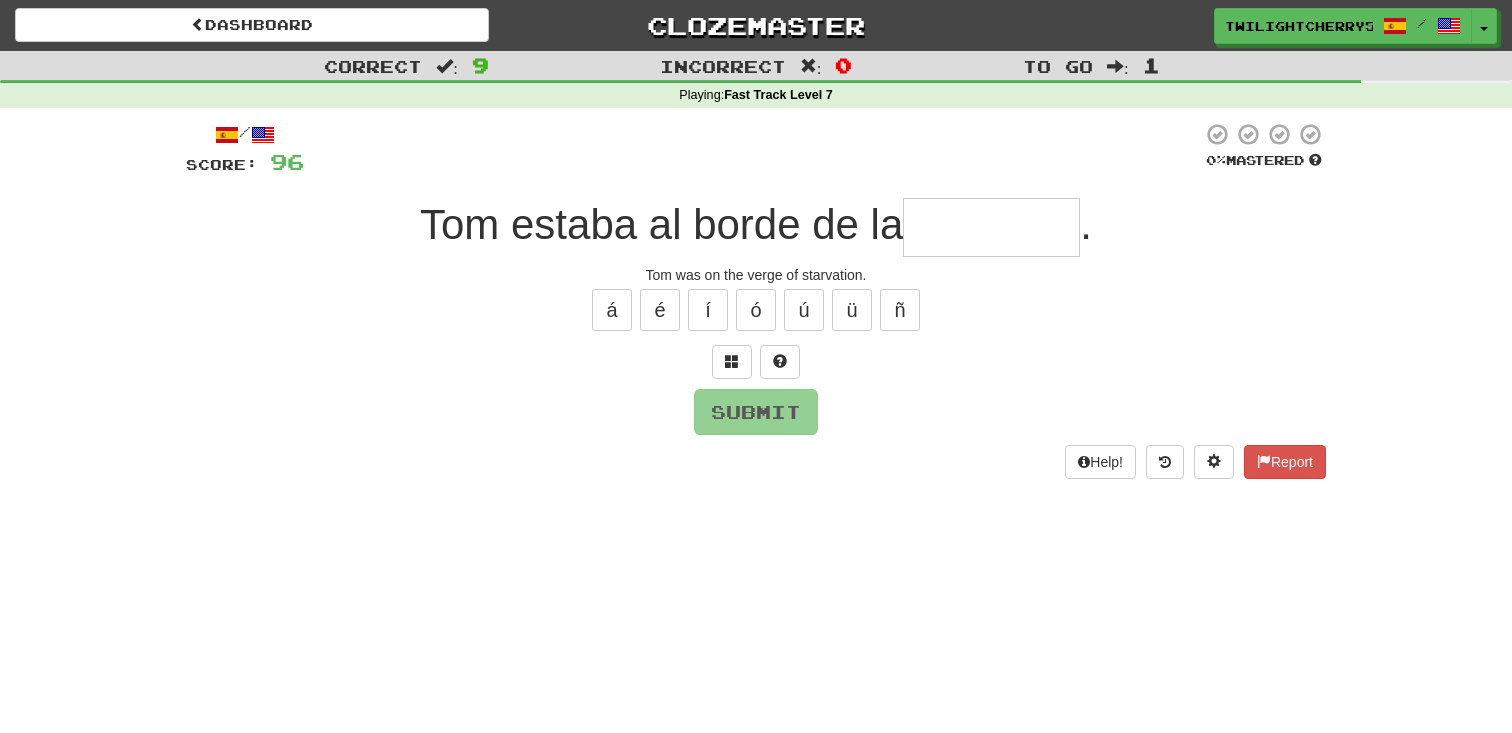 type on "*" 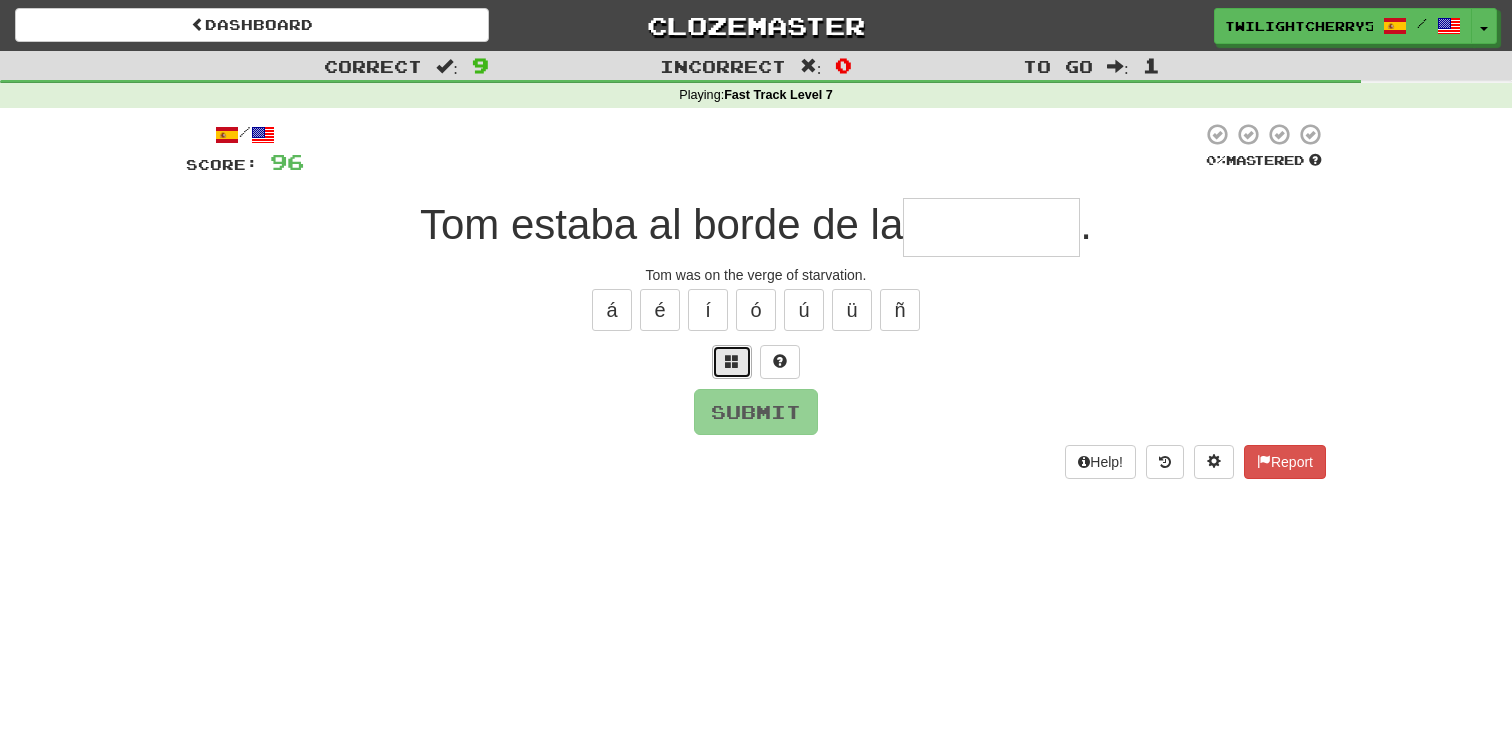 click at bounding box center (732, 362) 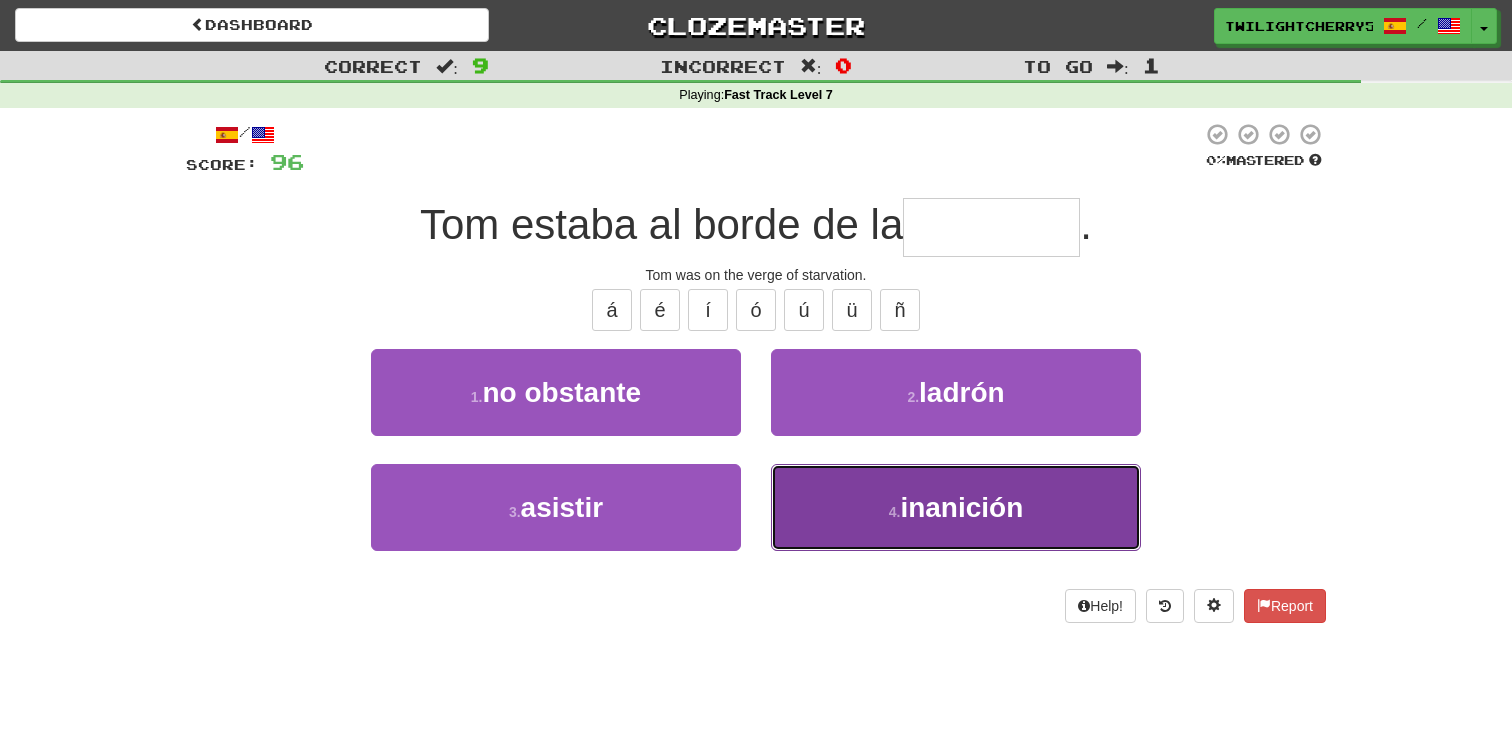 click on "inanición" at bounding box center [961, 507] 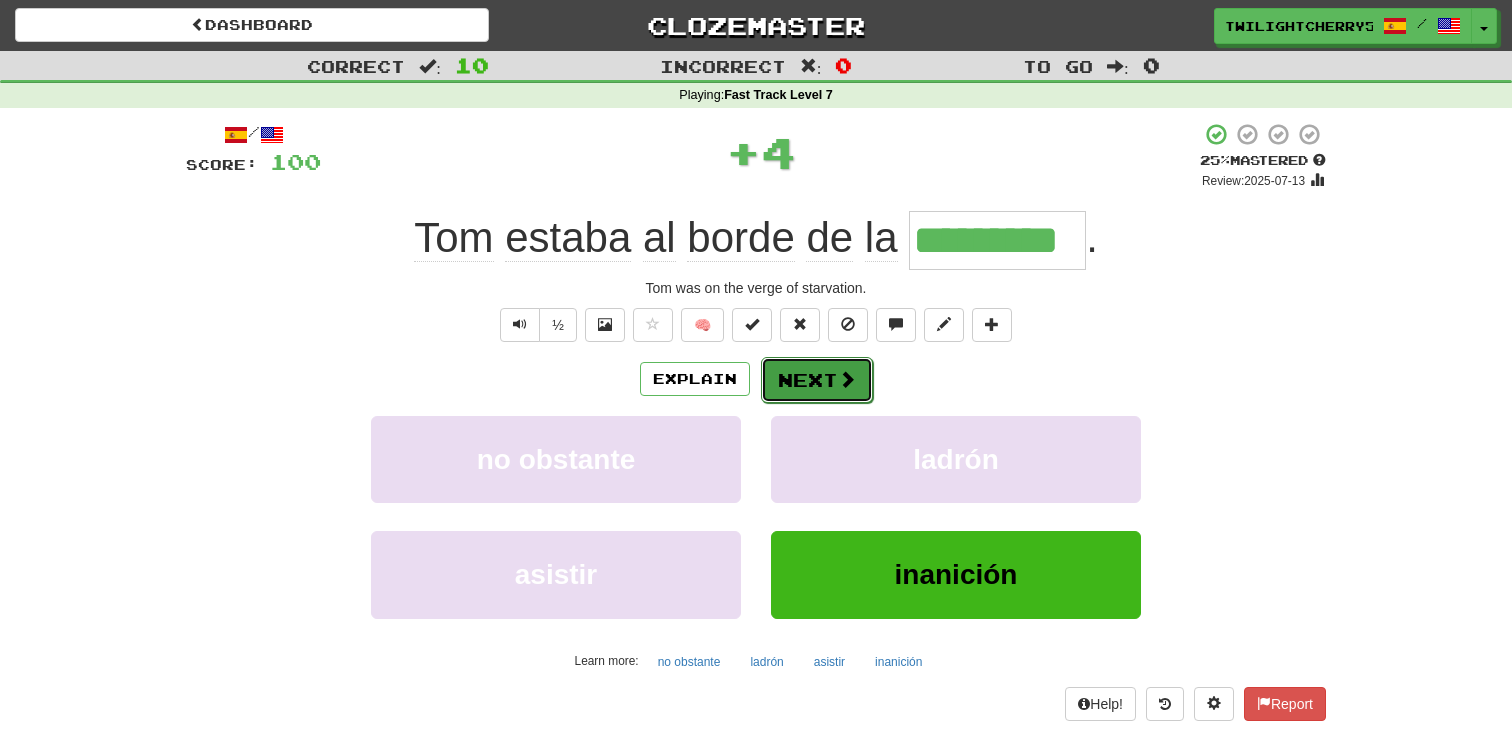 click on "Next" at bounding box center [817, 380] 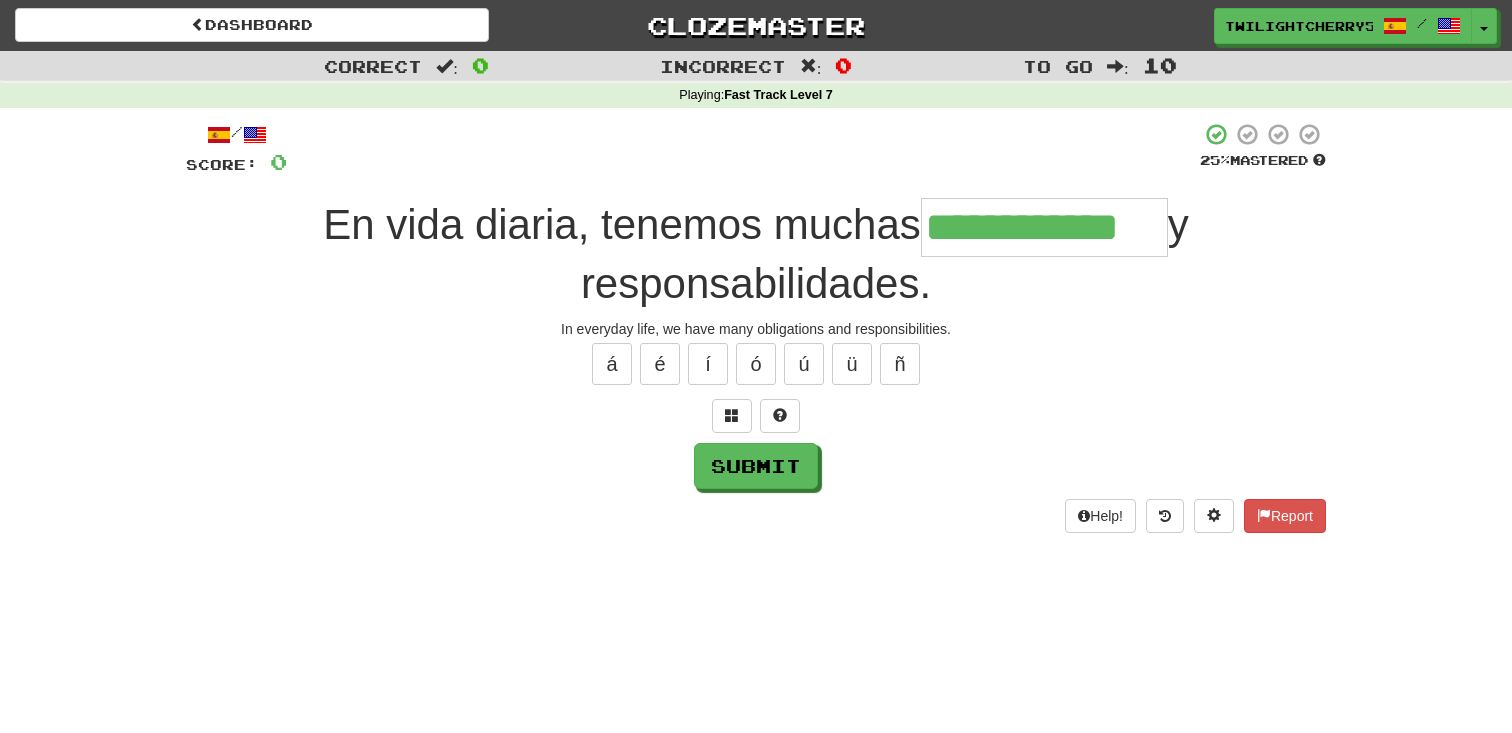 type on "**********" 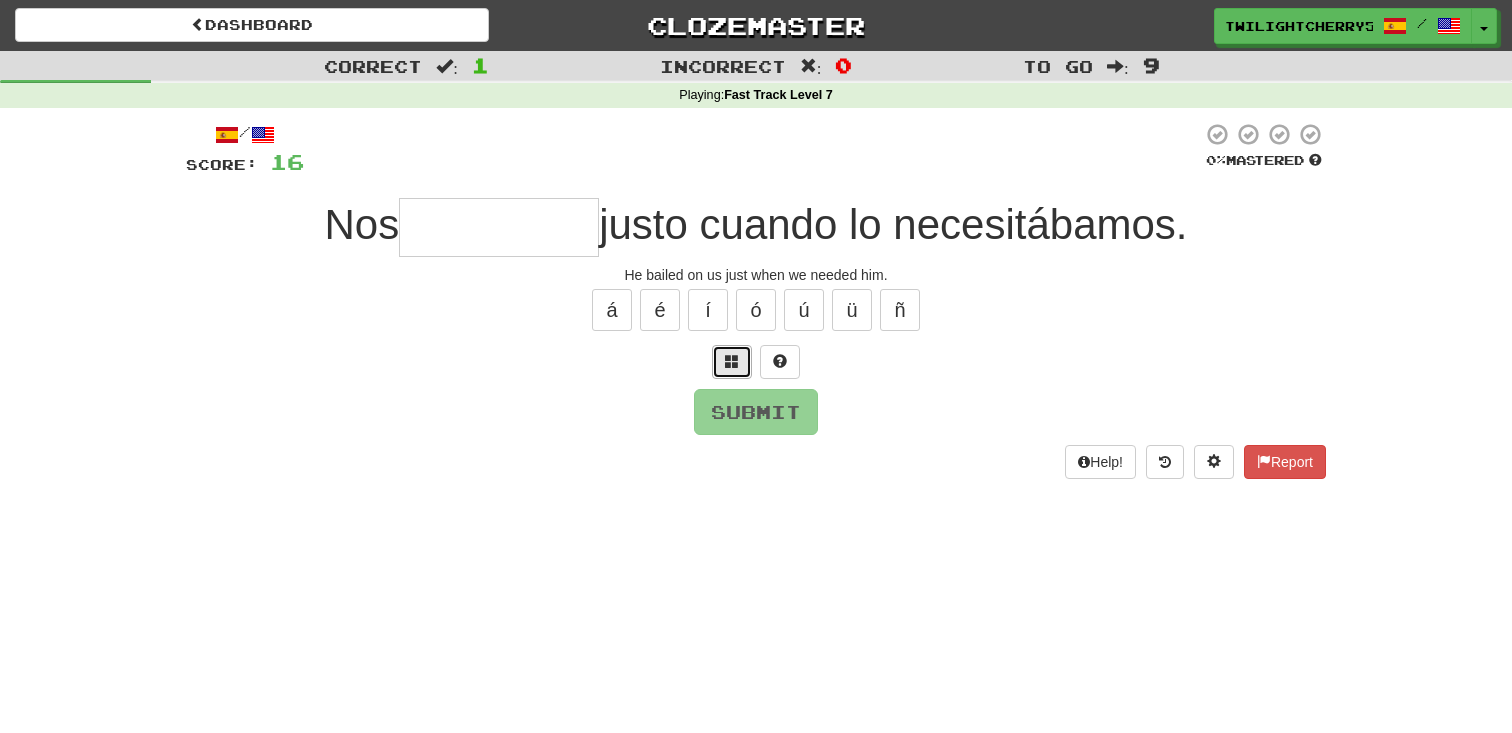 click at bounding box center [732, 361] 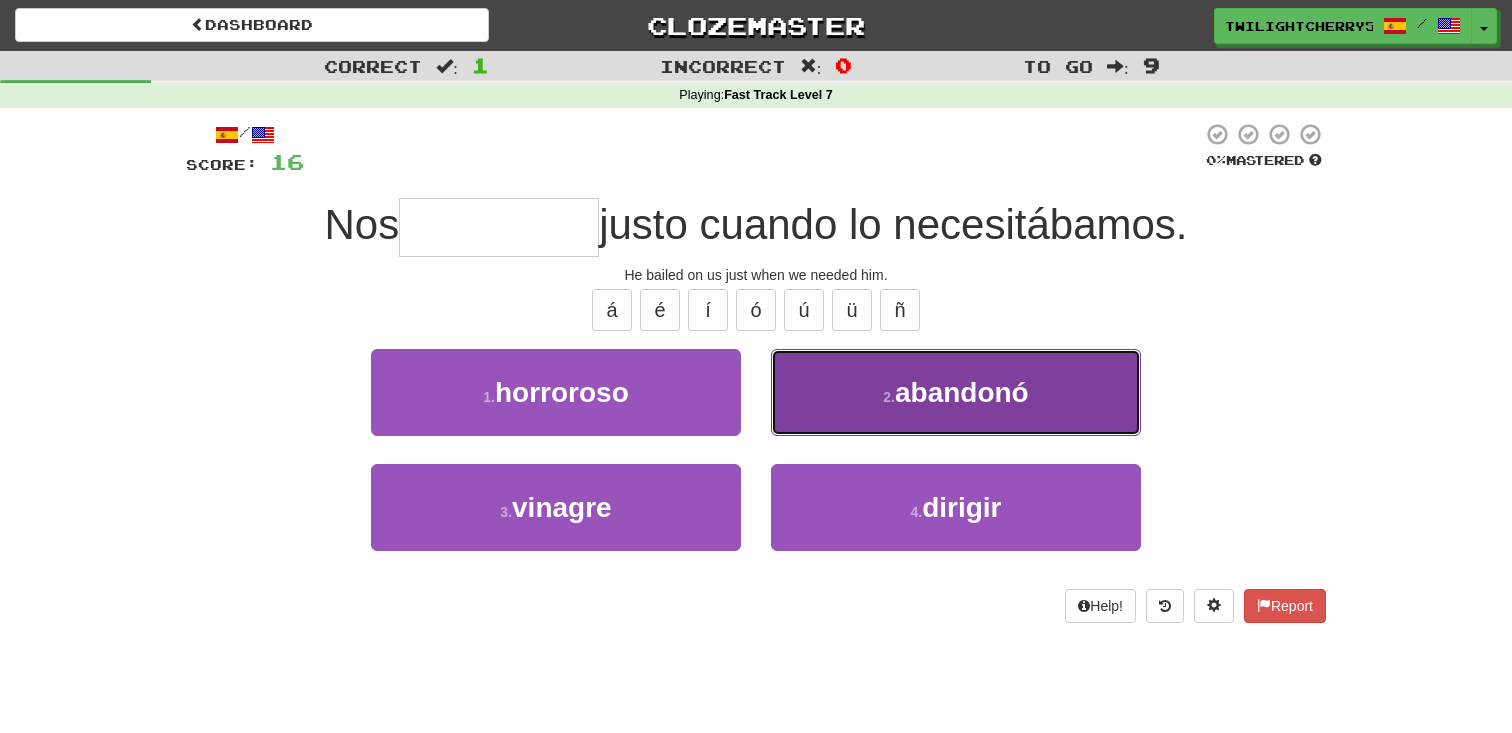 click on "2 .  abandonó" at bounding box center [956, 392] 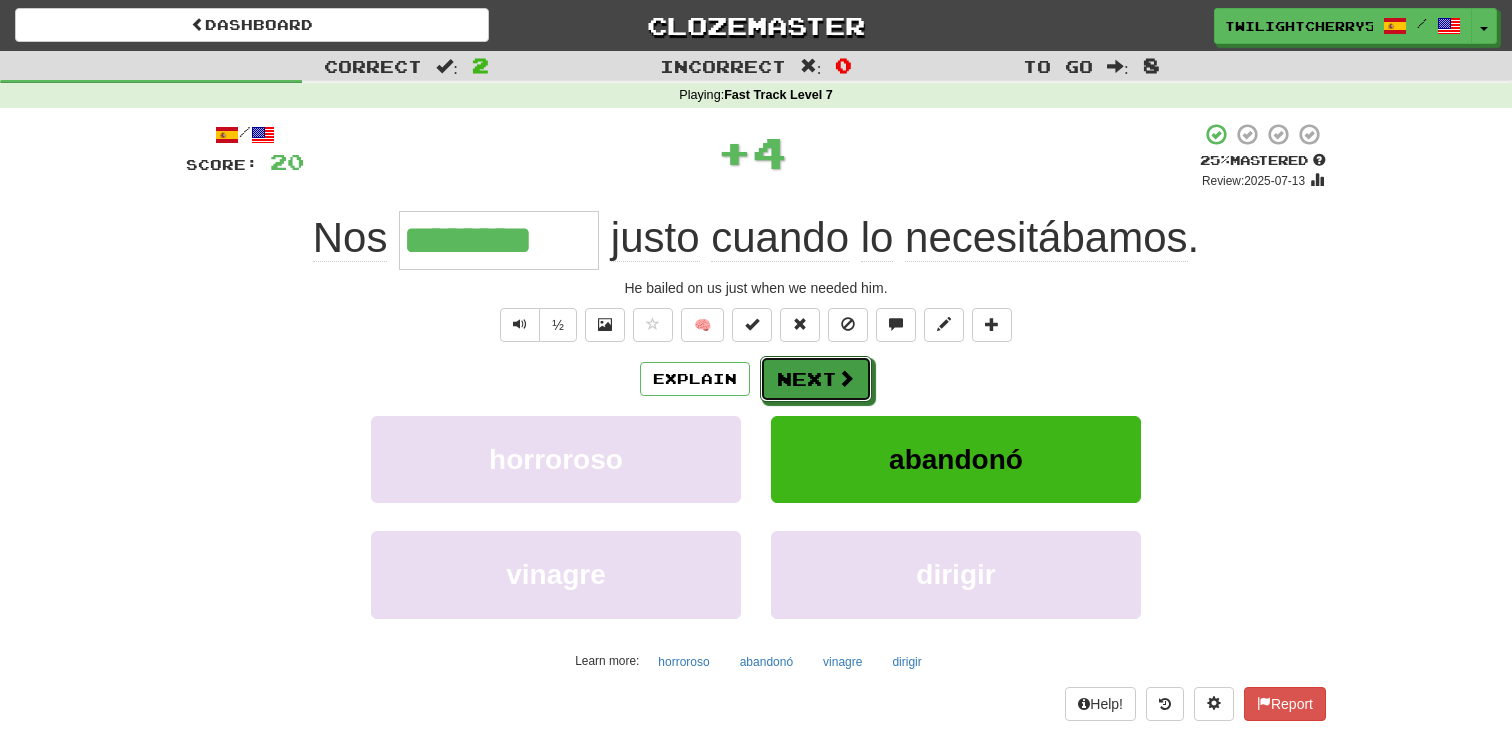 click on "Next" at bounding box center [816, 379] 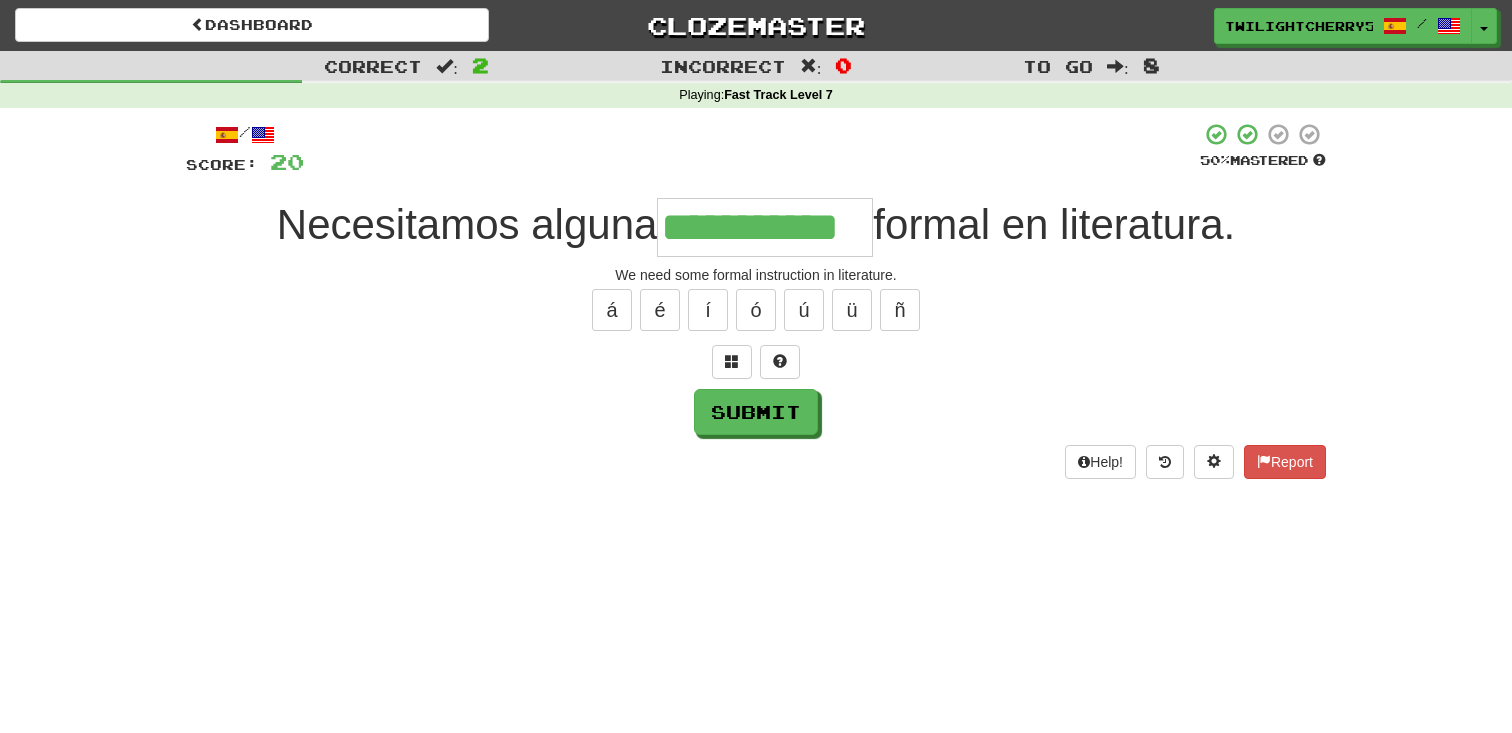 type on "**********" 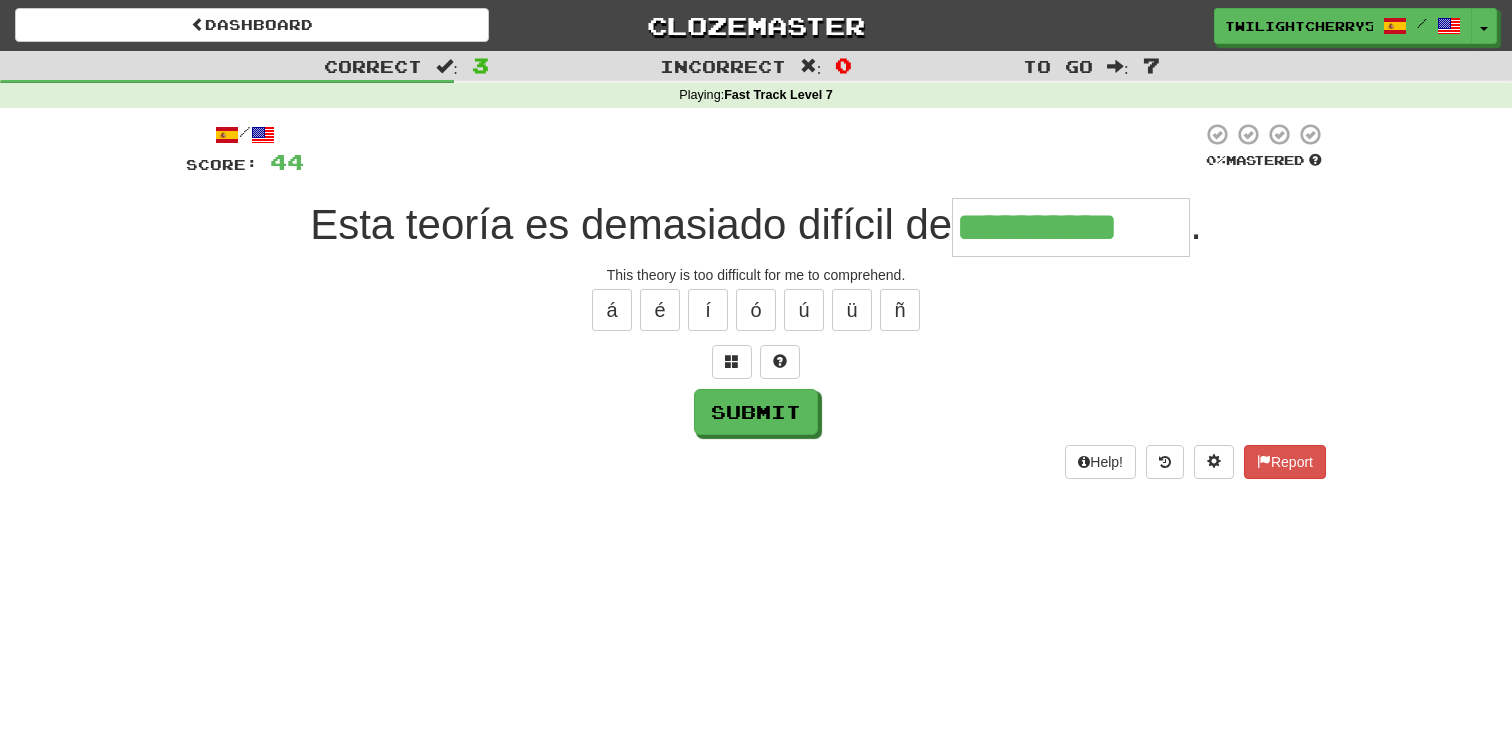 type on "**********" 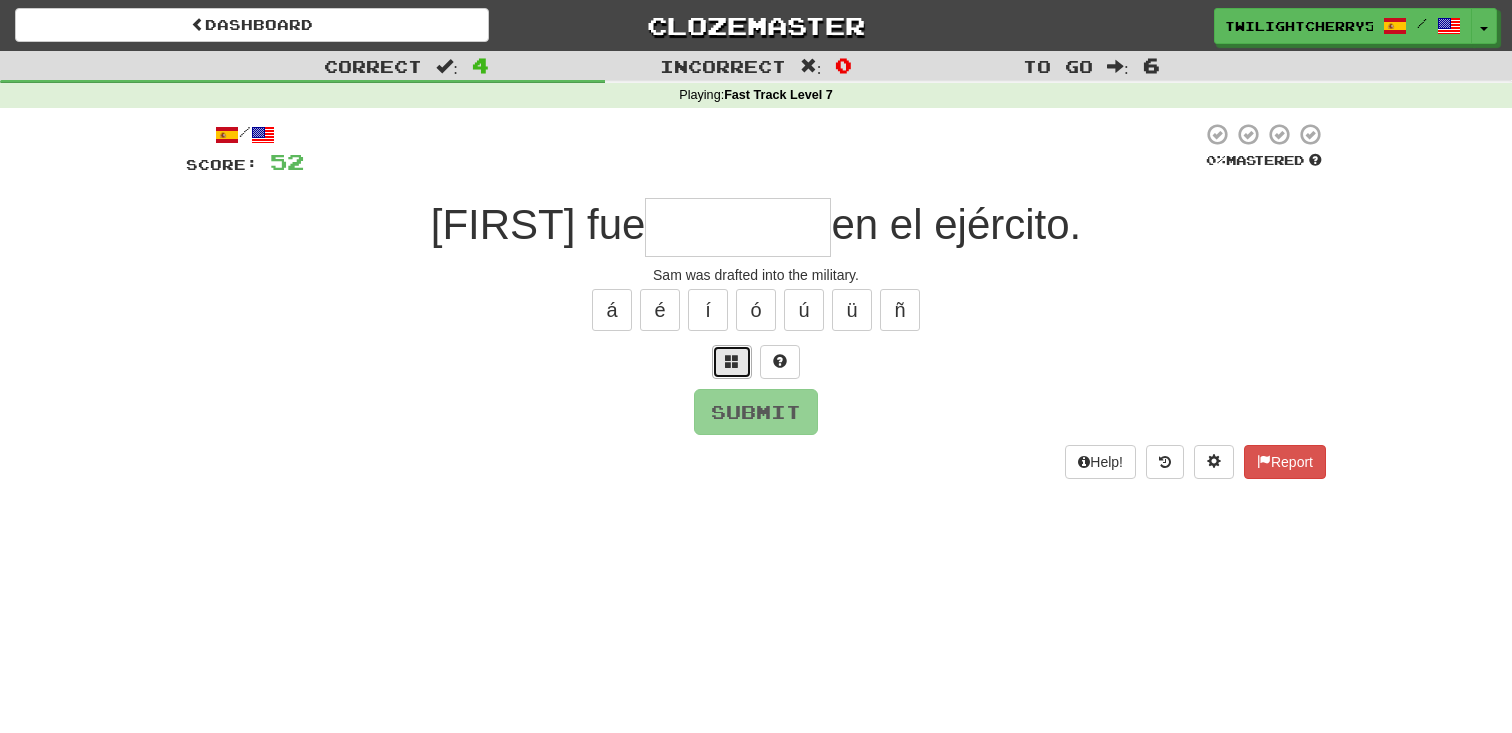 click at bounding box center [732, 361] 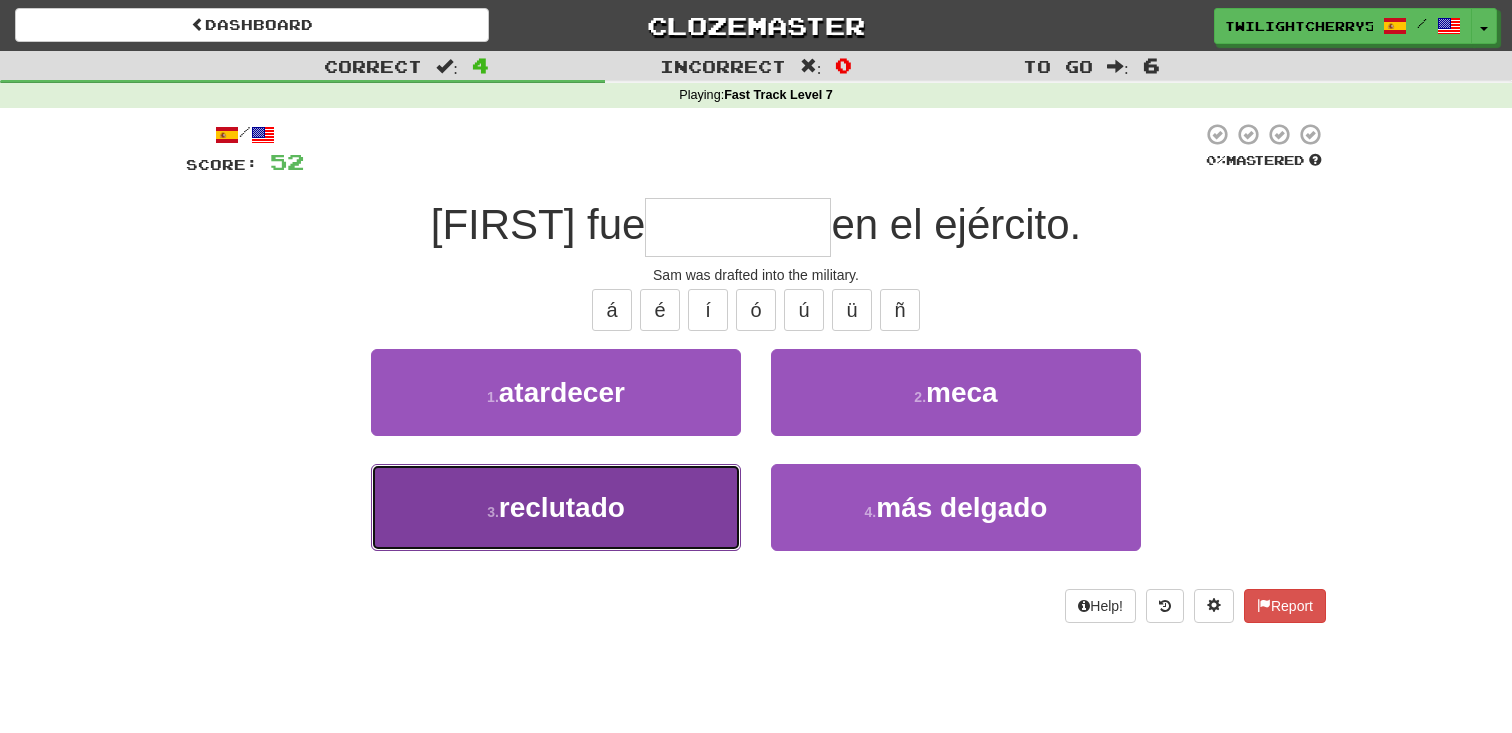 click on "3 .  reclutado" at bounding box center (556, 507) 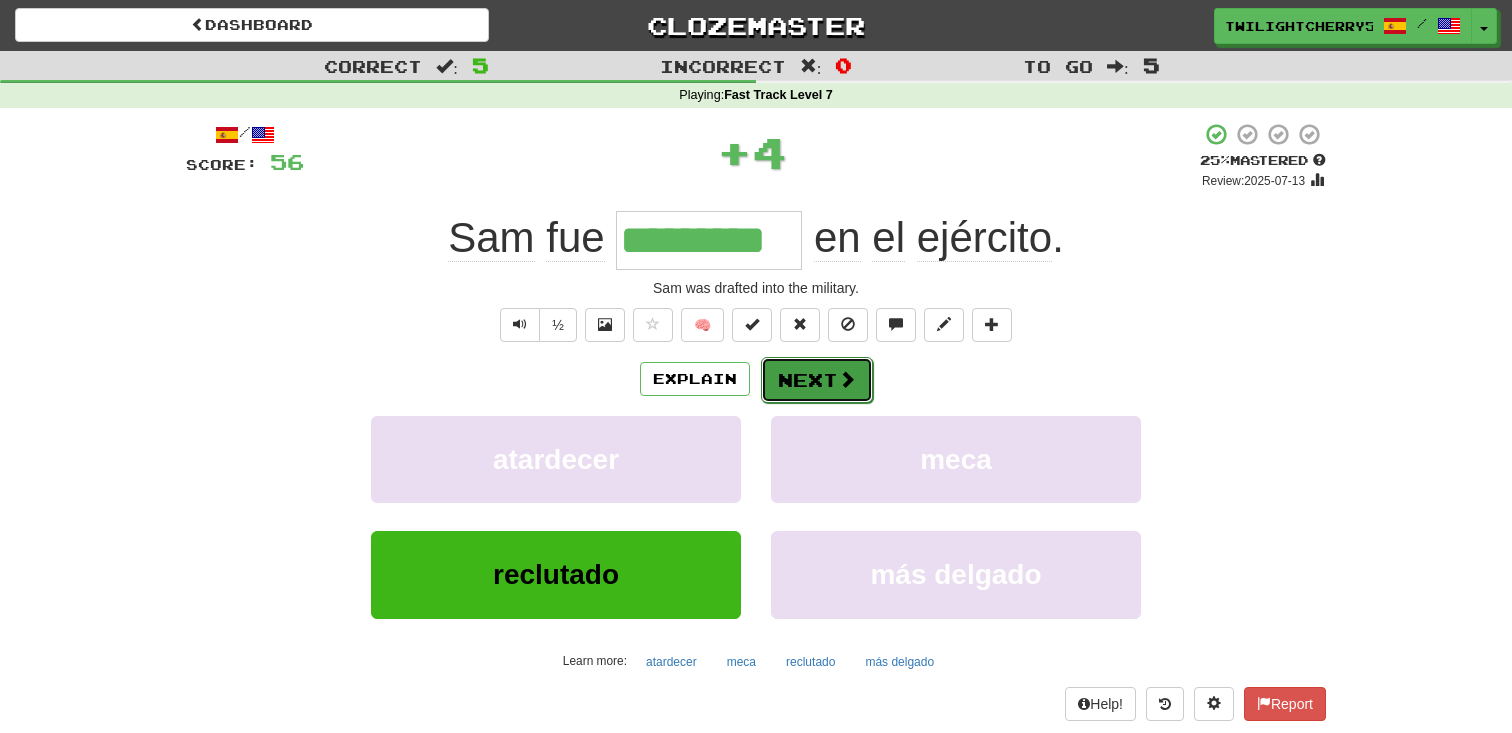 click on "Next" at bounding box center [817, 380] 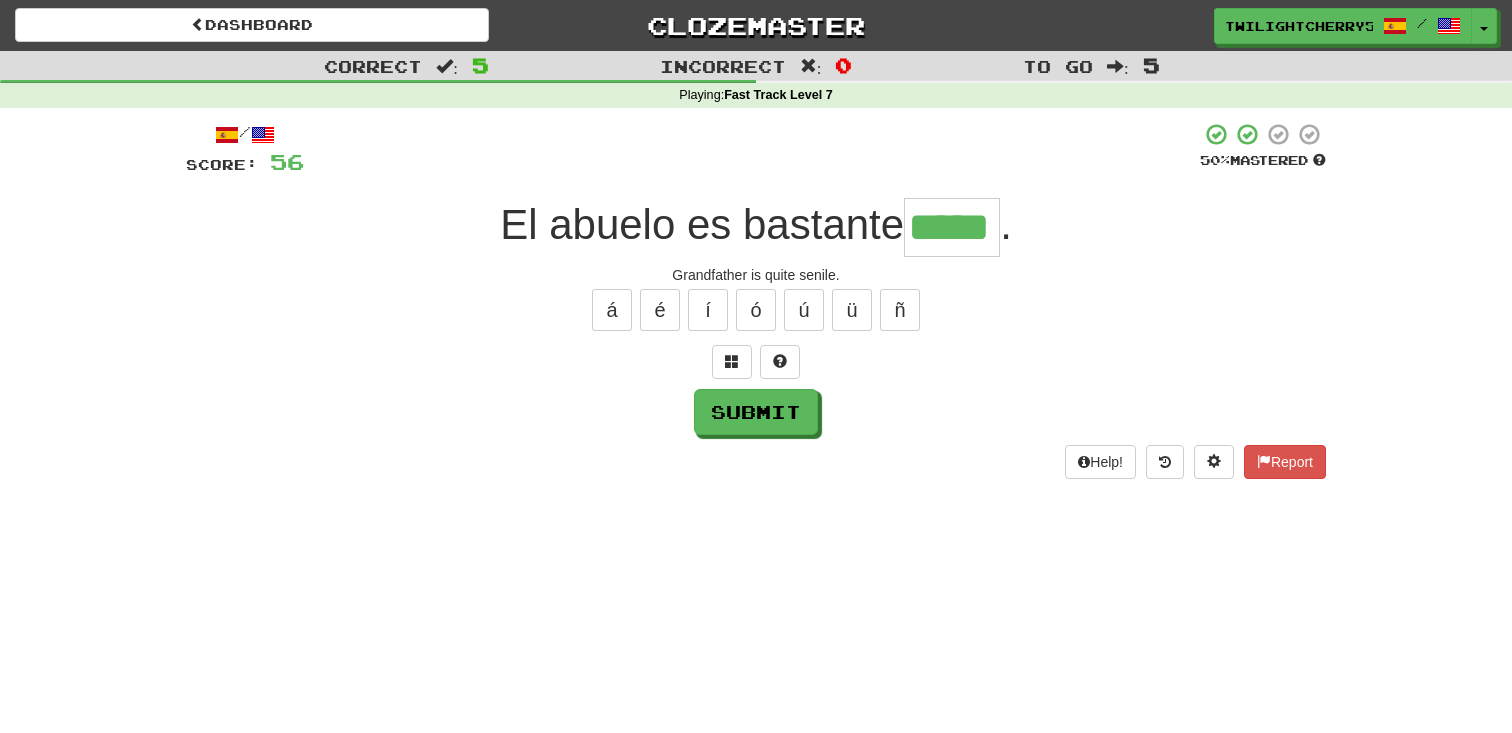 type on "*****" 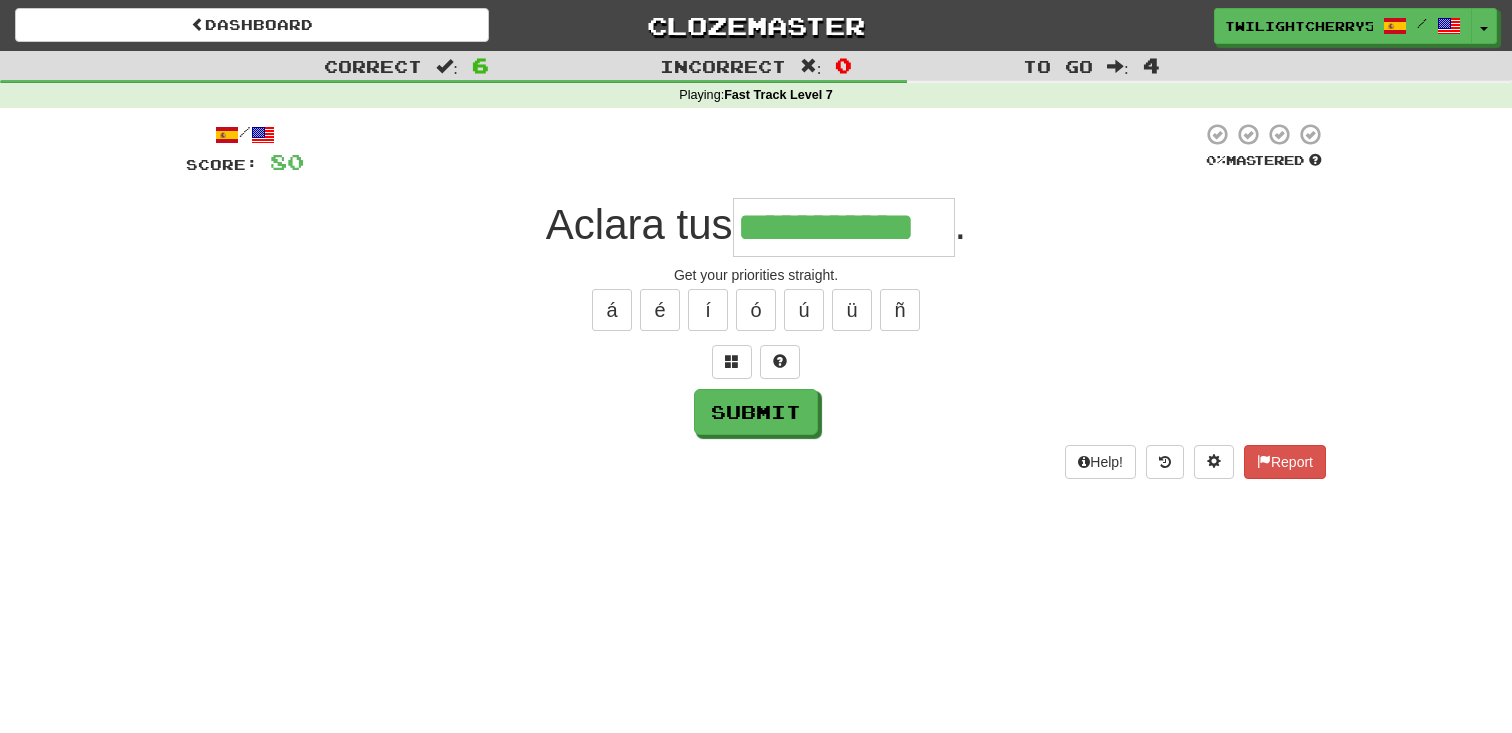 type on "**********" 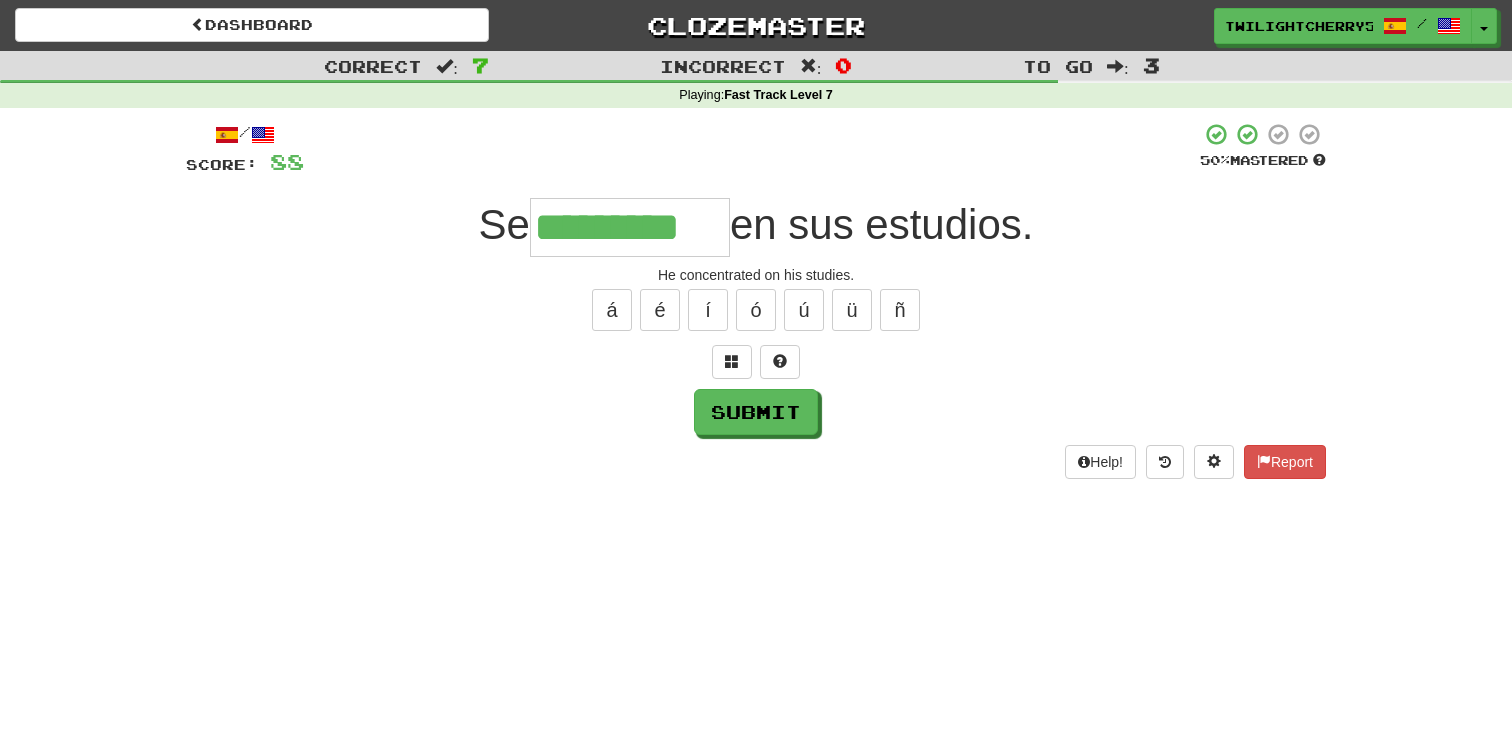 type on "*********" 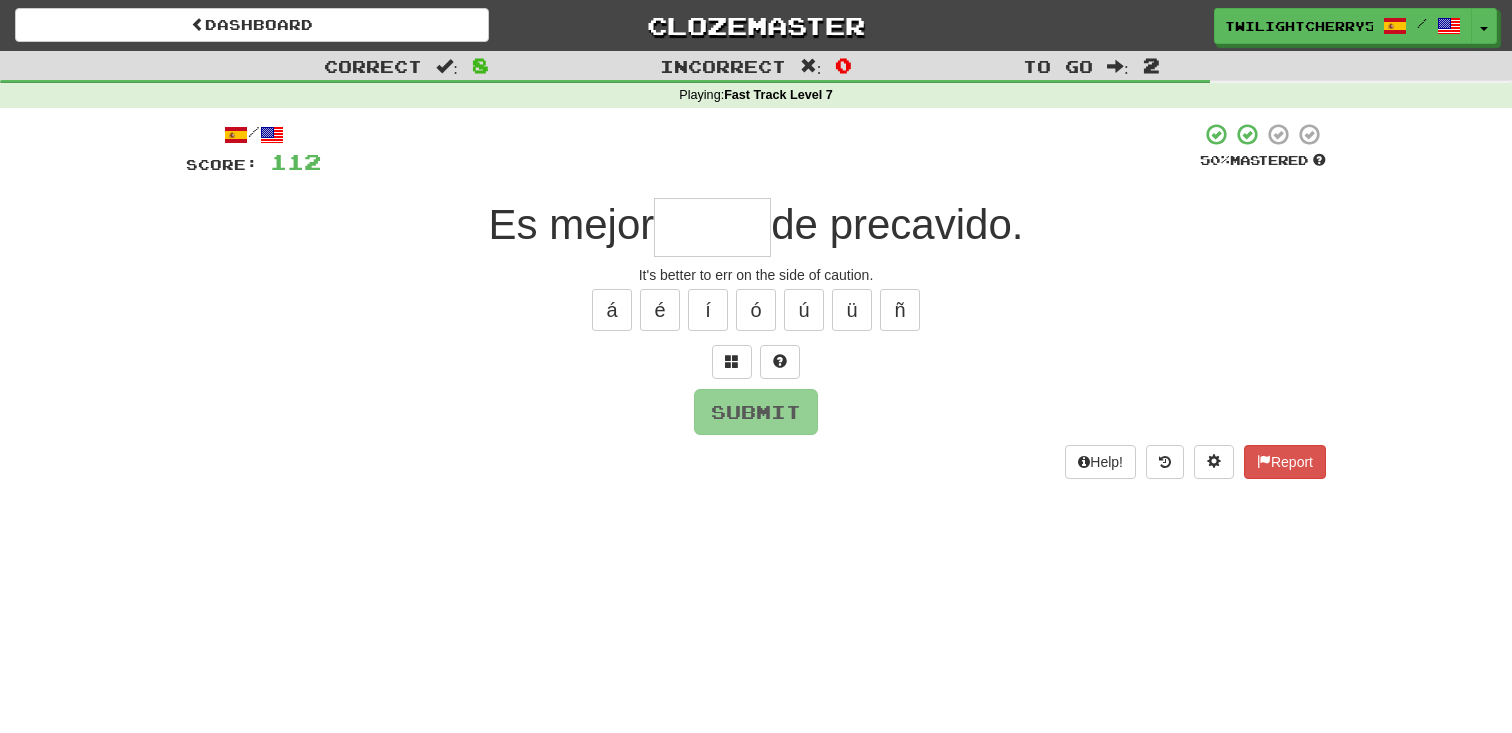 type on "*" 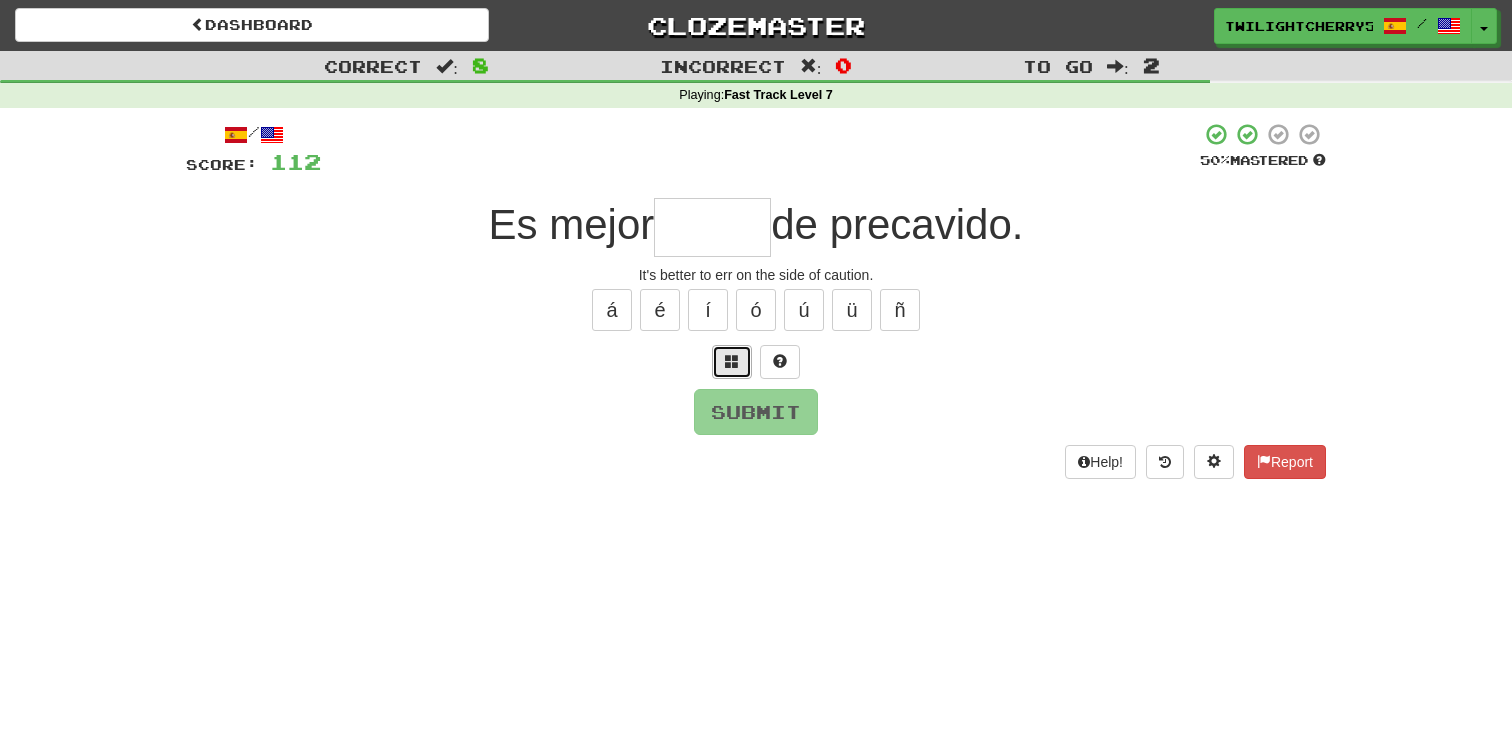 click at bounding box center [732, 362] 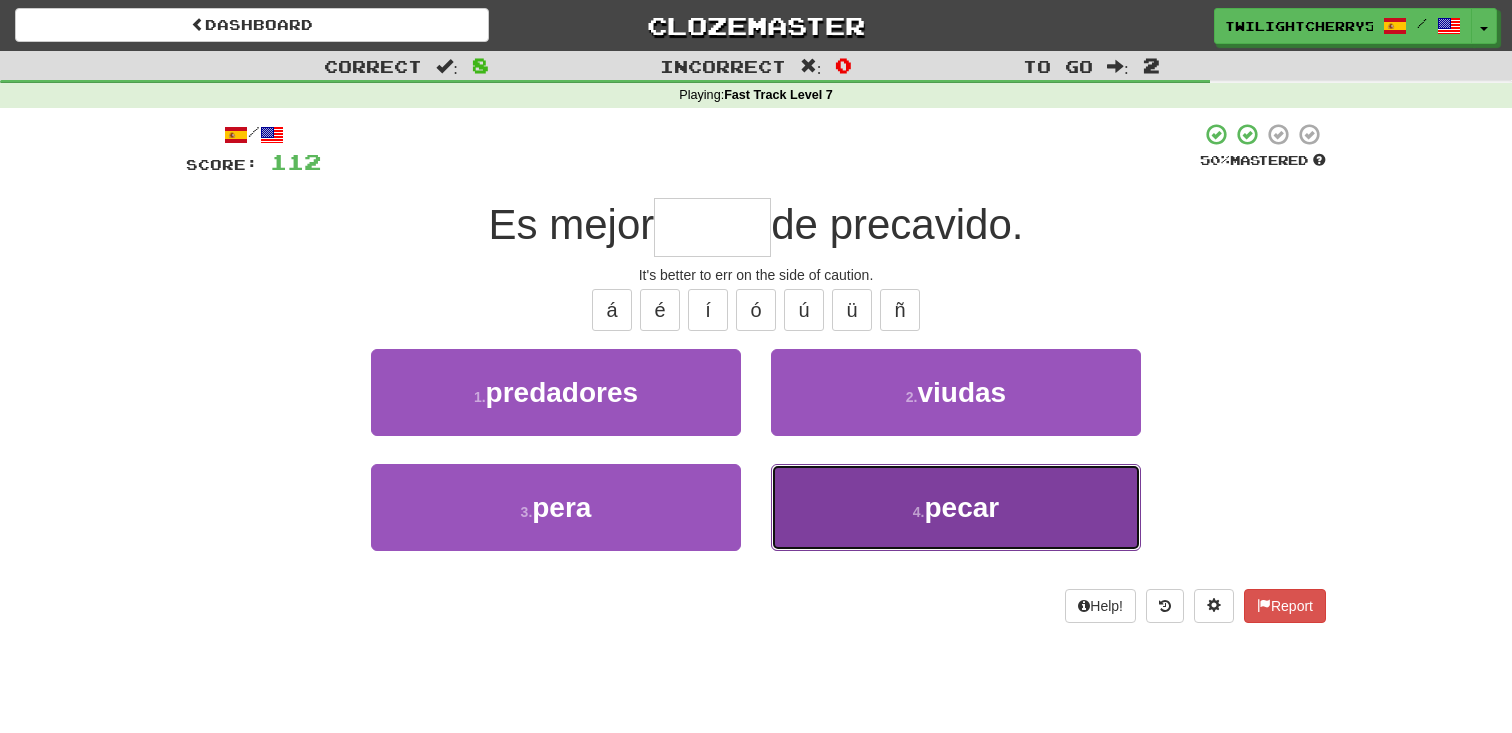click on "pecar" at bounding box center (961, 507) 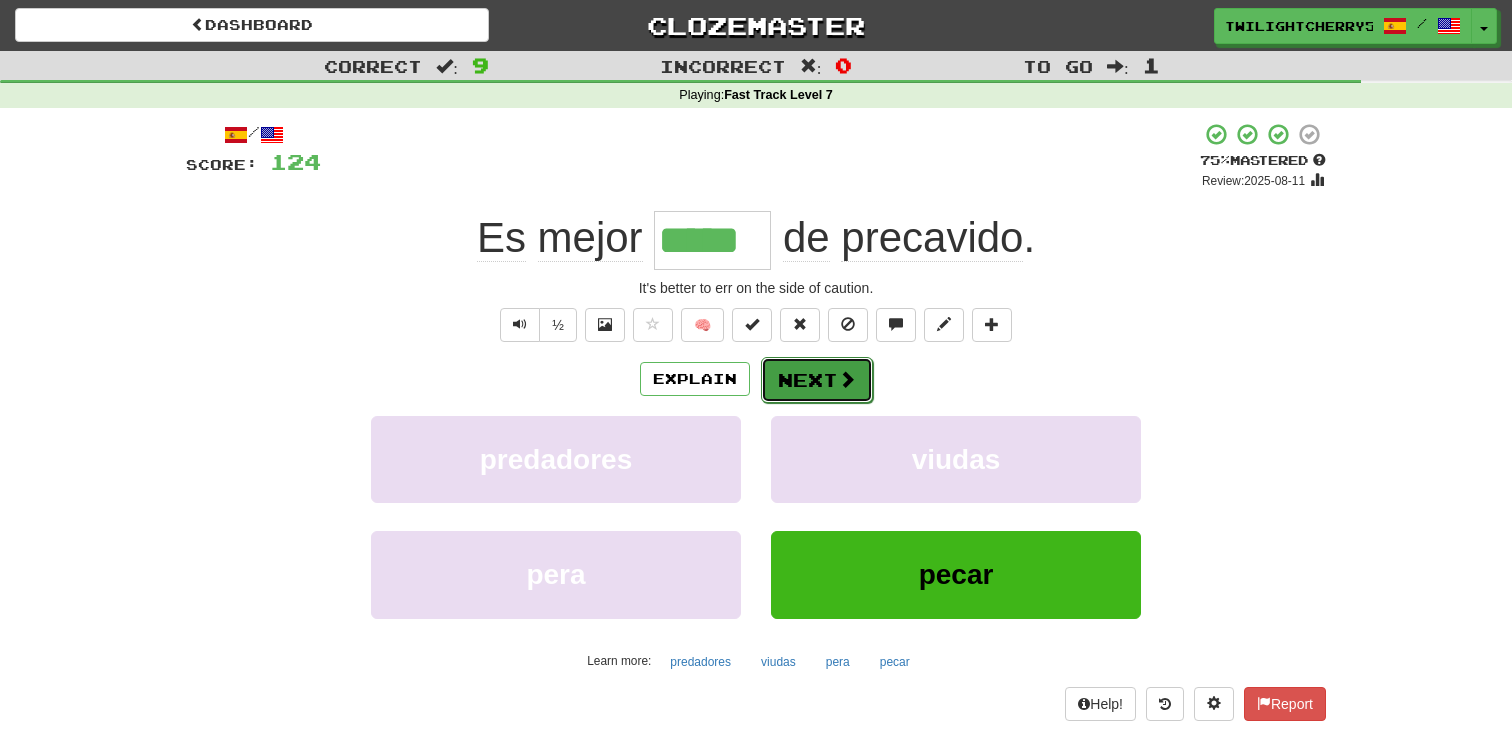 click on "Next" at bounding box center (817, 380) 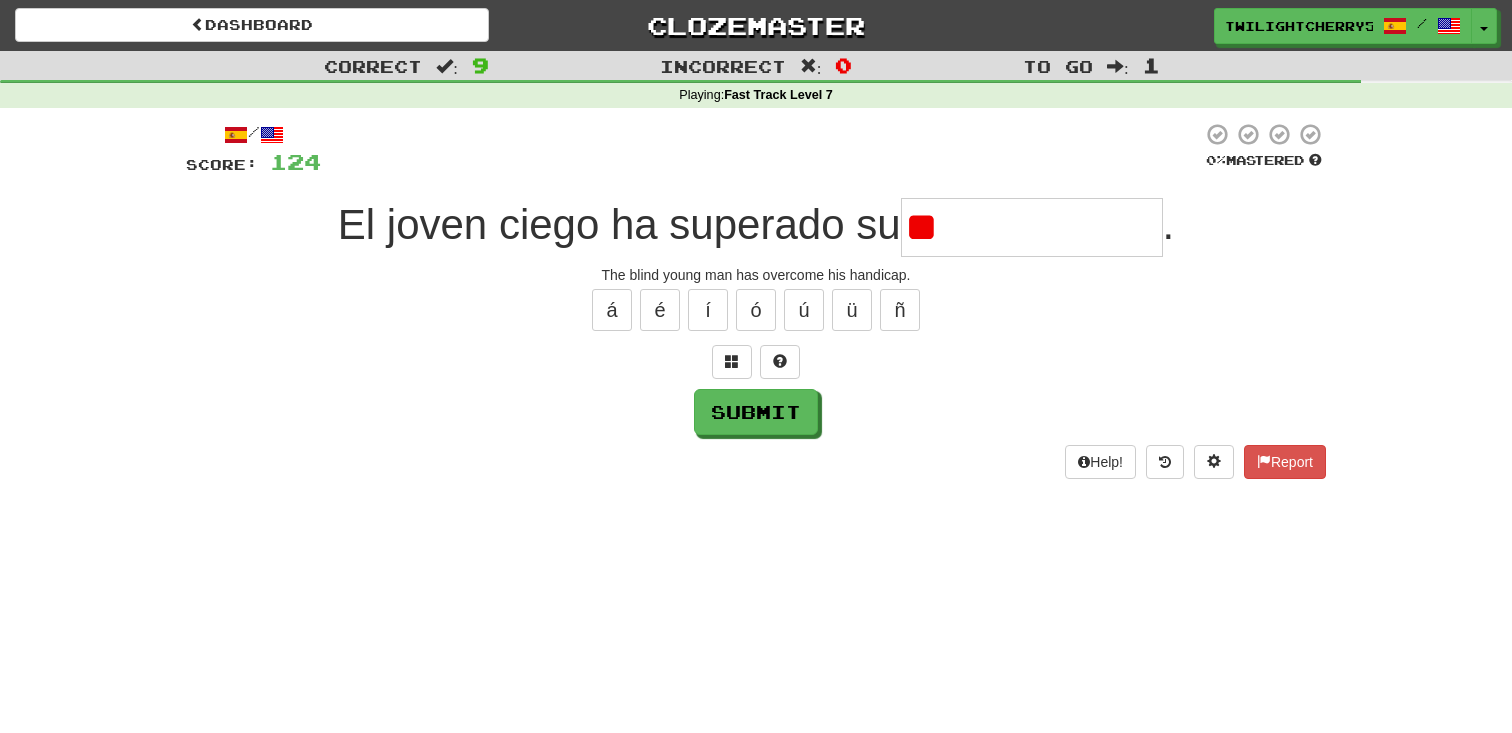 type on "*" 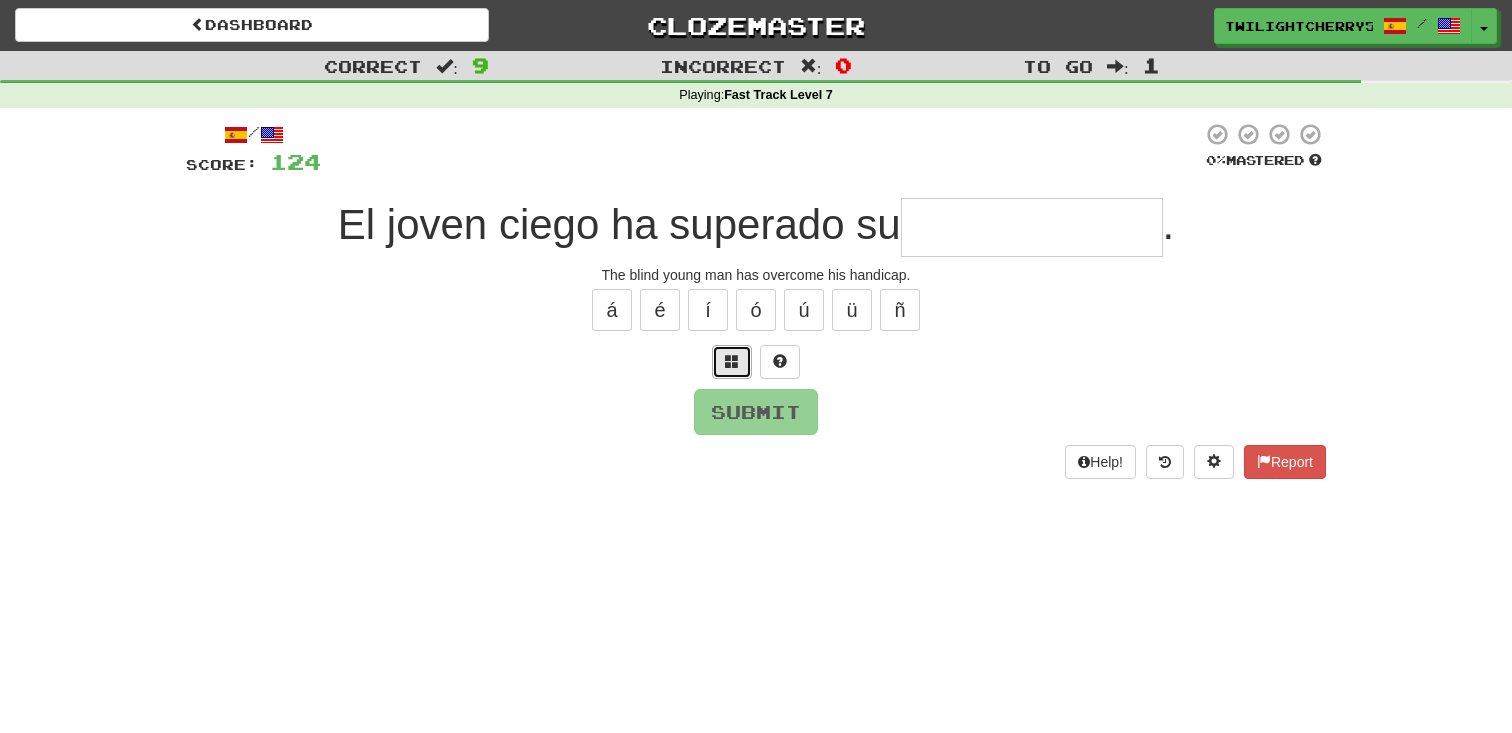 click at bounding box center (732, 362) 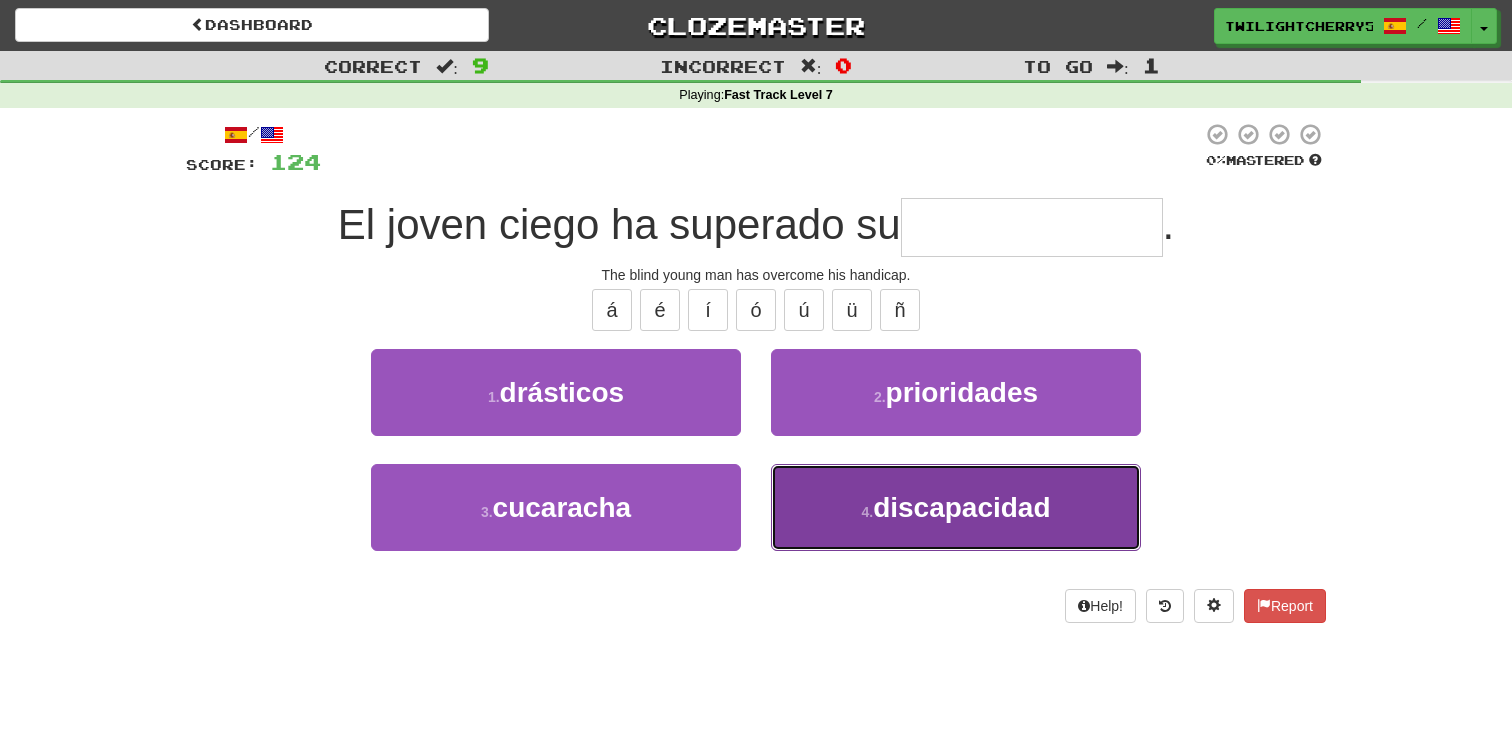 click on "4 .  discapacidad" at bounding box center (956, 507) 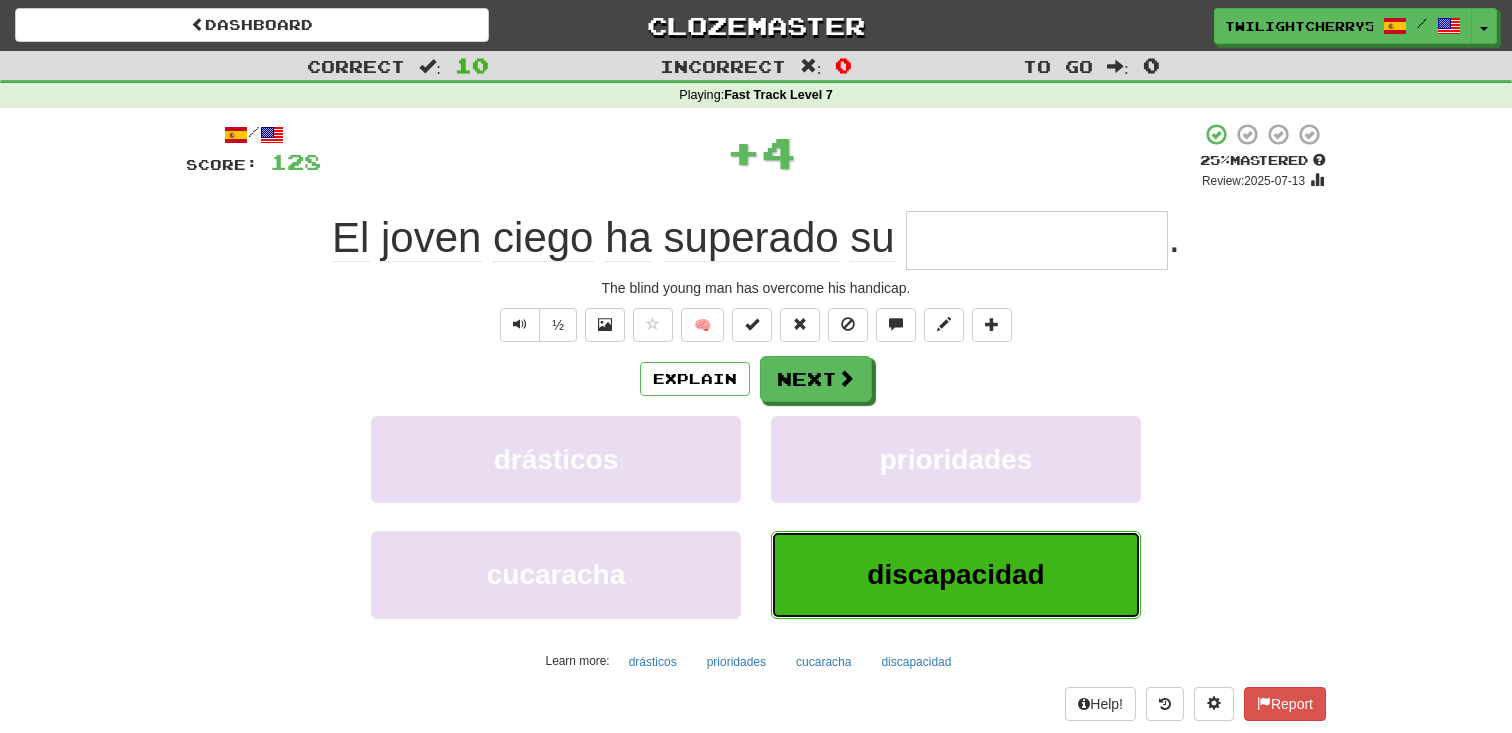 type on "**********" 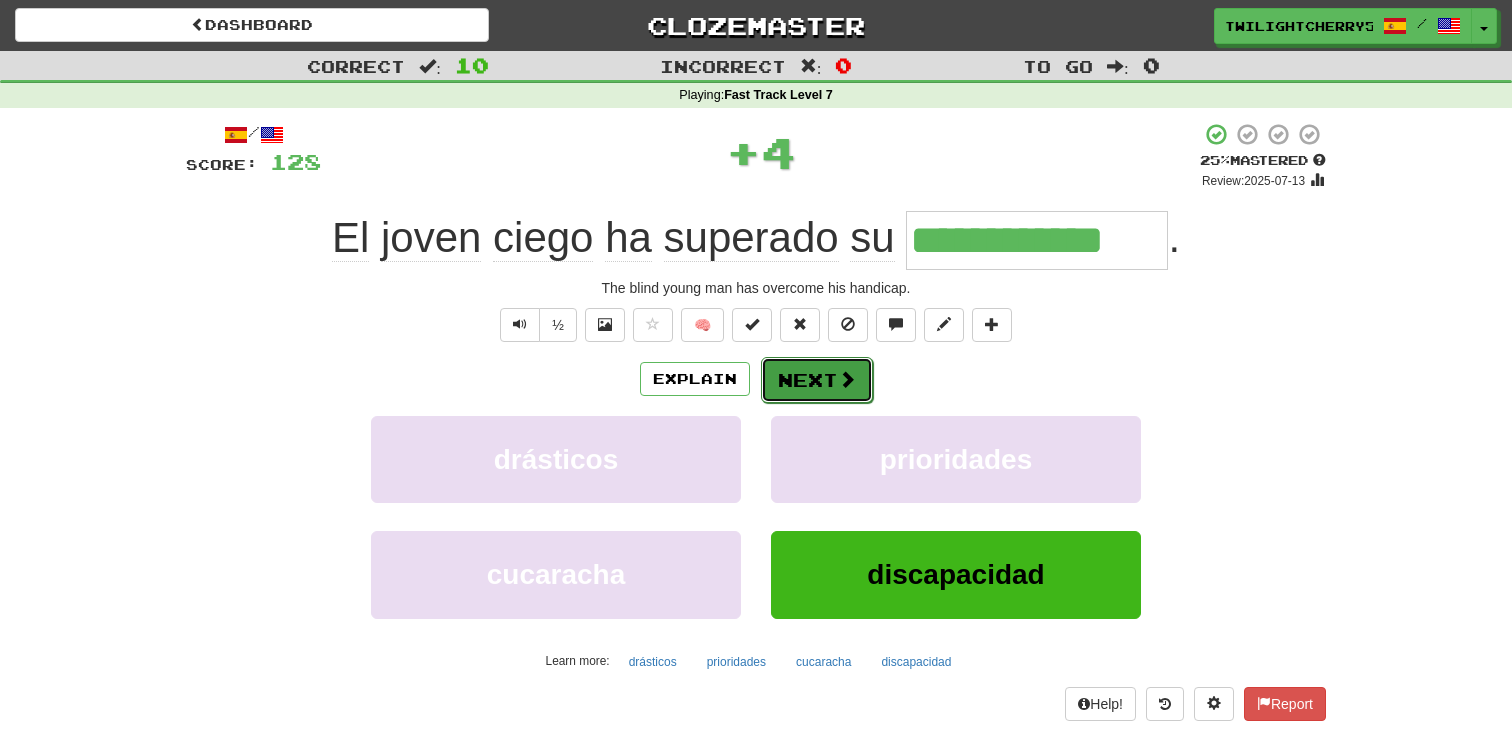 click on "Next" at bounding box center (817, 380) 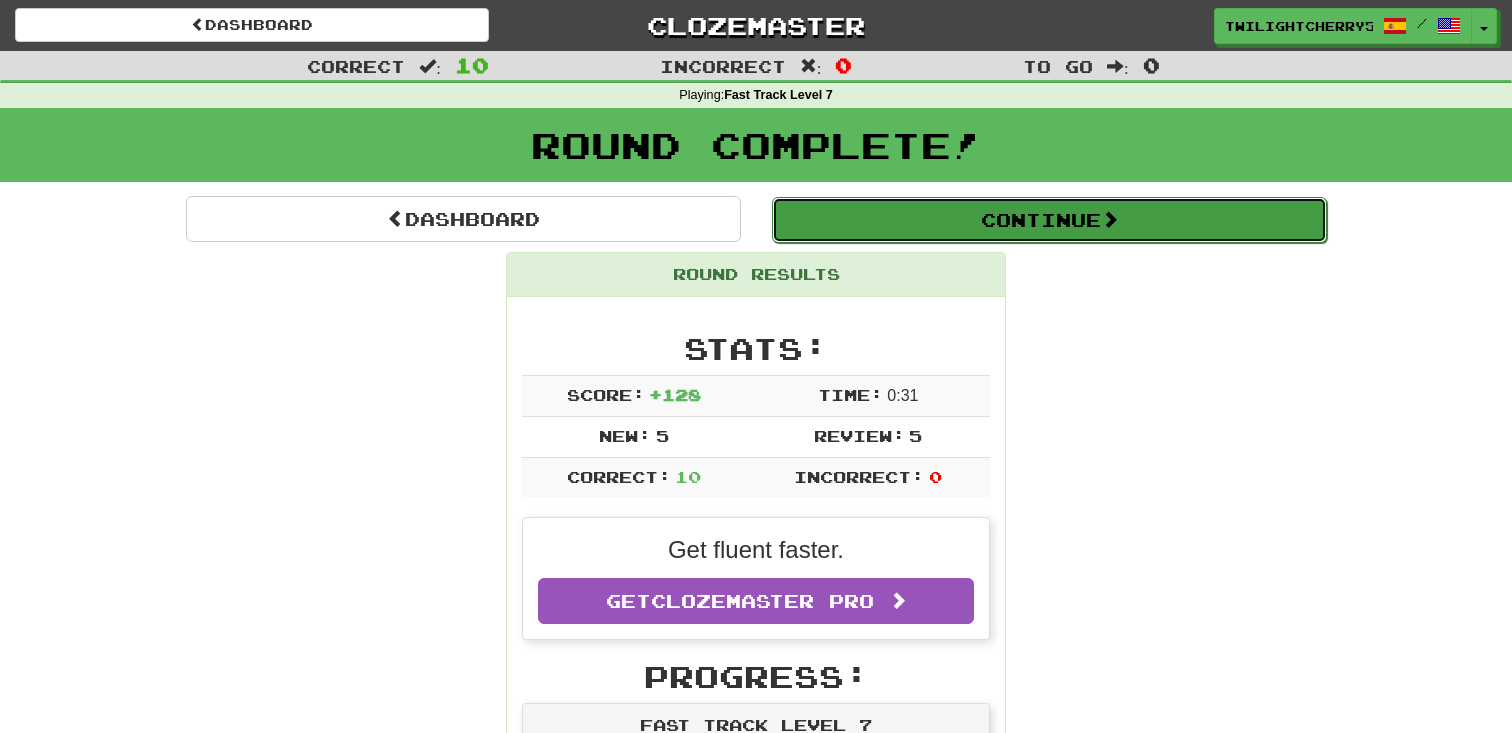click on "Continue" at bounding box center (1049, 220) 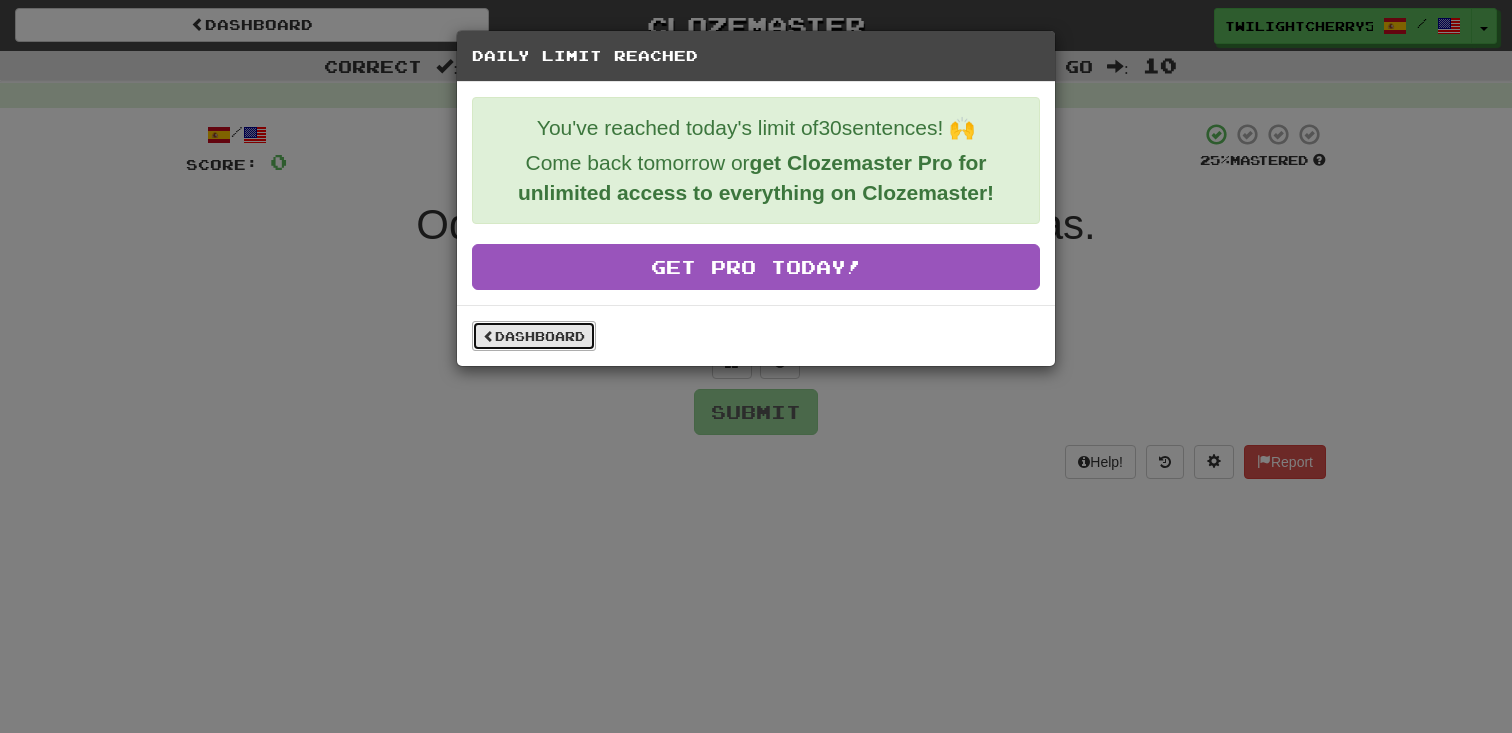 click on "Dashboard" at bounding box center [534, 336] 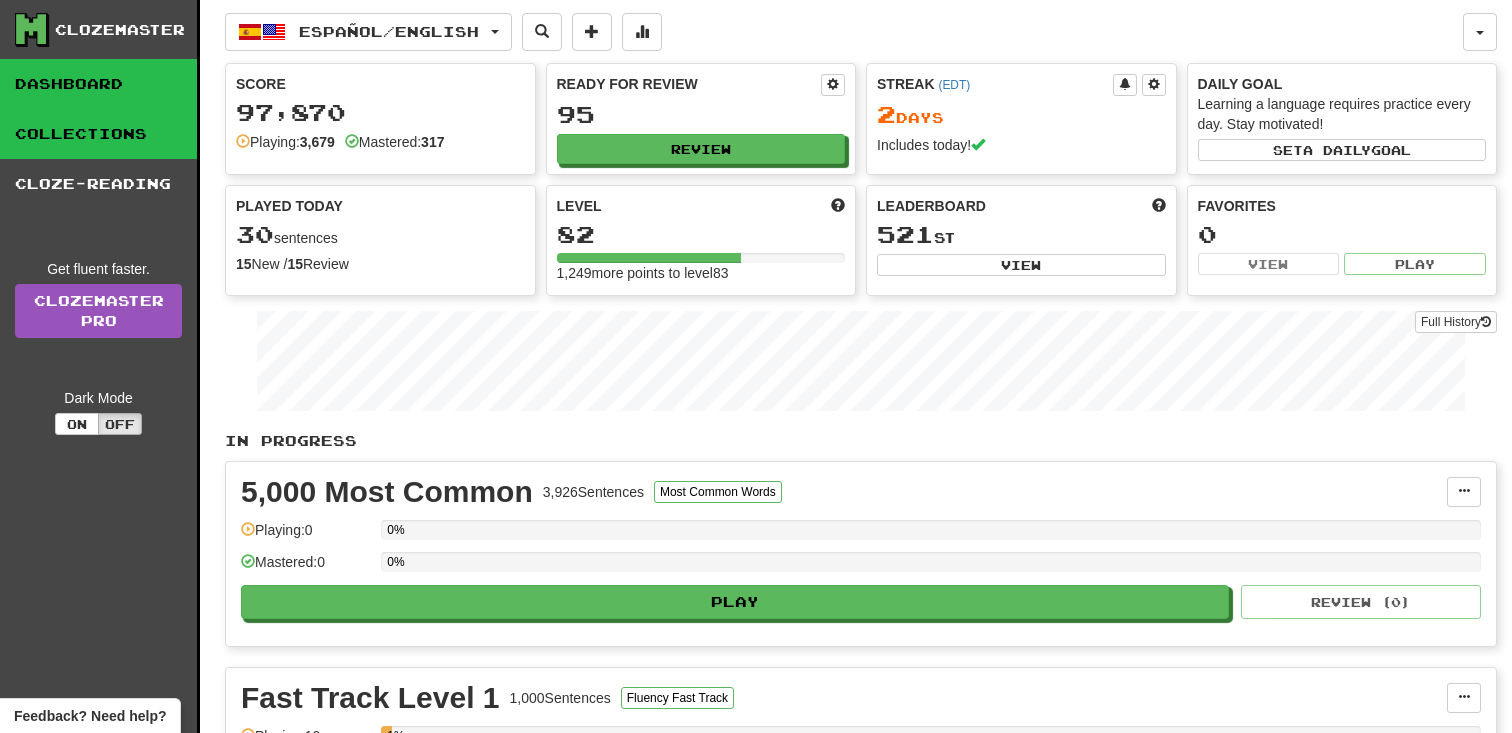 scroll, scrollTop: 0, scrollLeft: 0, axis: both 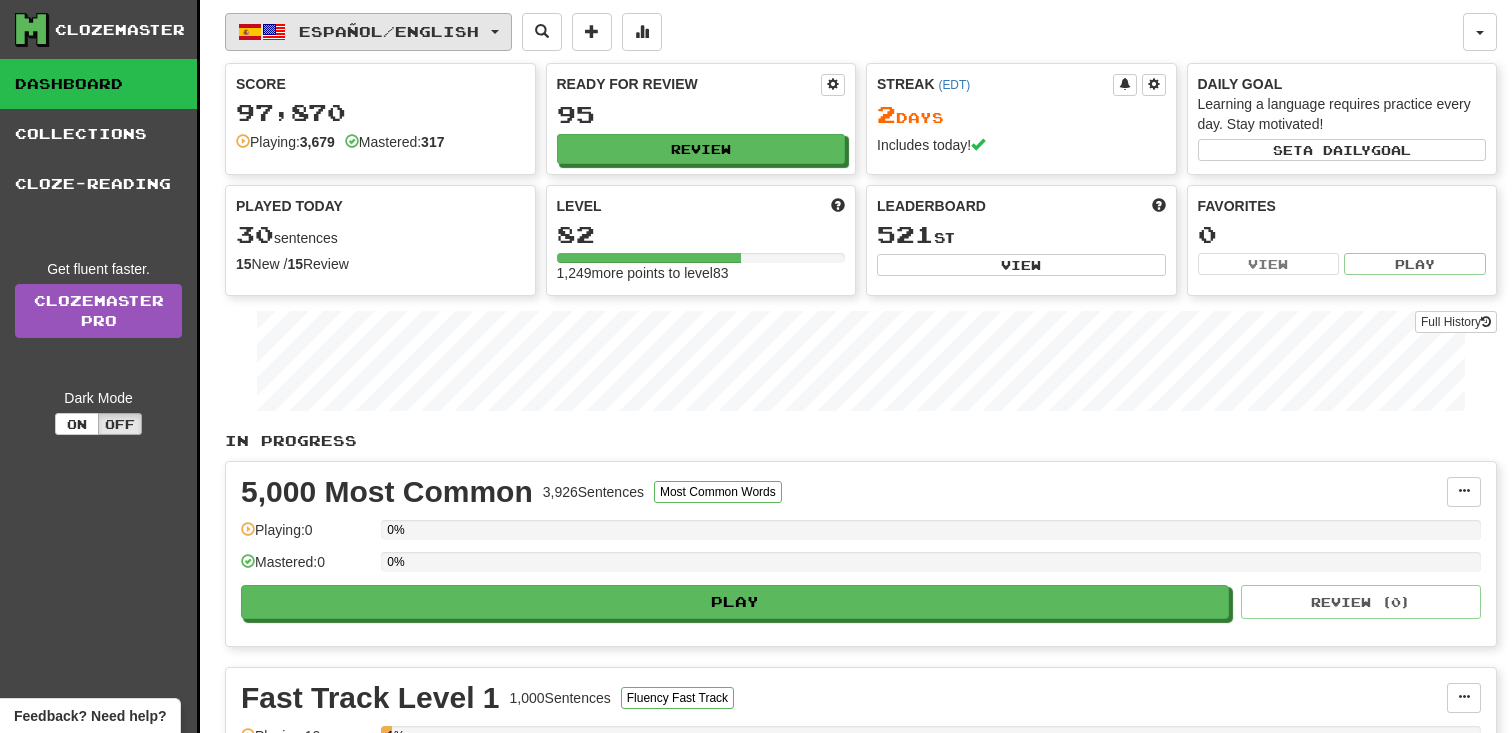 click on "Español  /  English" at bounding box center [389, 31] 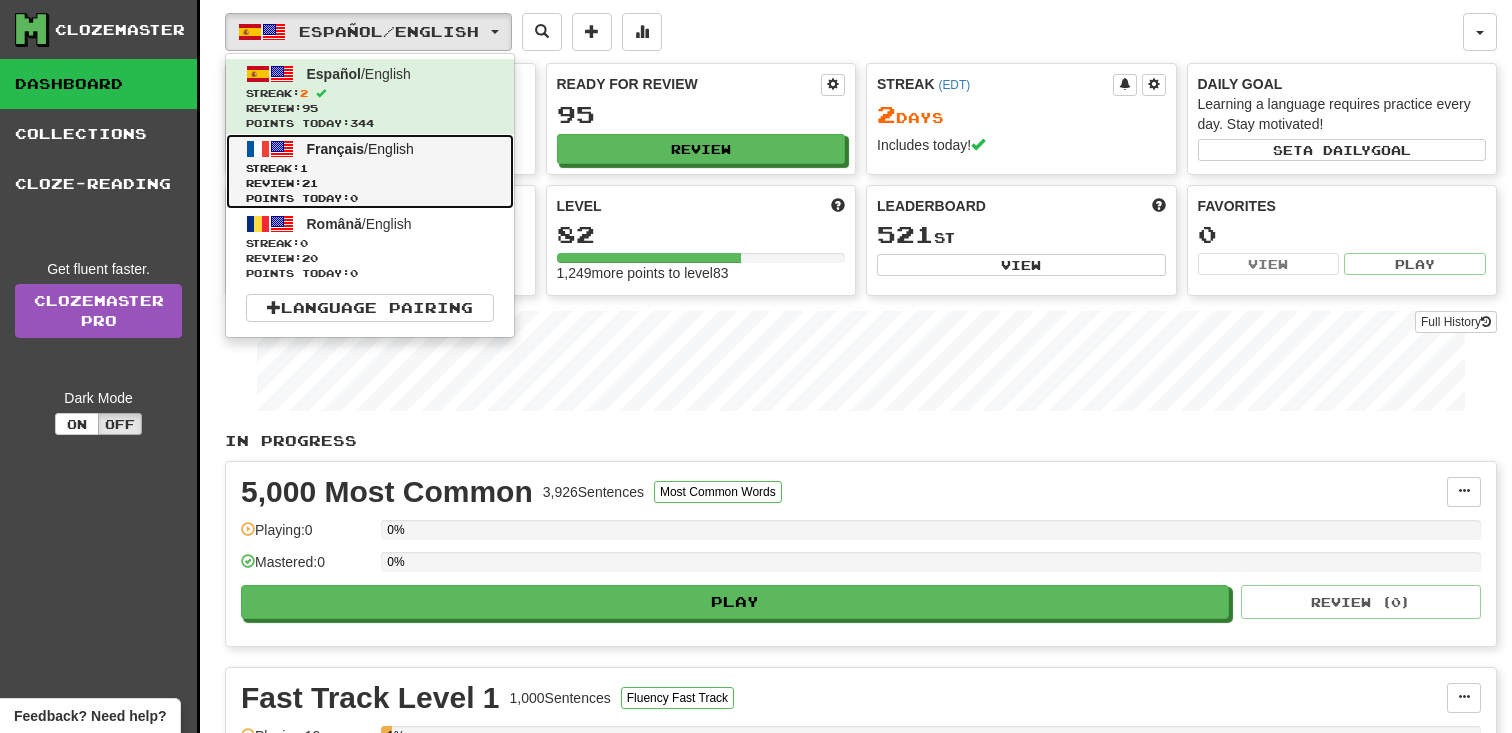 click on "Streak:  1" at bounding box center (370, 168) 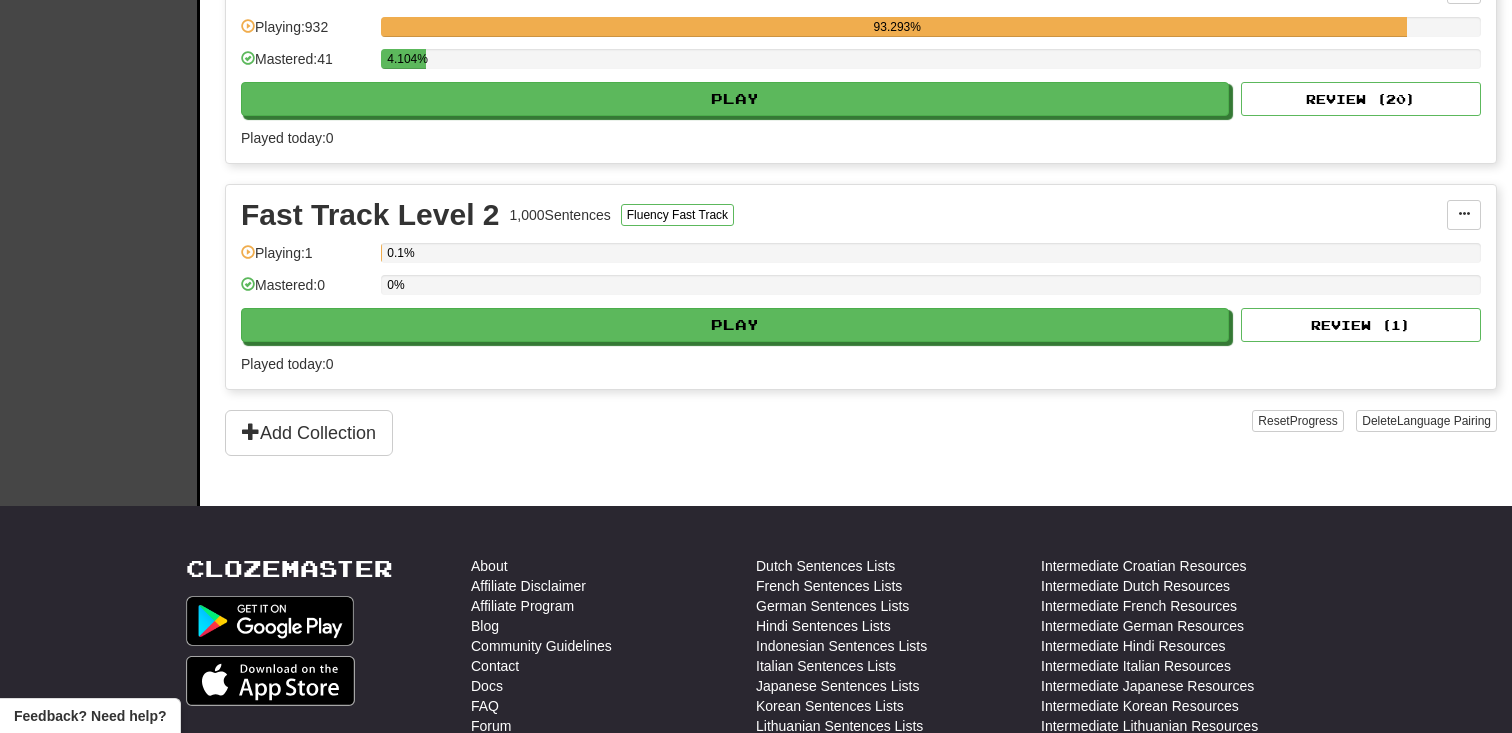 scroll, scrollTop: 146, scrollLeft: 0, axis: vertical 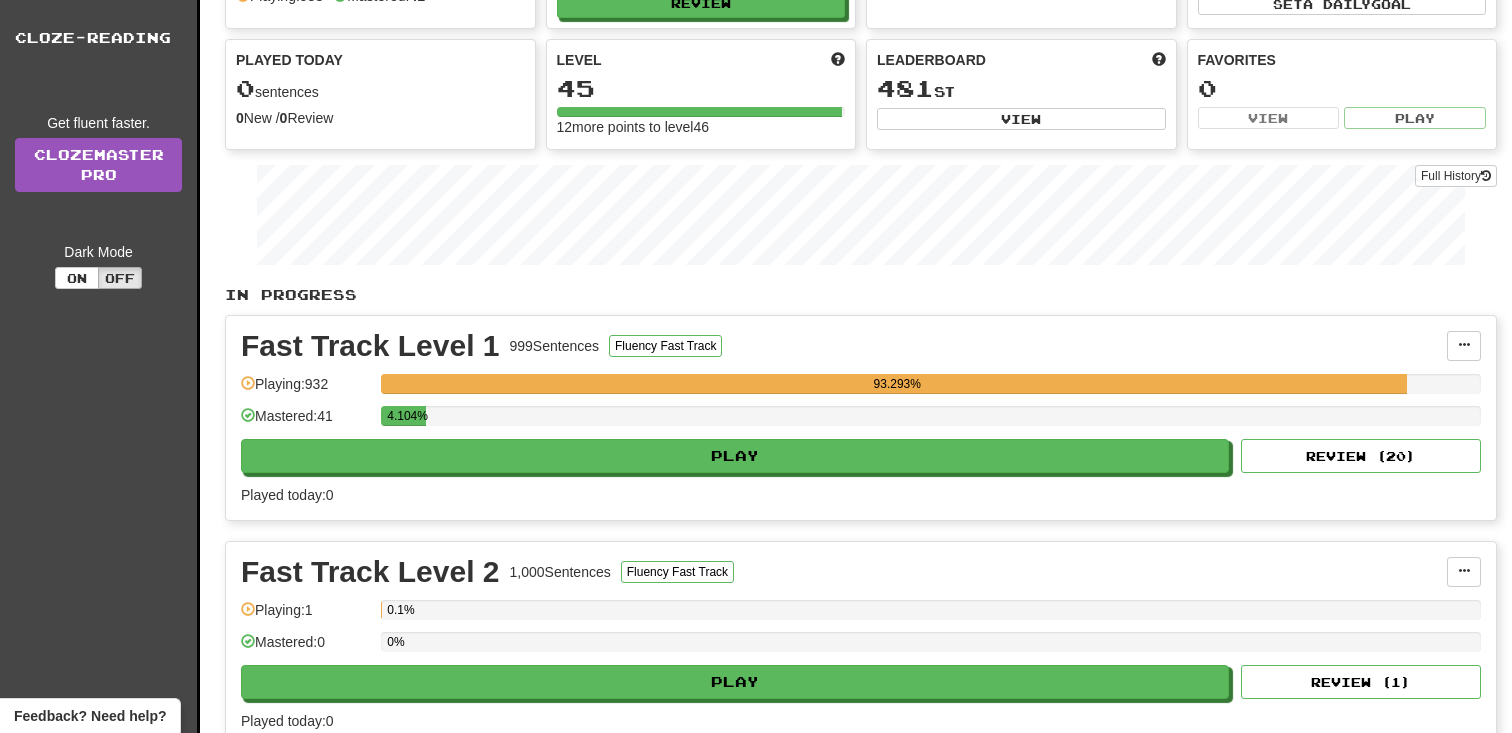 click on "4.104%" at bounding box center [931, 422] 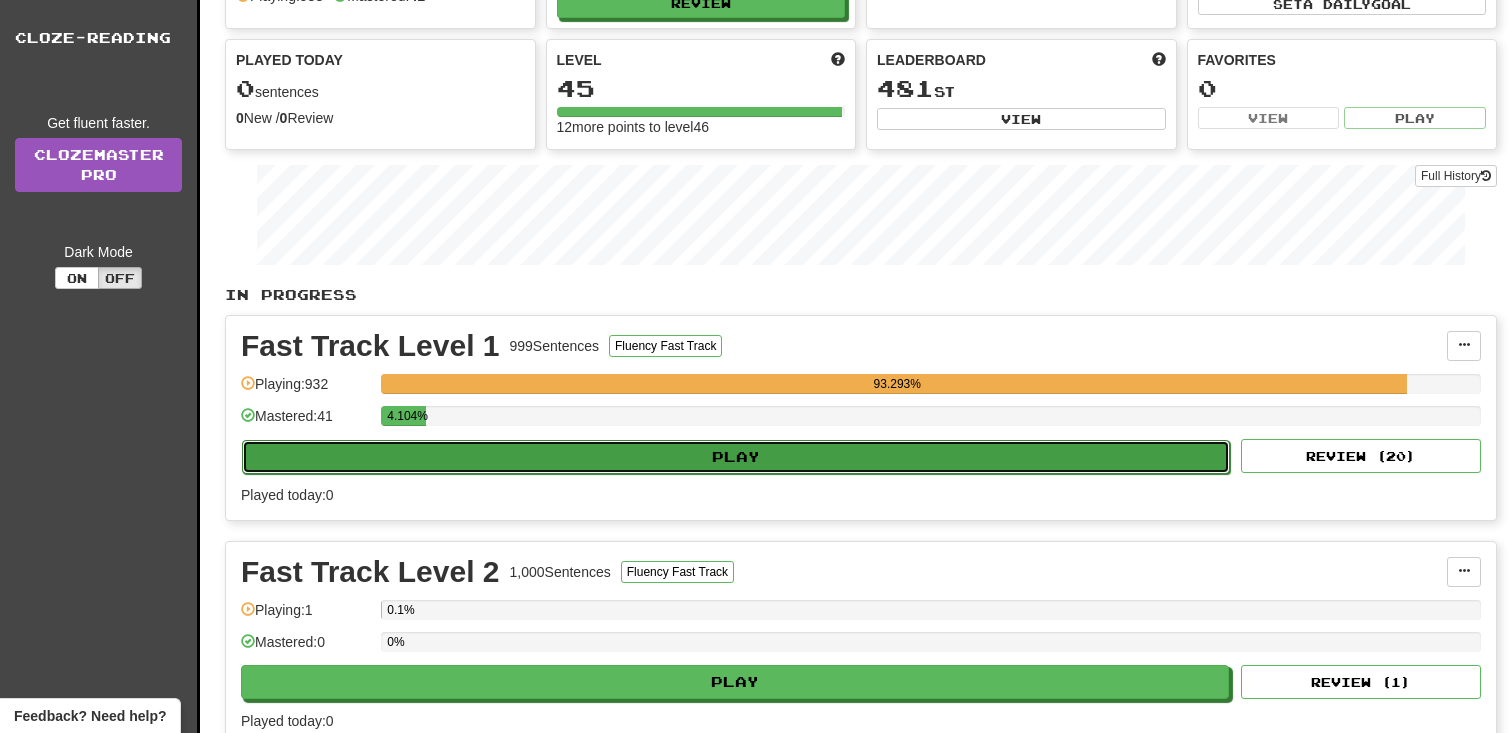 click on "Play" at bounding box center (736, 457) 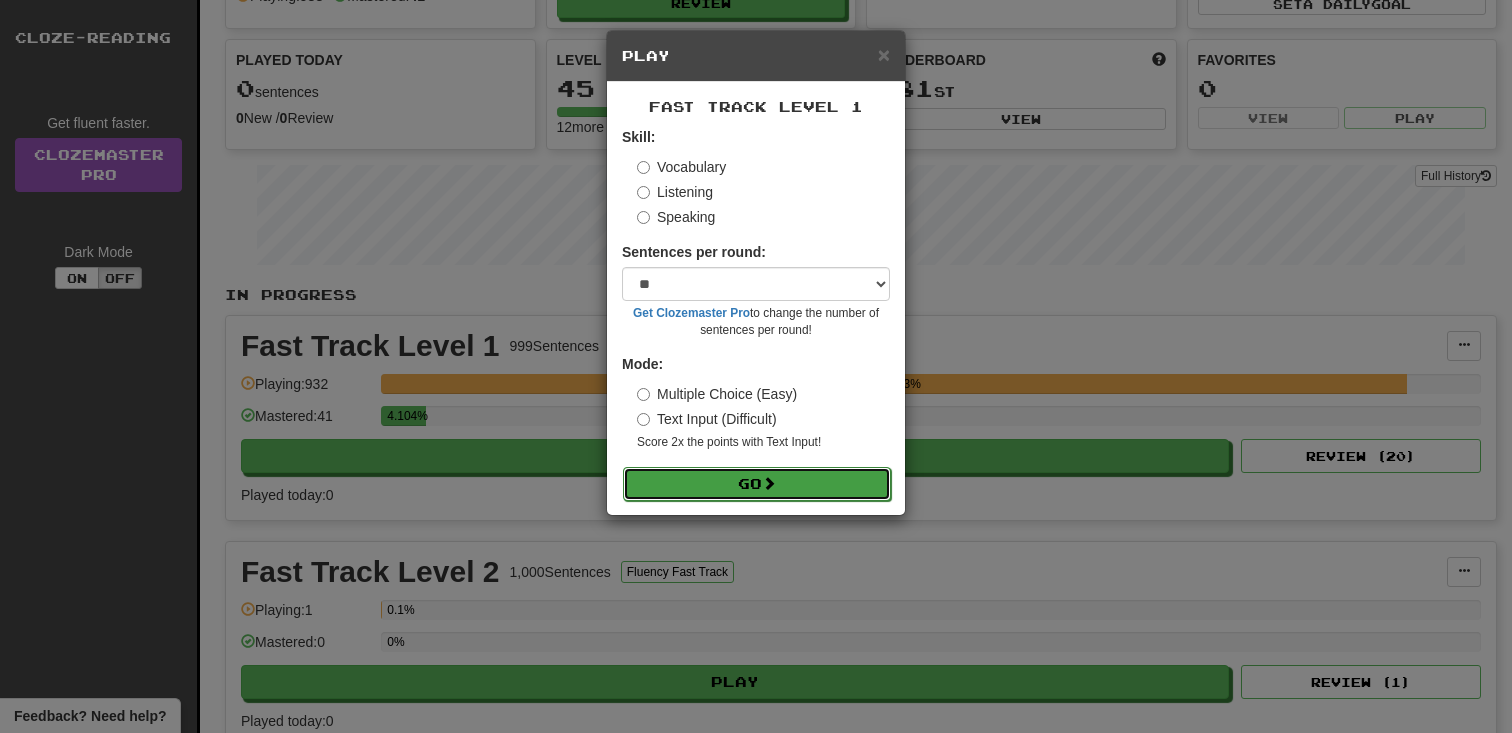 click on "Go" at bounding box center [757, 484] 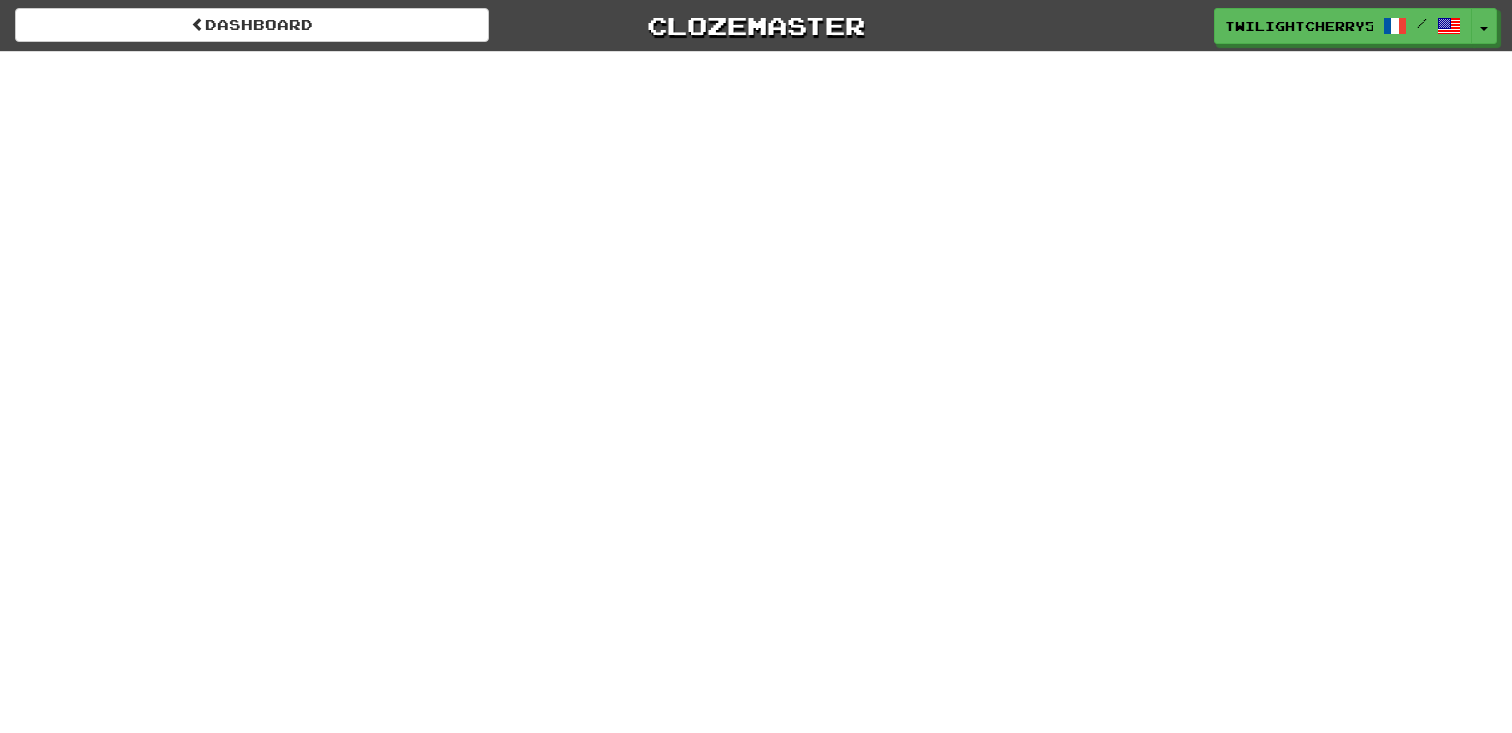 scroll, scrollTop: 0, scrollLeft: 0, axis: both 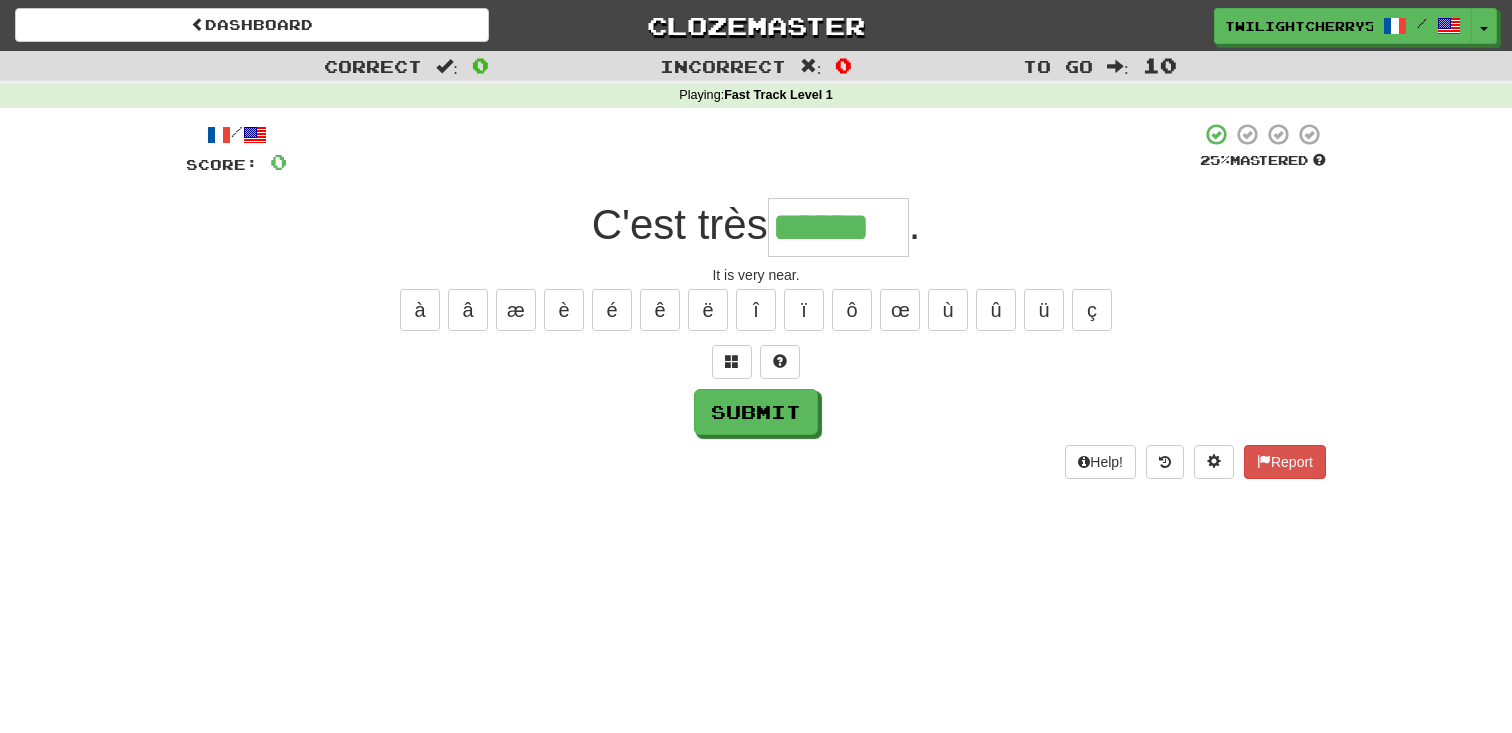type on "******" 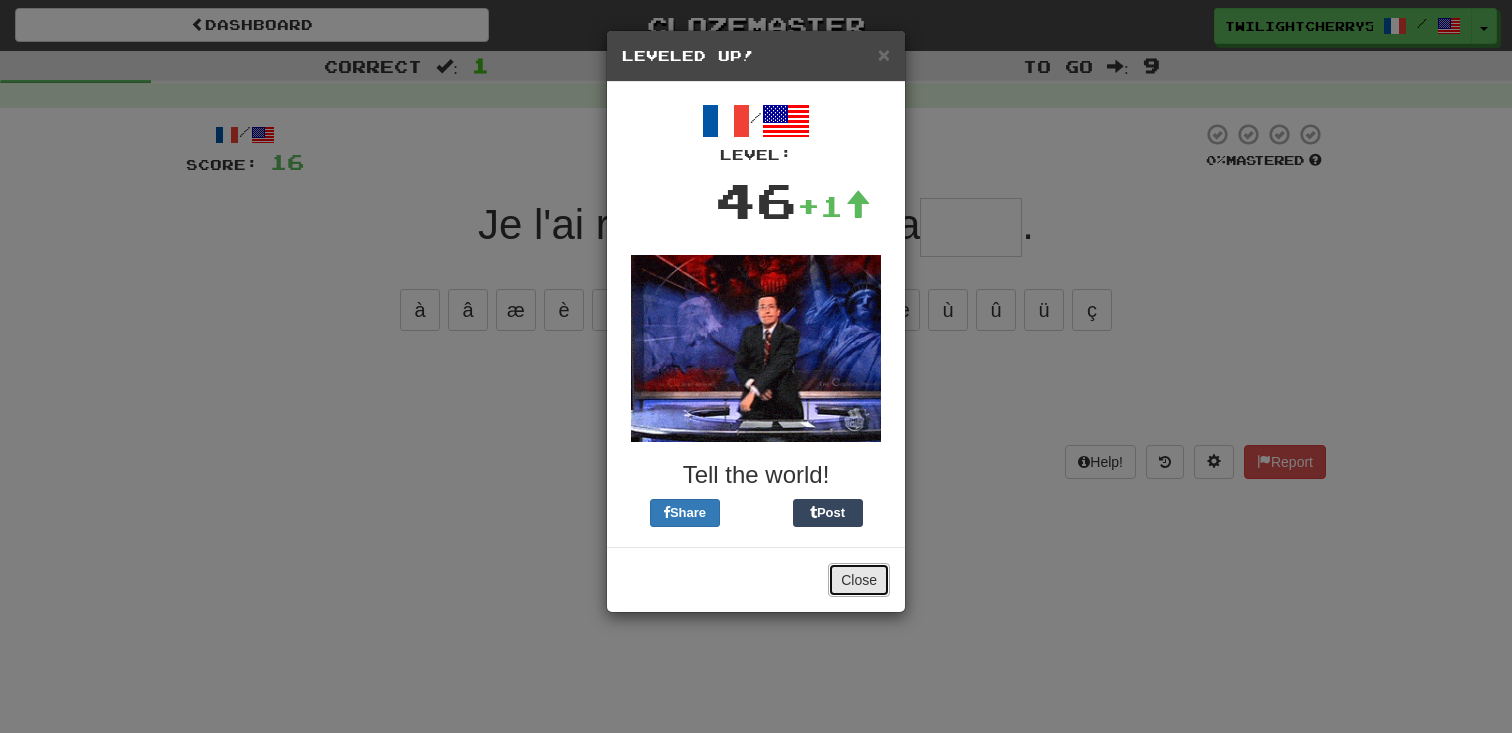 click on "Close" at bounding box center [859, 580] 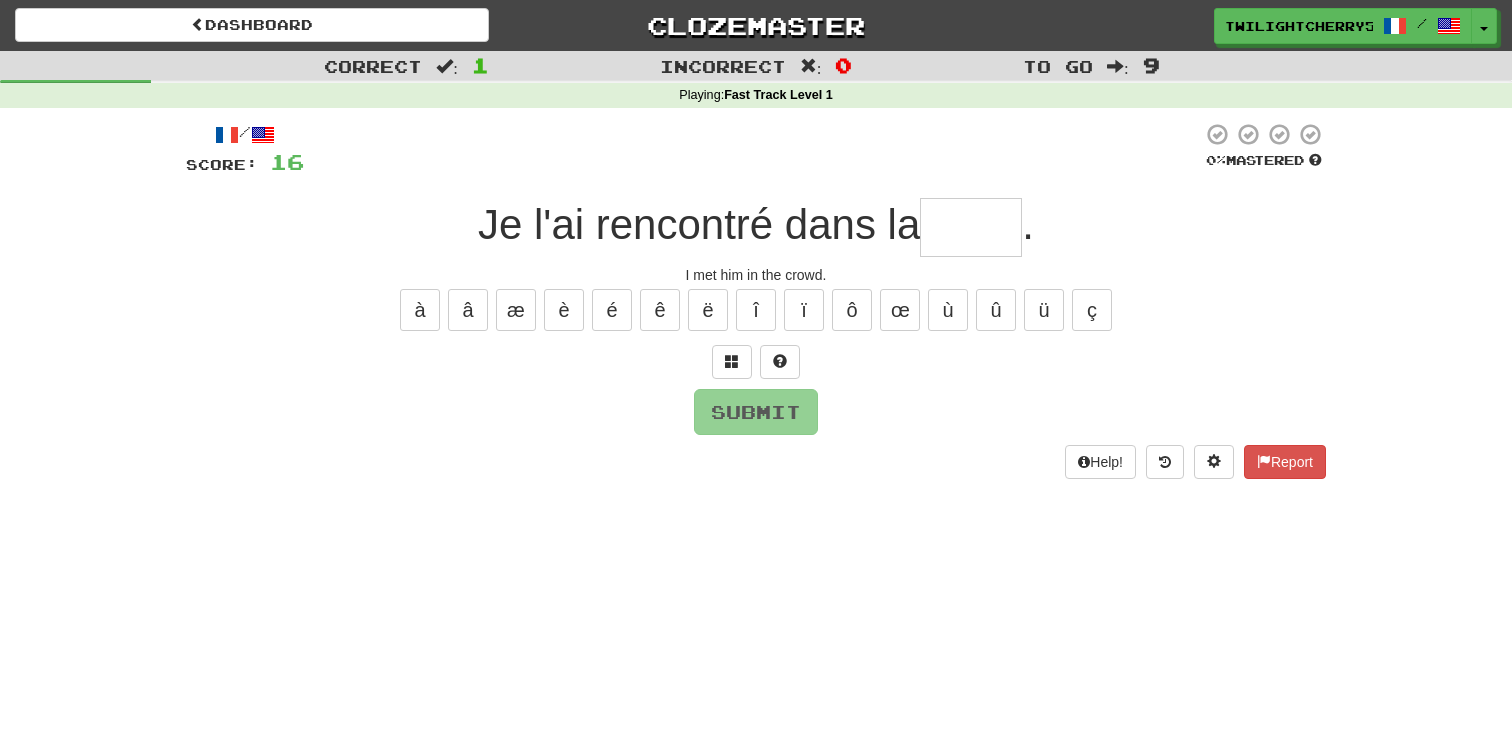 click at bounding box center [971, 227] 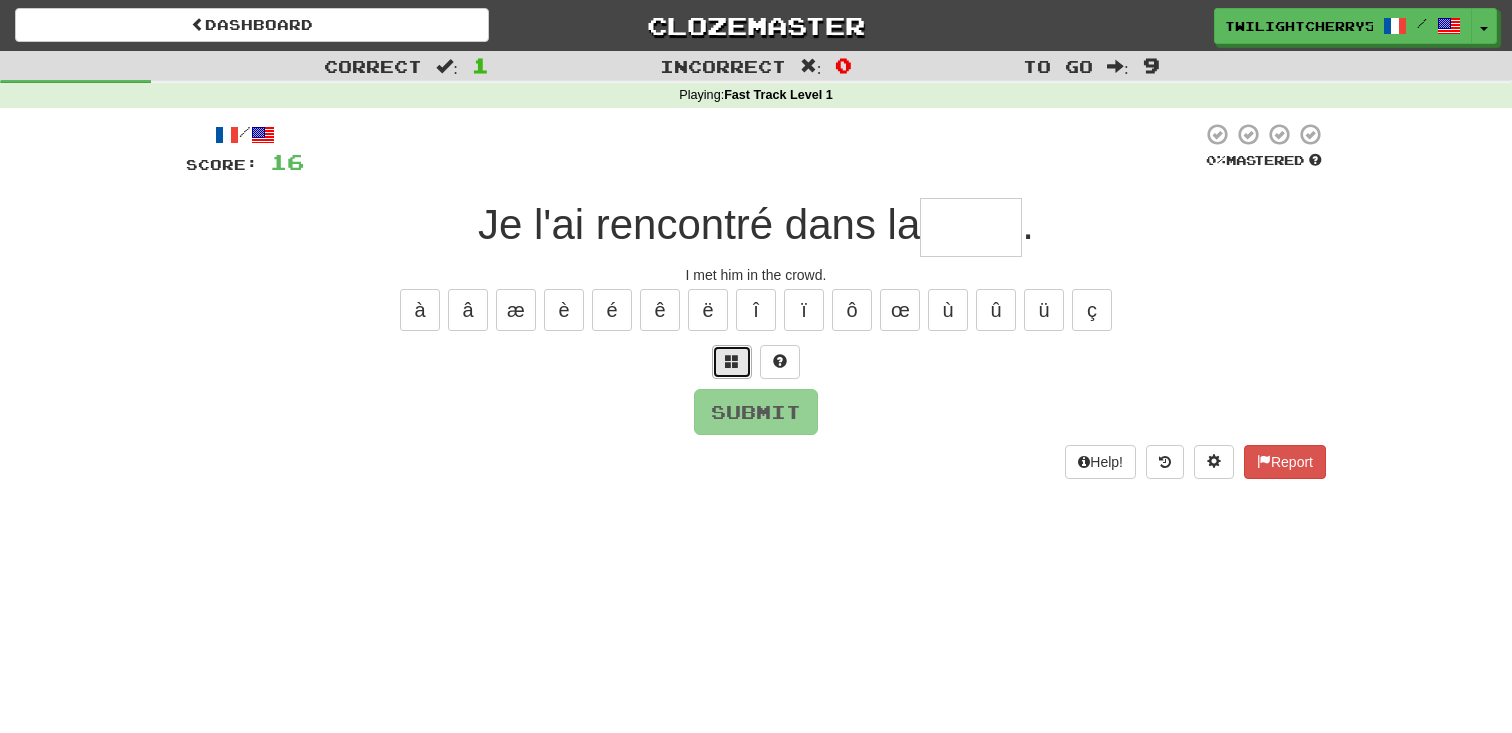 click at bounding box center (732, 362) 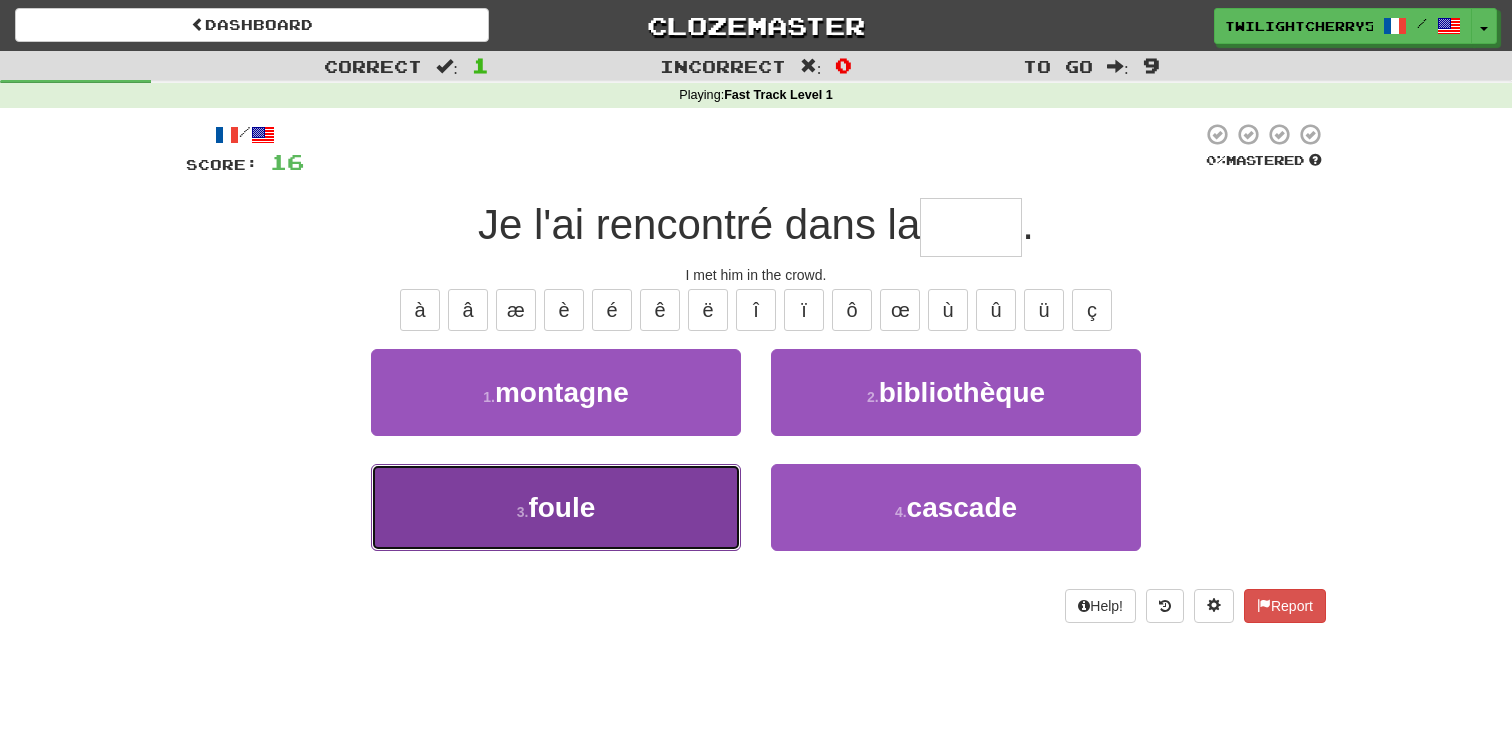 click on "3 .  foule" at bounding box center (556, 507) 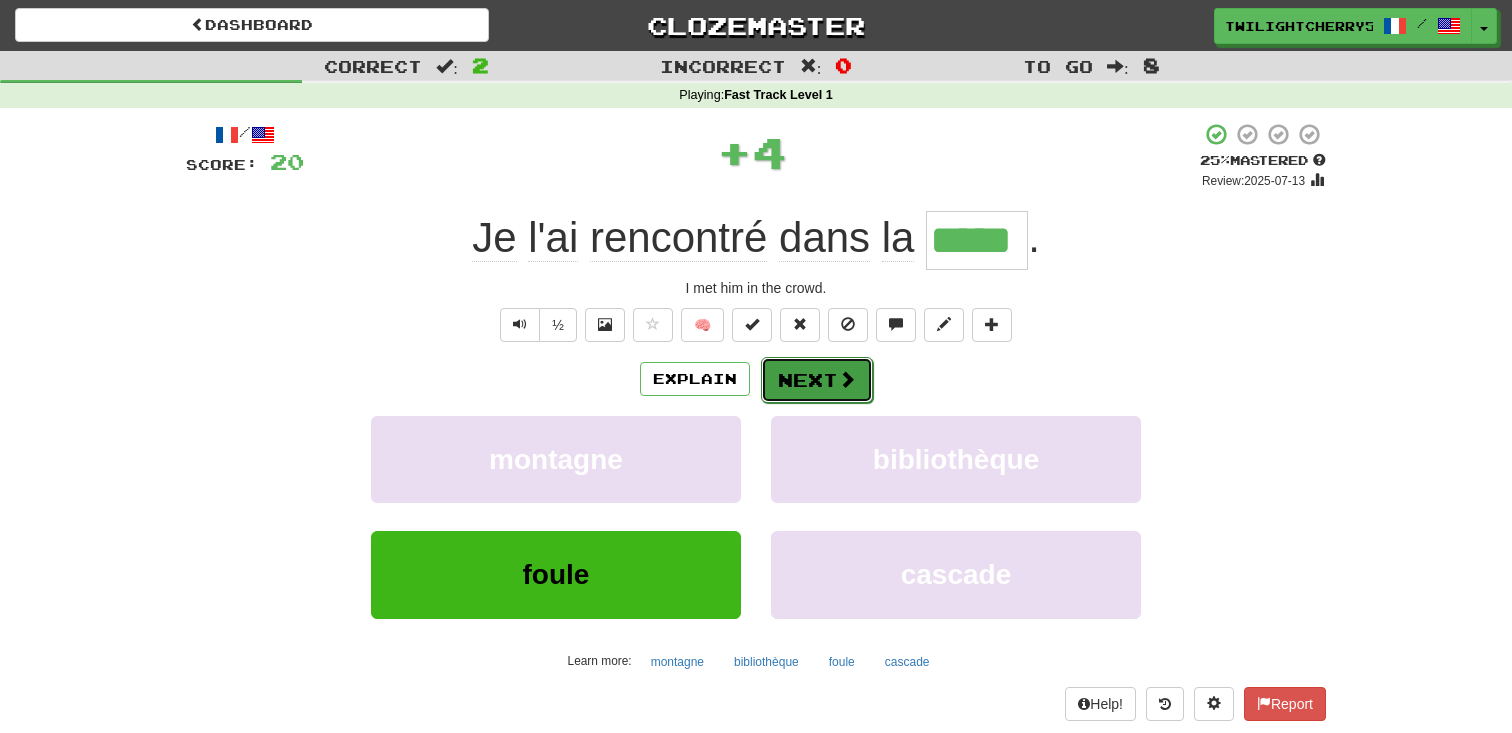click on "Next" at bounding box center [817, 380] 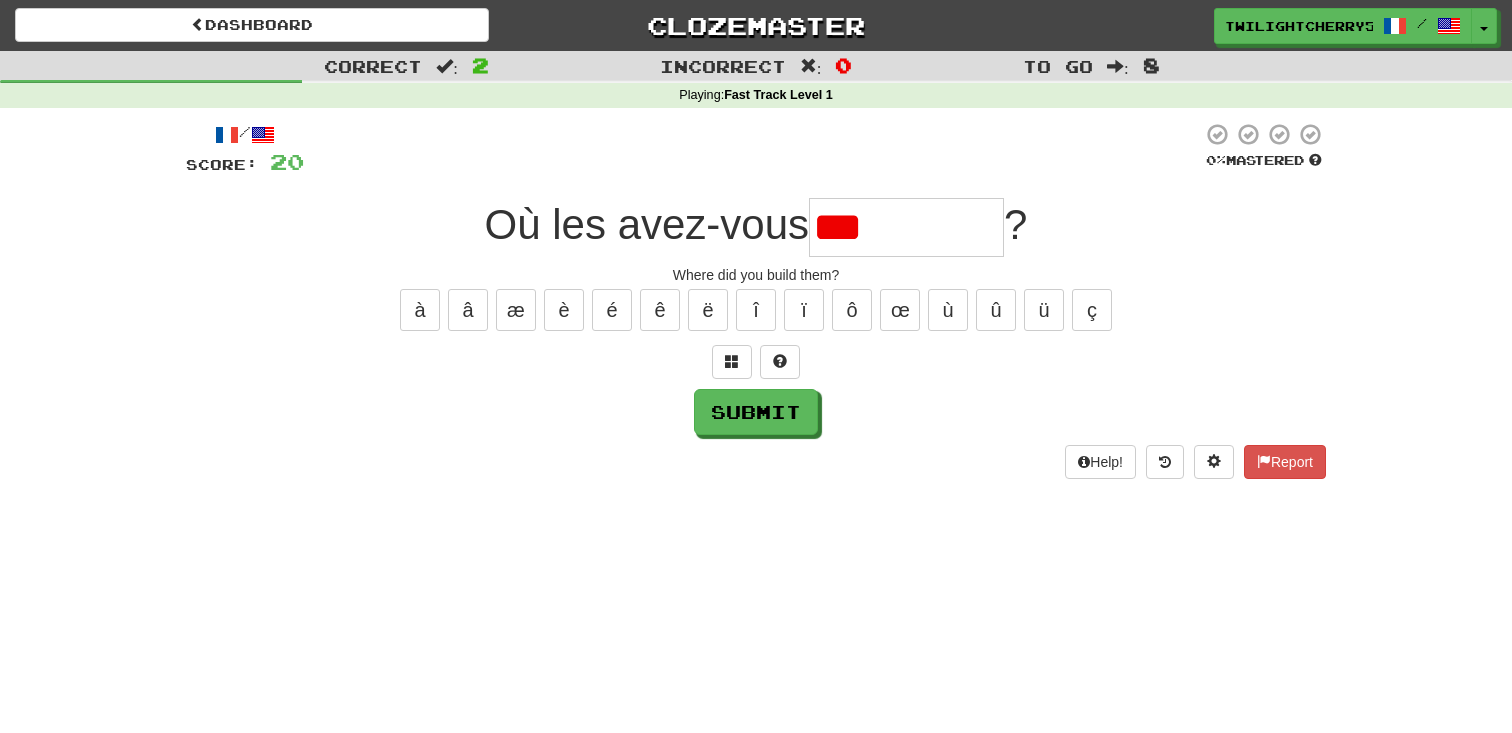 type on "*" 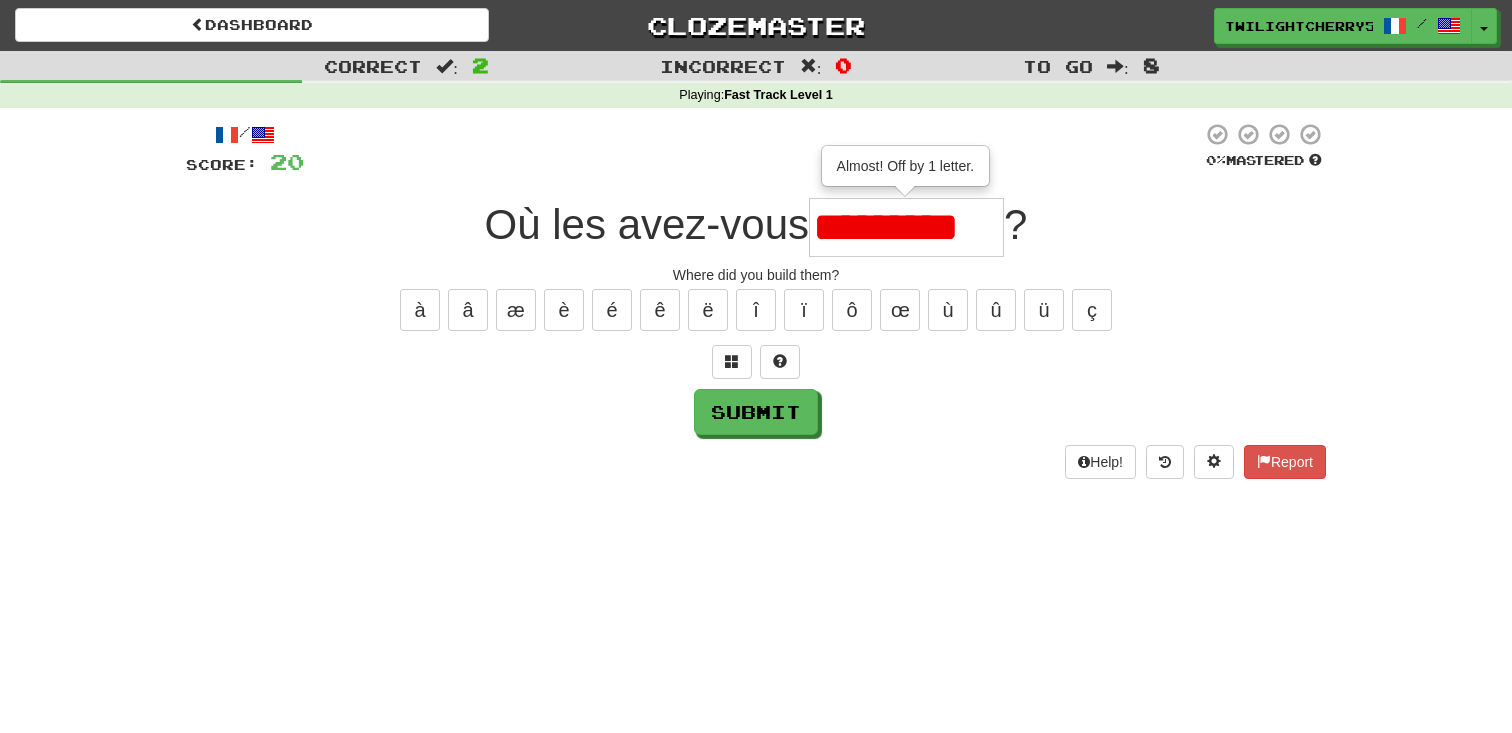 scroll, scrollTop: 0, scrollLeft: 0, axis: both 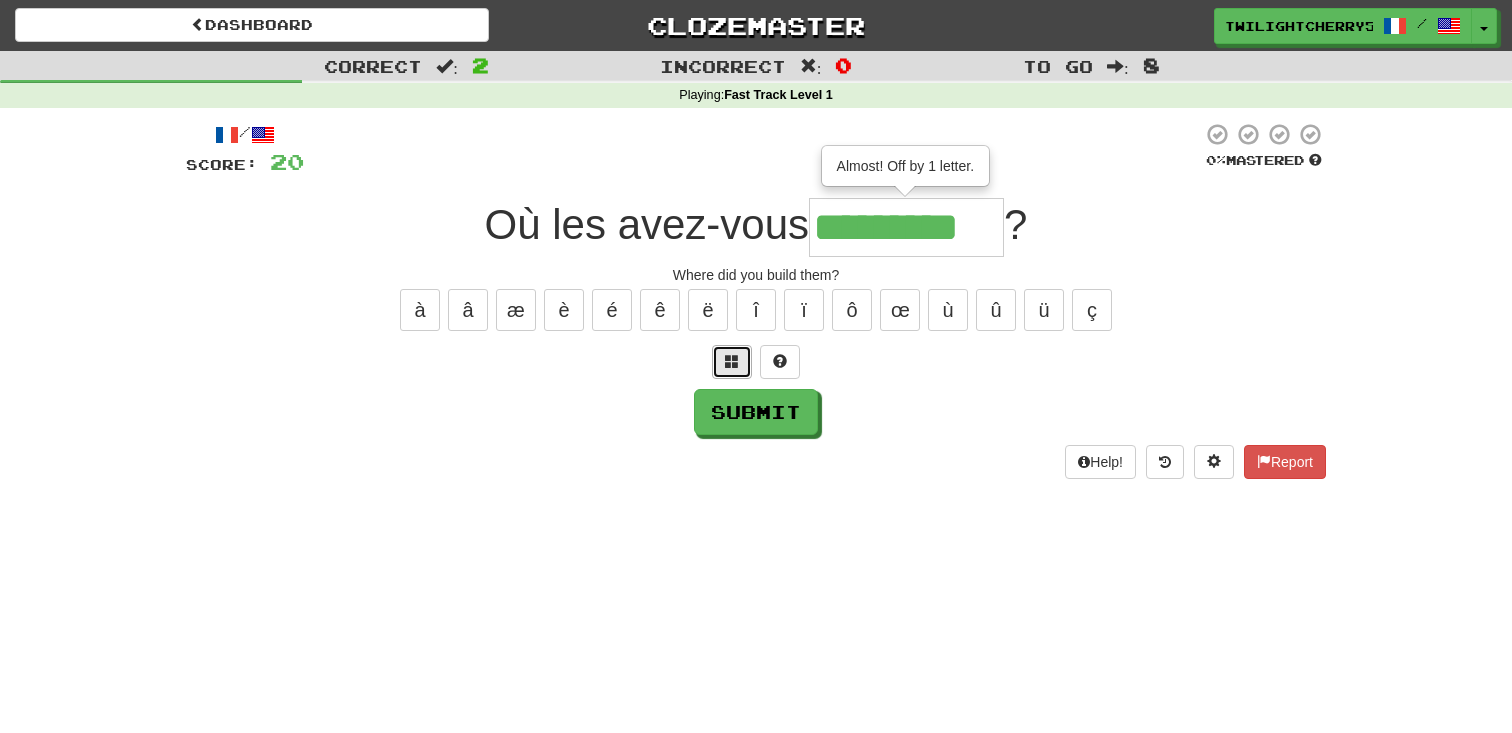 click at bounding box center (732, 361) 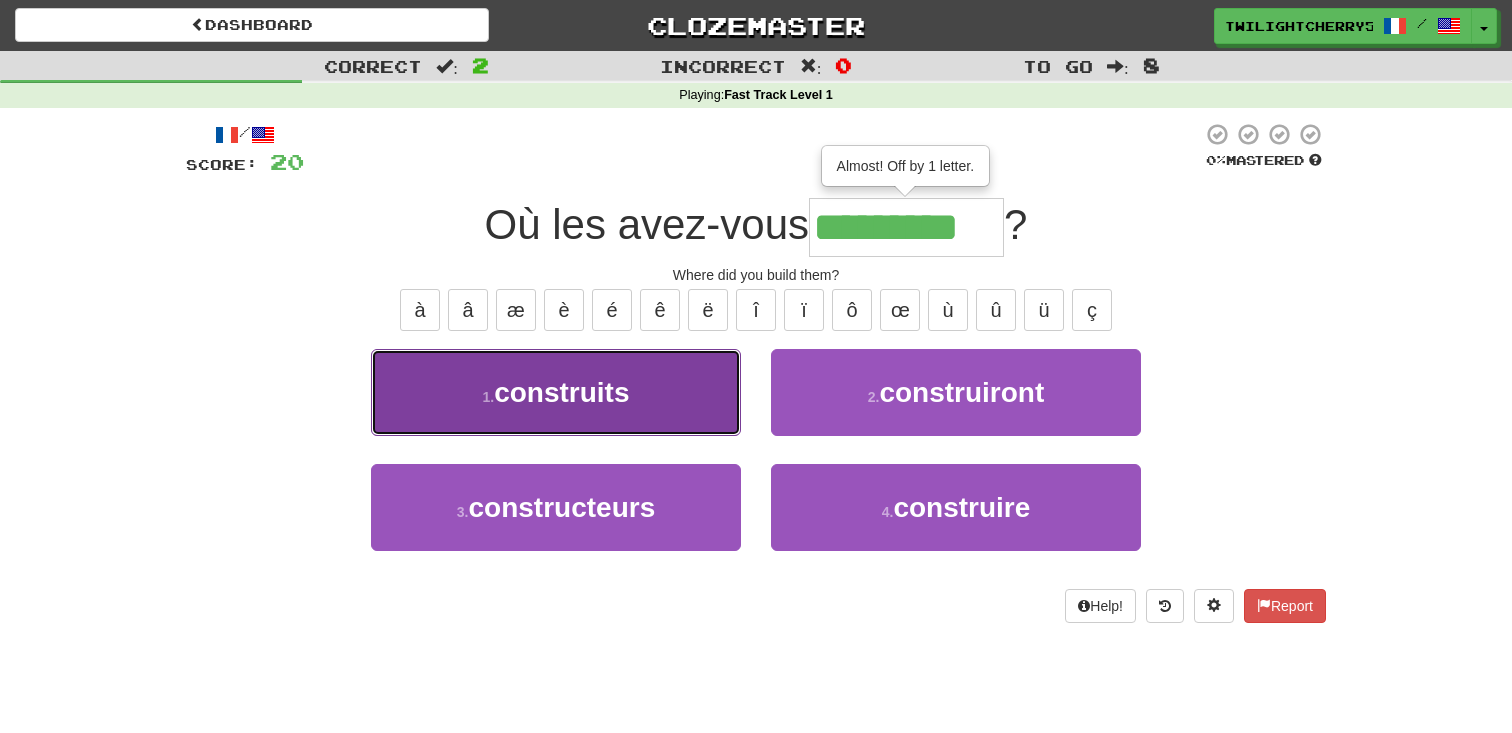 click on "1 .  construits" at bounding box center [556, 392] 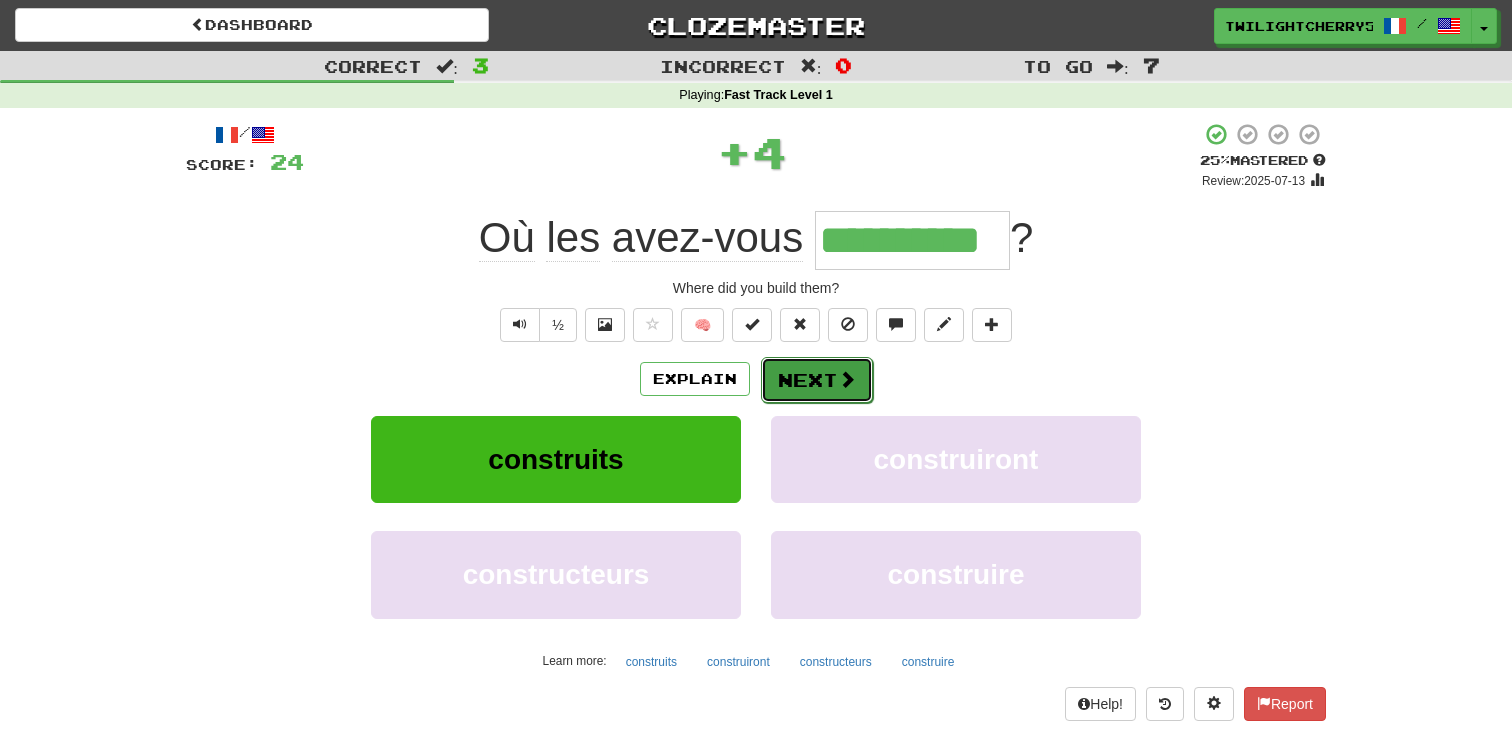click on "Next" at bounding box center (817, 380) 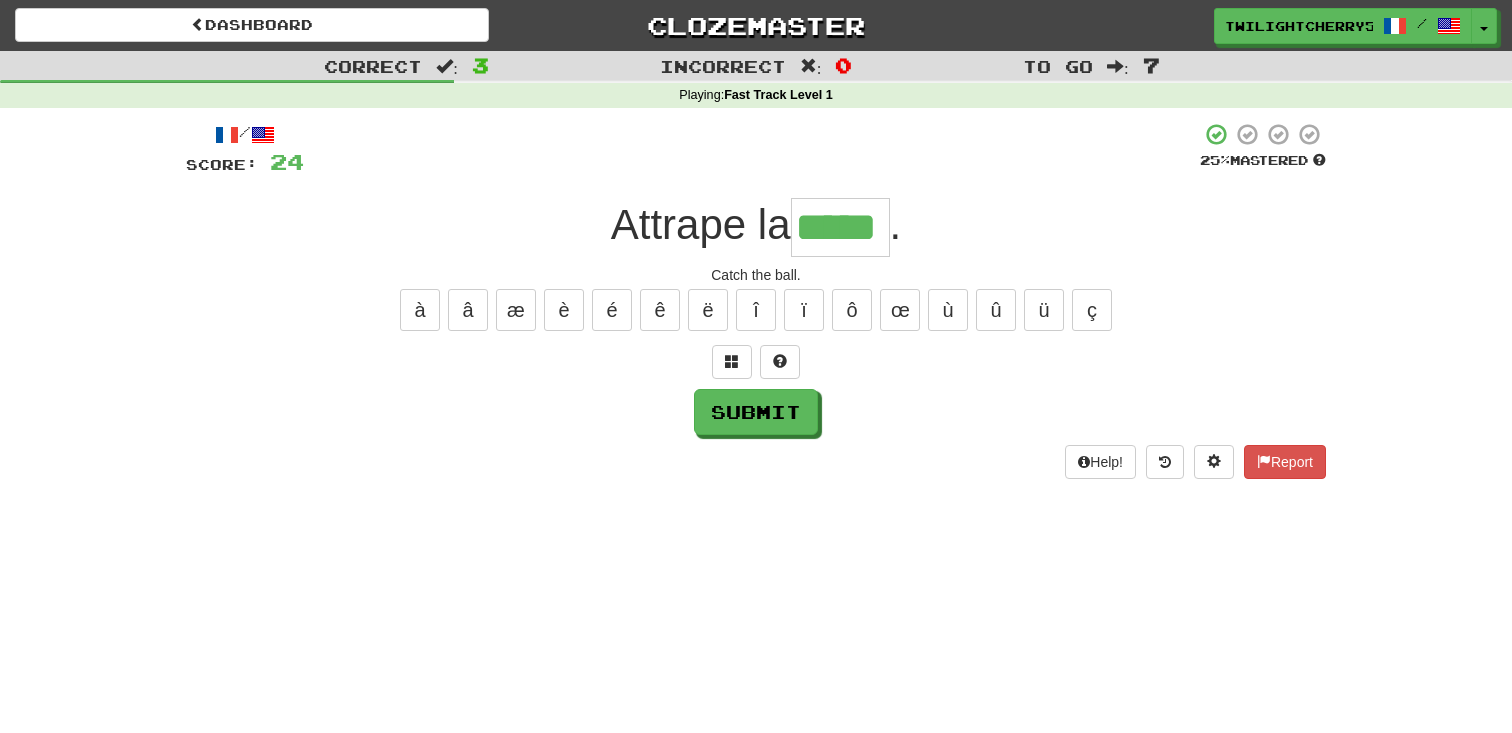 type on "*****" 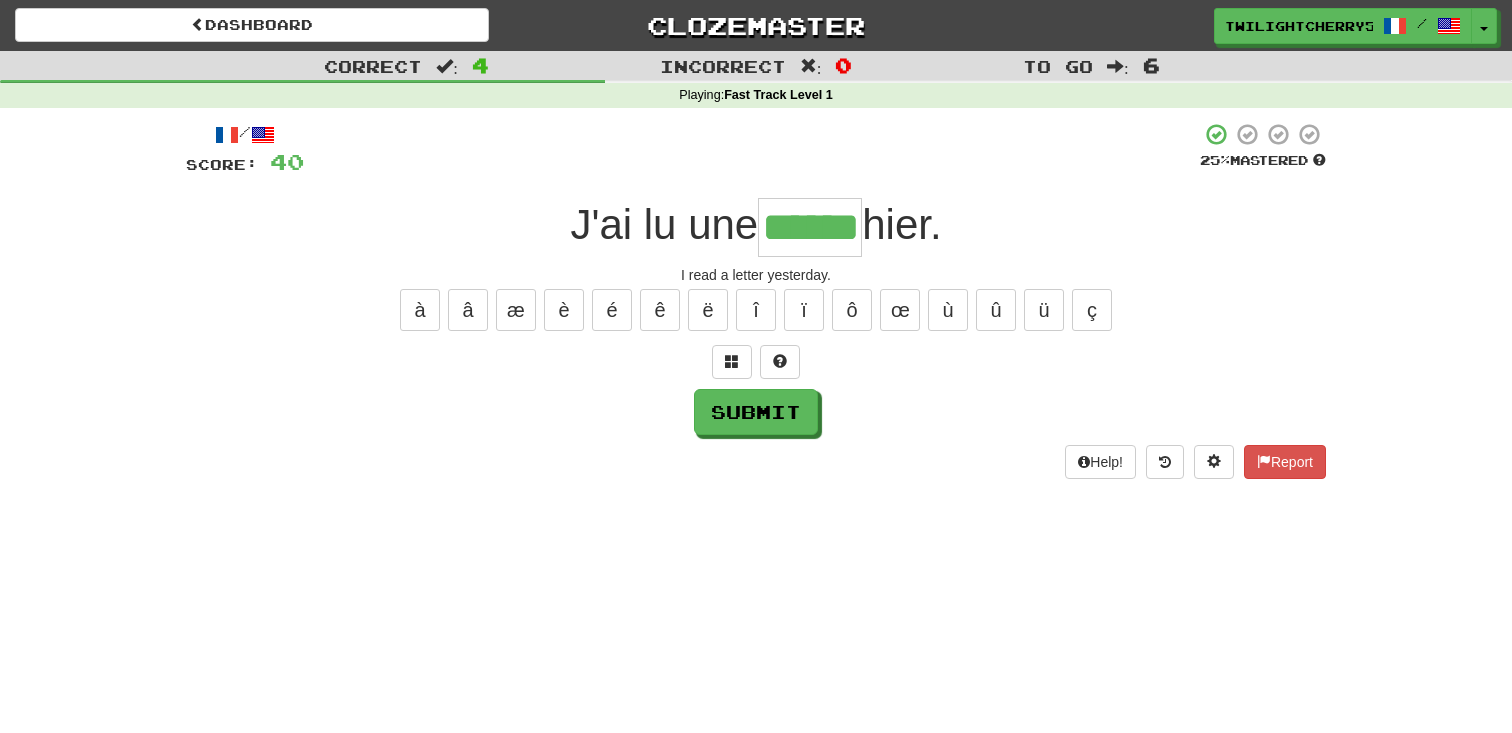 type on "******" 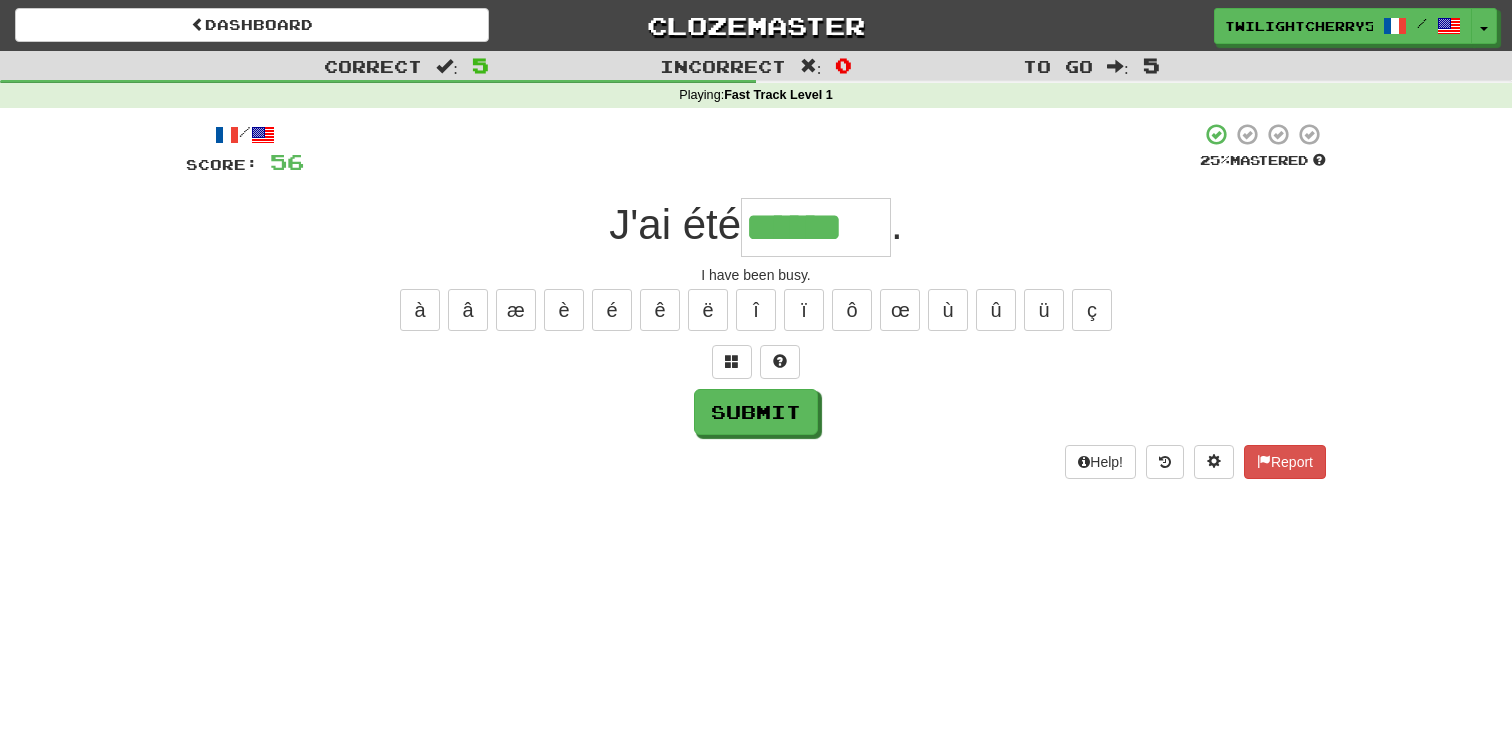type on "******" 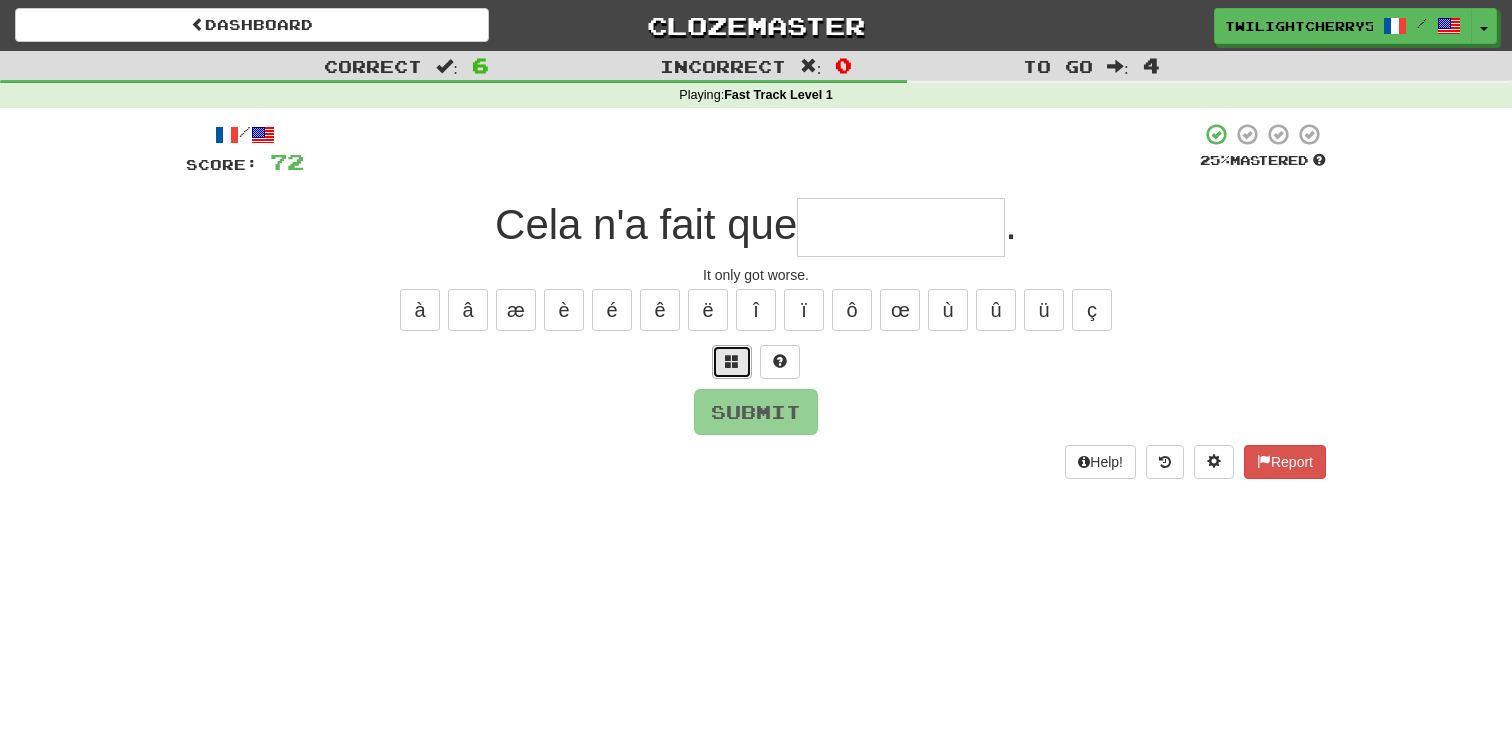 click at bounding box center (732, 362) 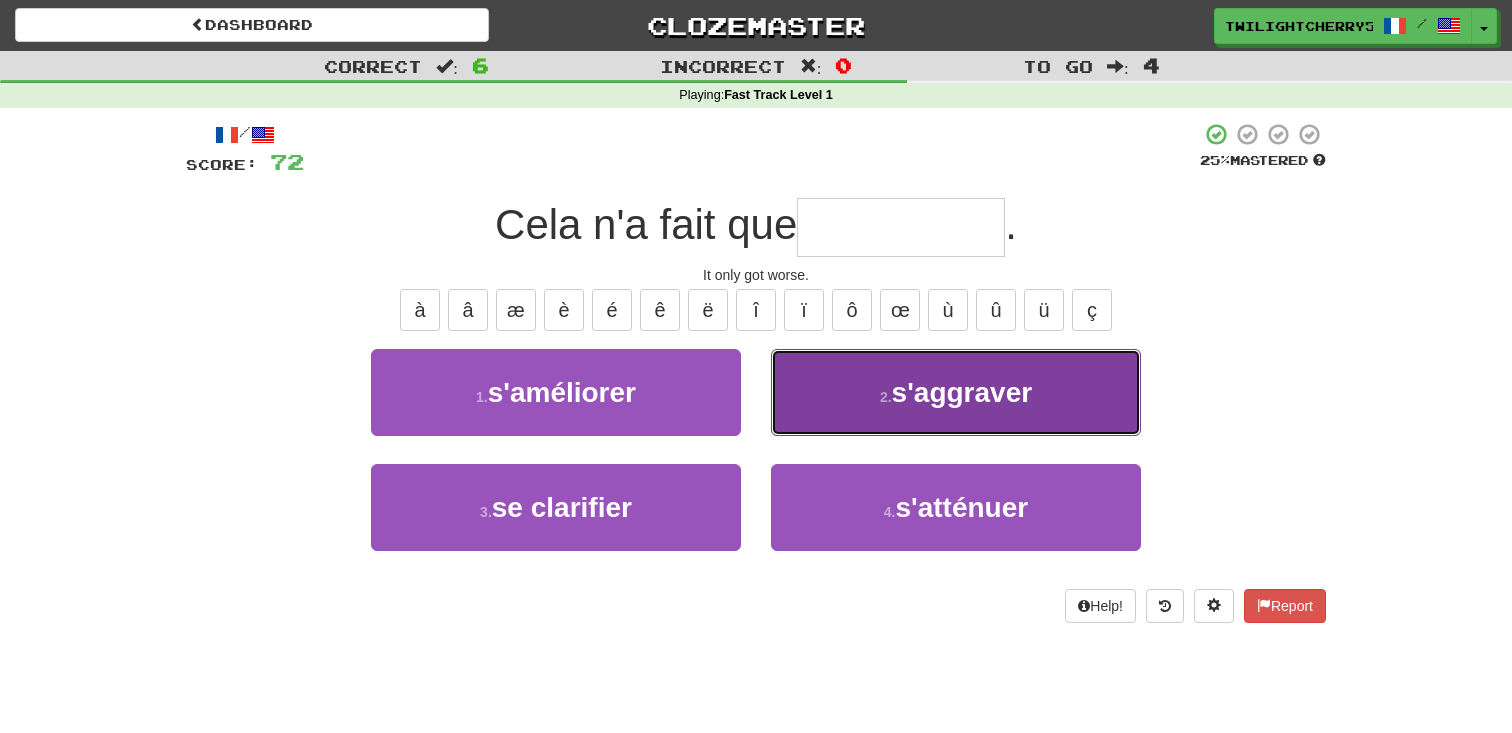 click on "2 .  s'aggraver" at bounding box center [956, 392] 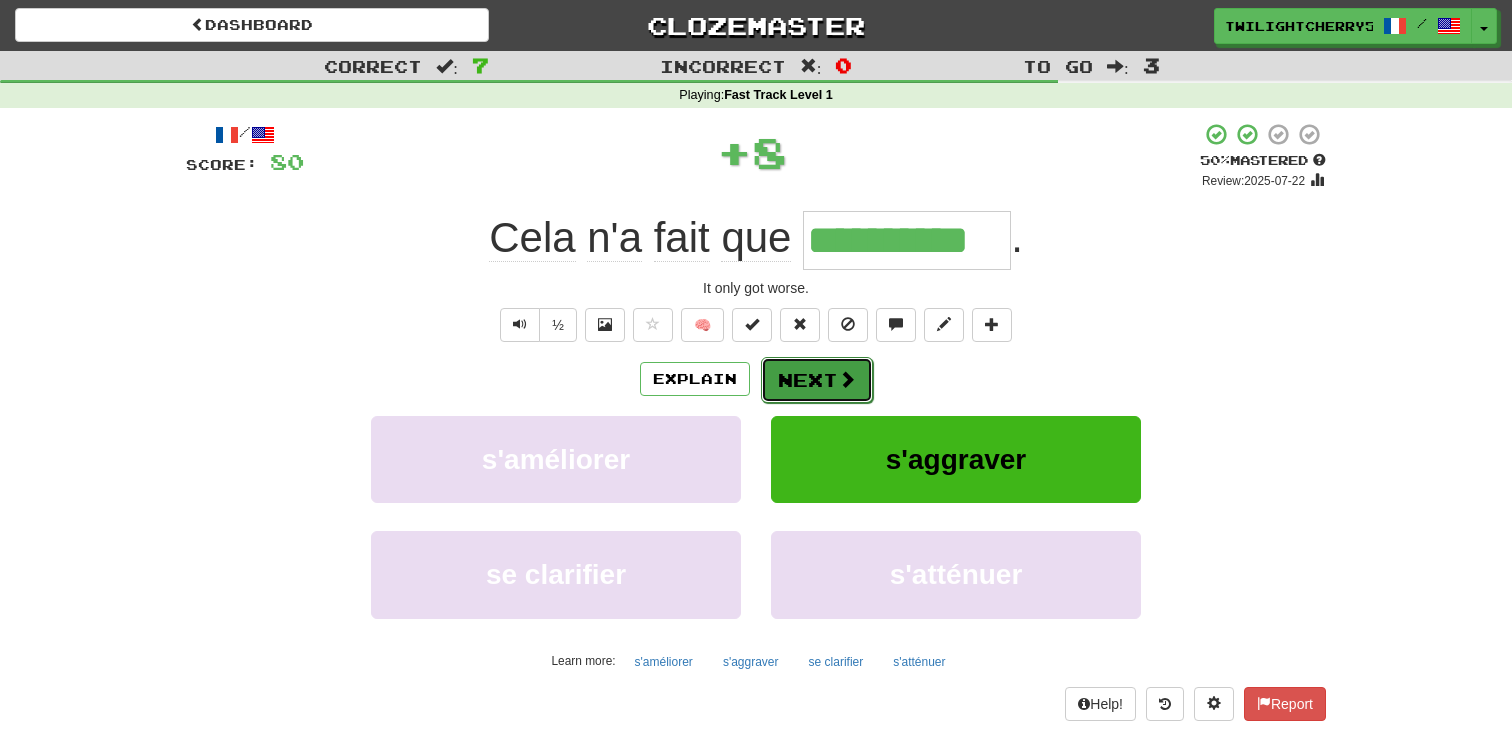 click on "Next" at bounding box center [817, 380] 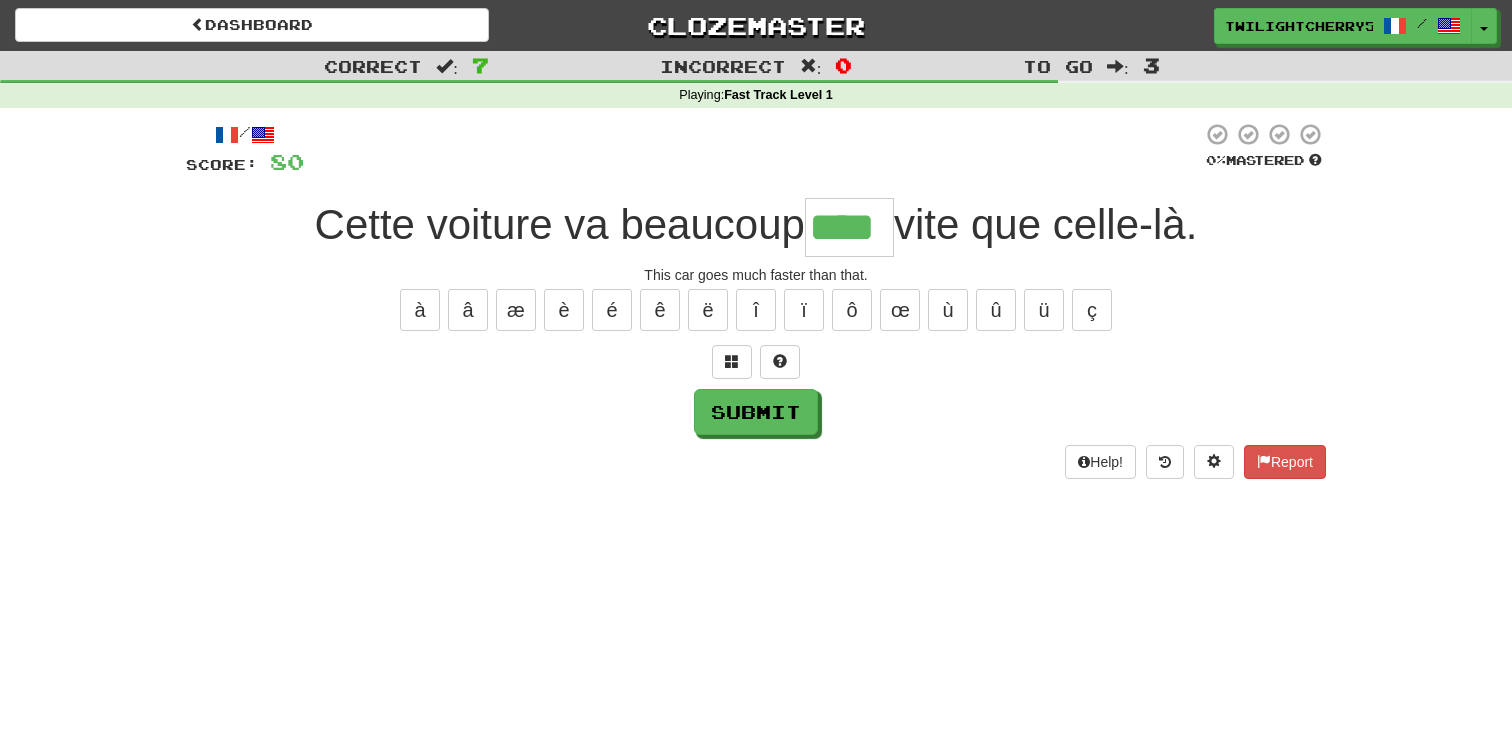 type on "****" 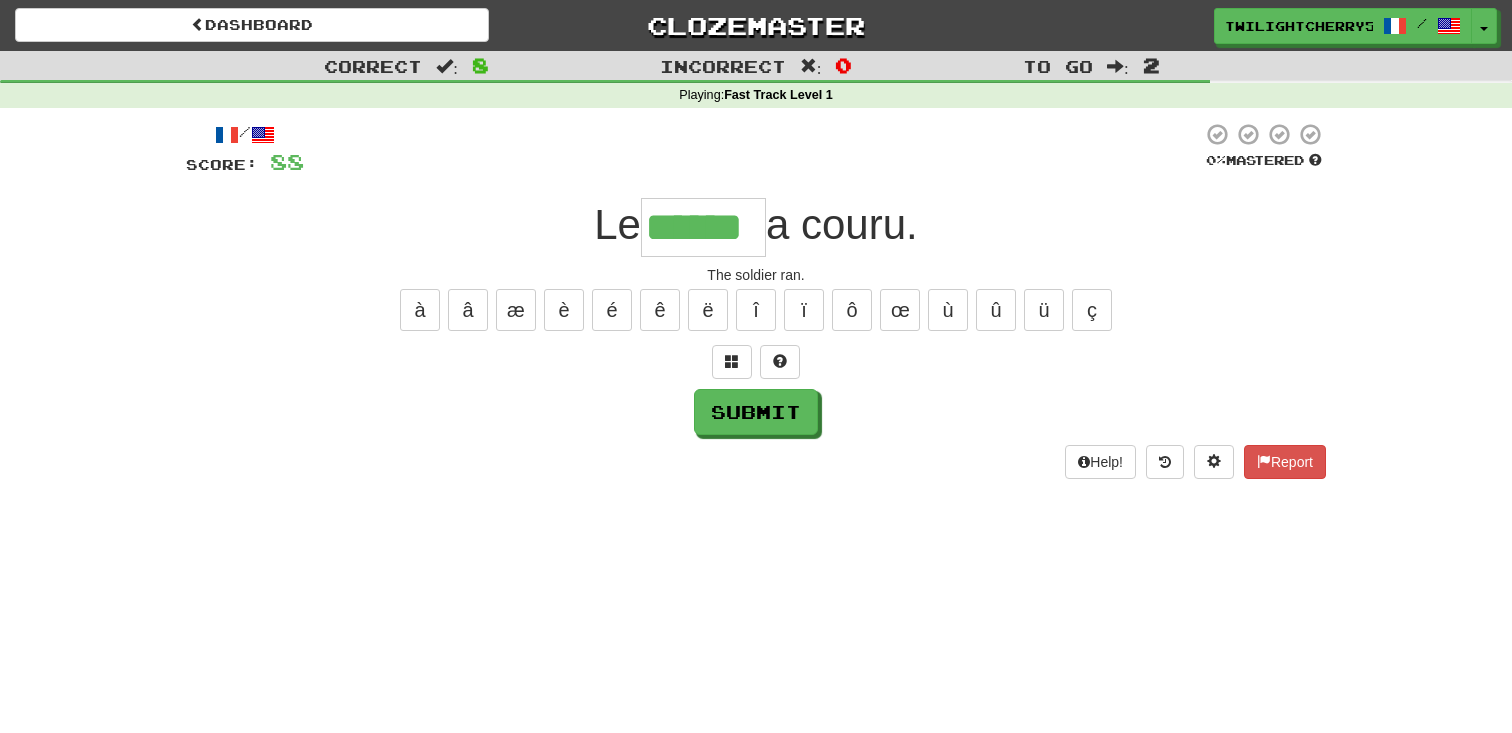 type on "******" 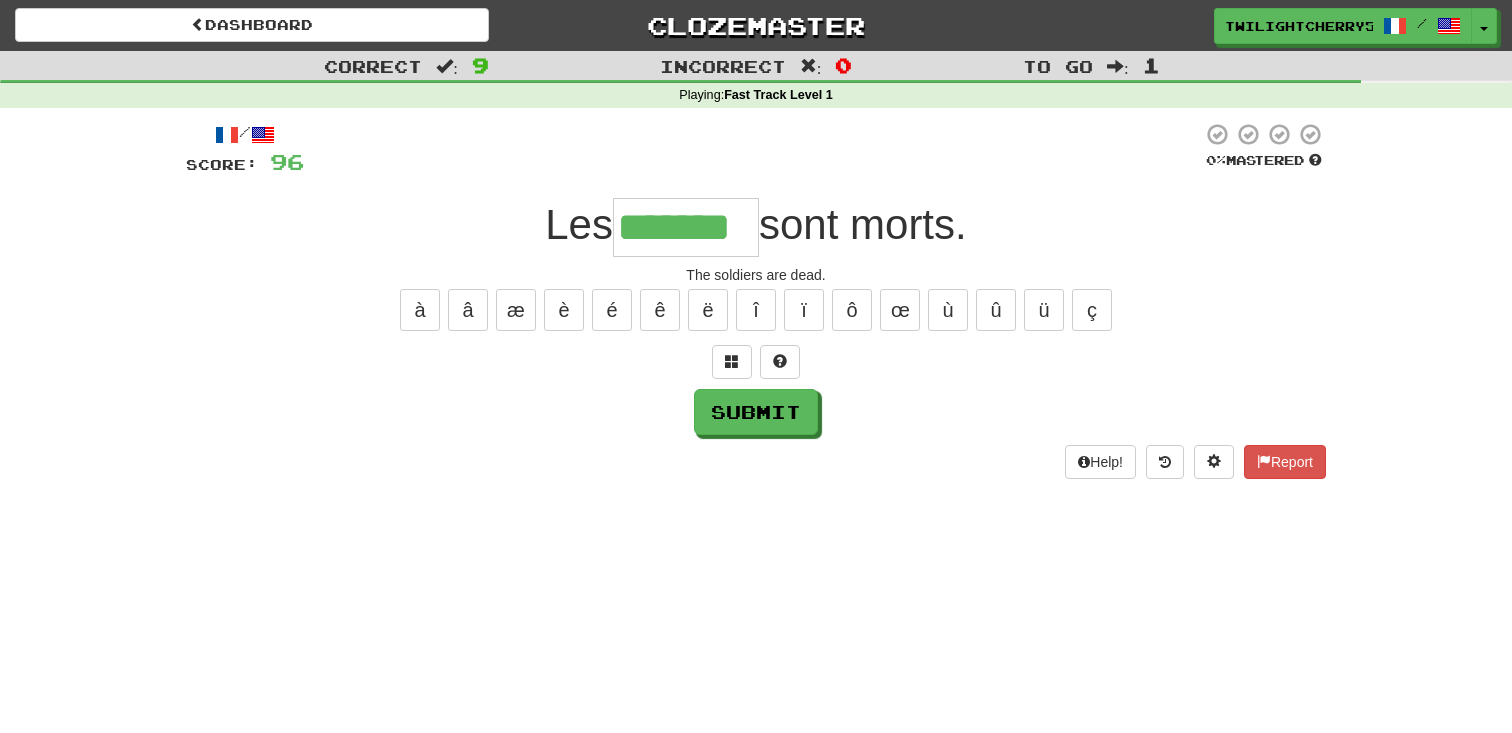 type on "*******" 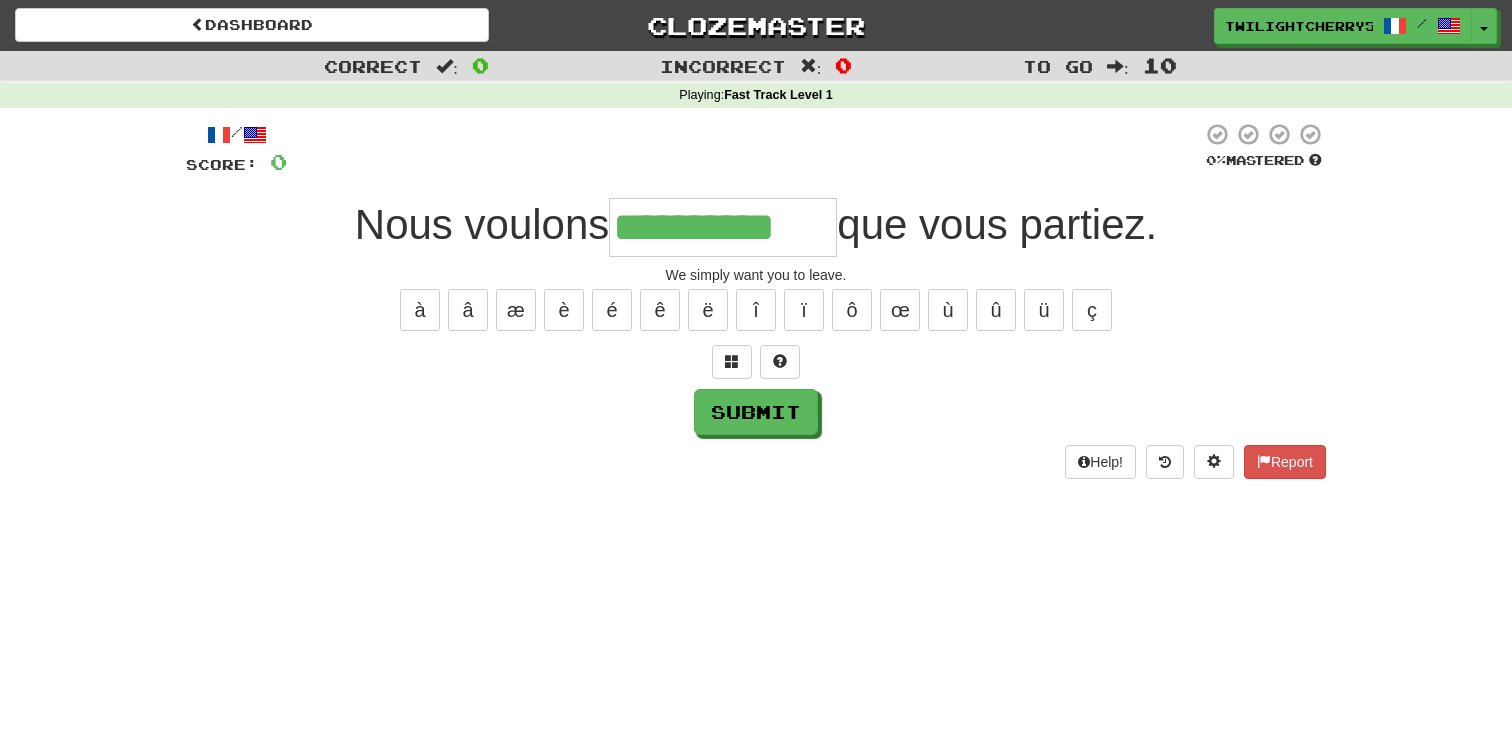 type on "**********" 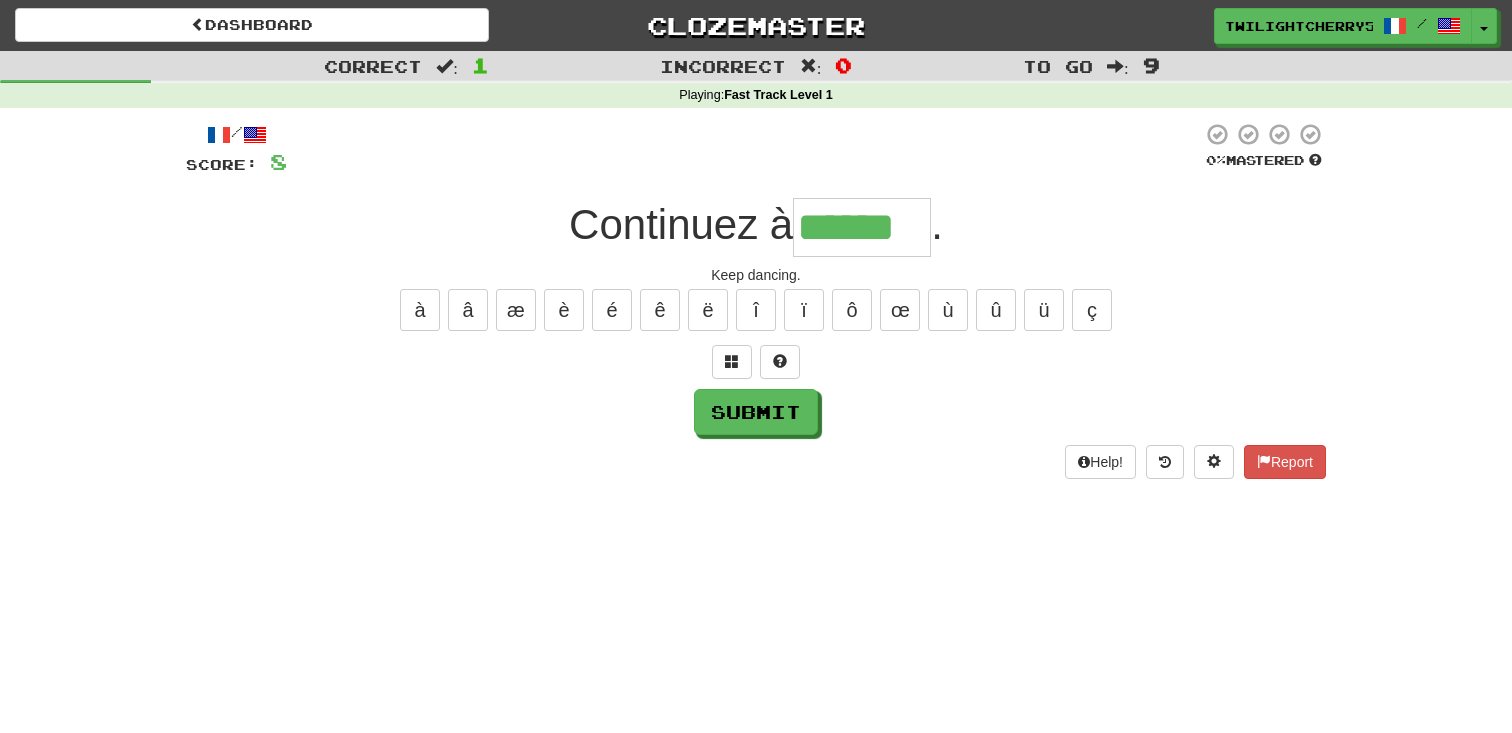 type on "******" 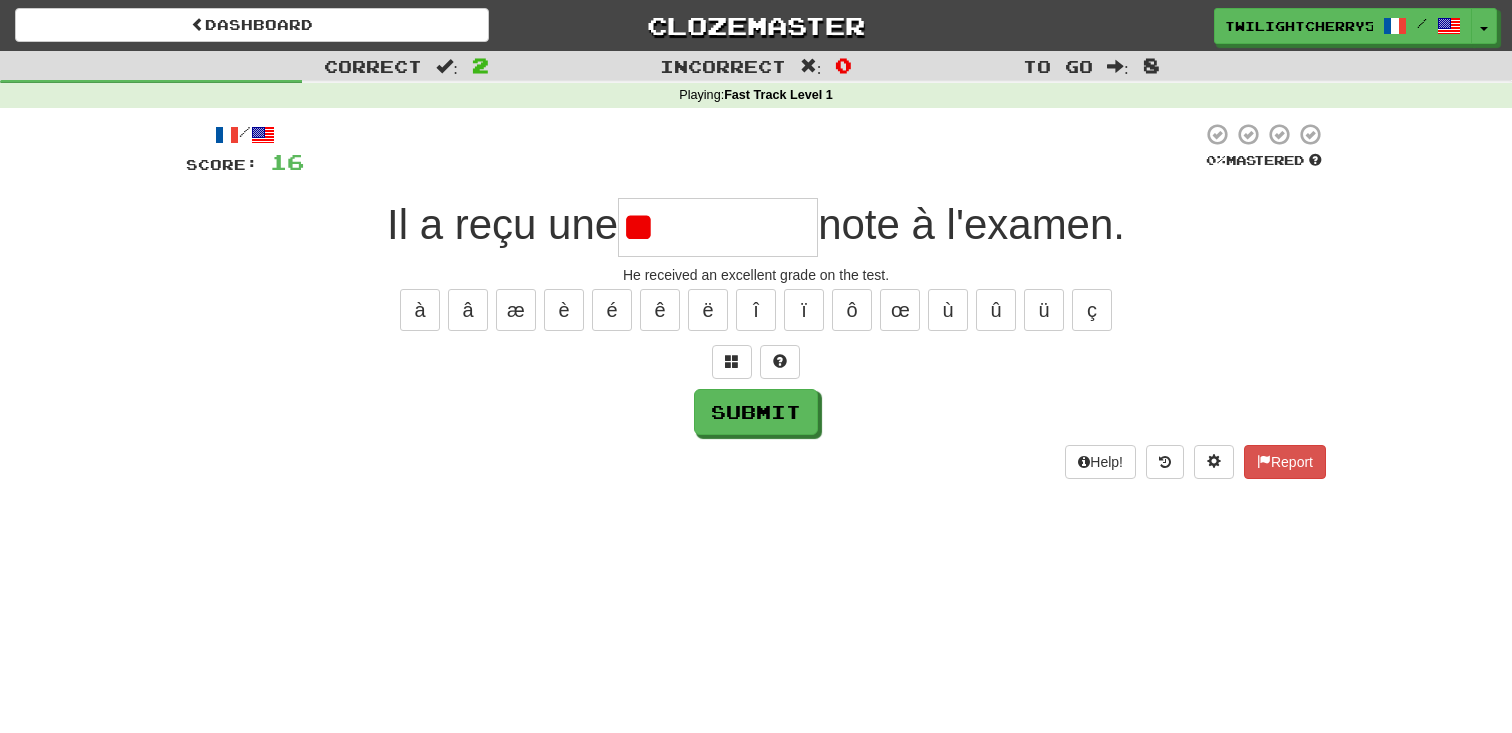 type on "*" 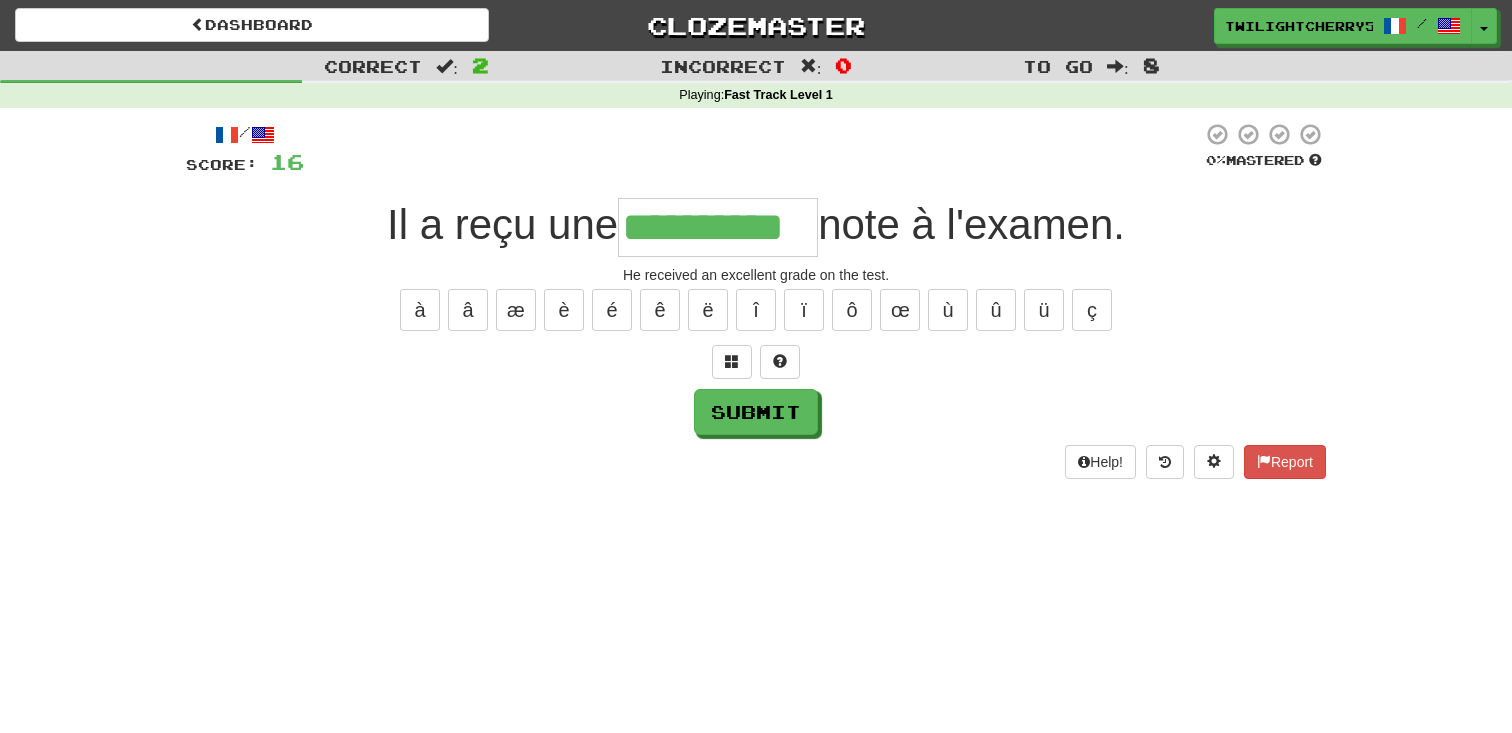 type on "**********" 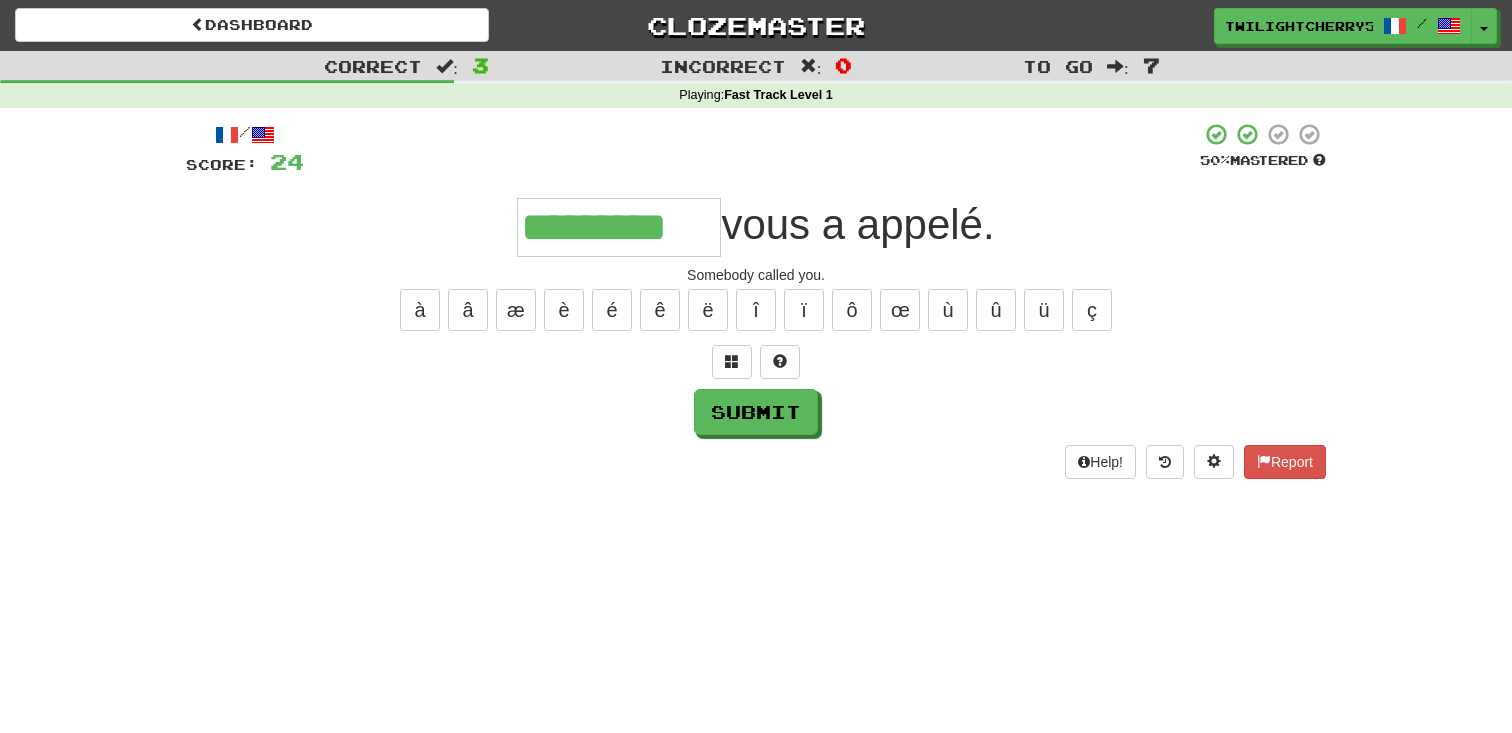 type on "*********" 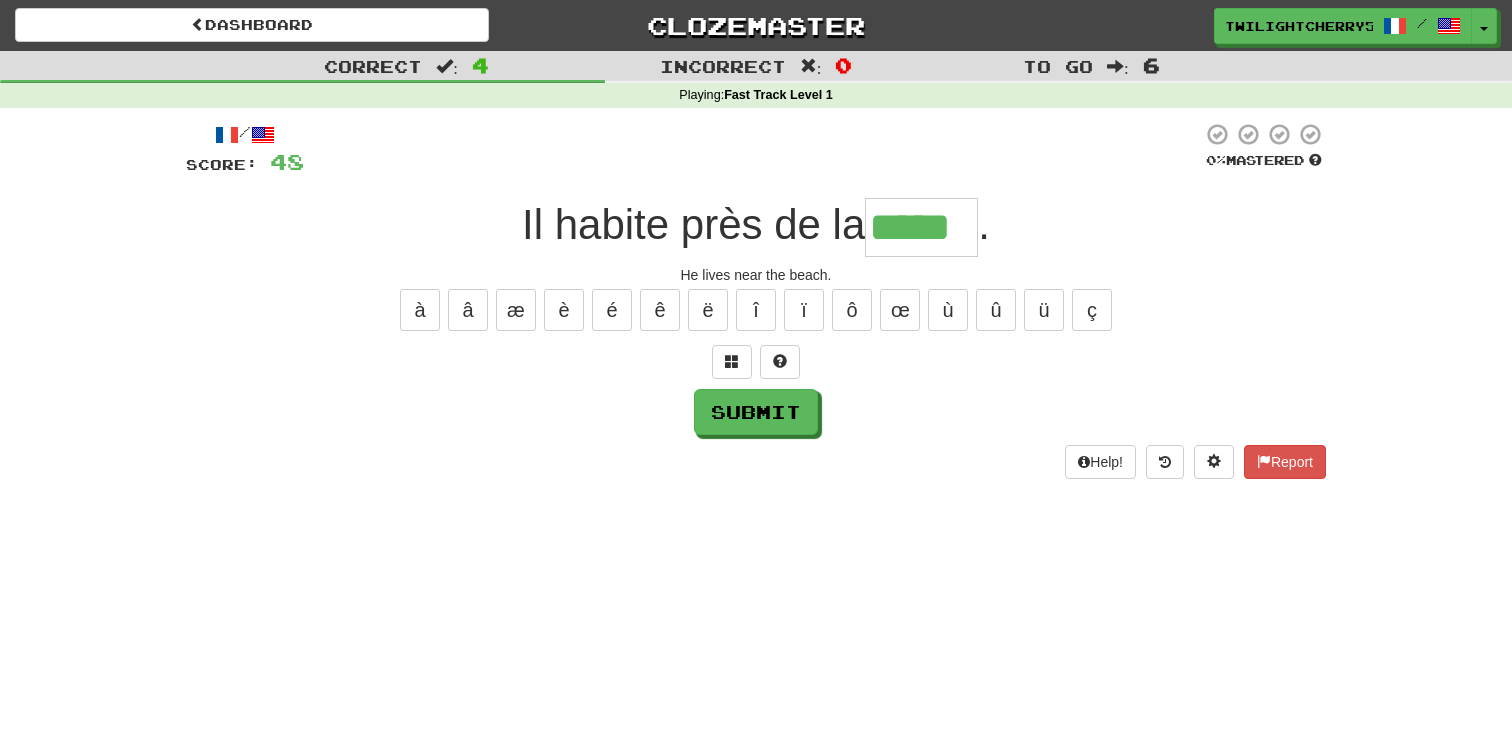 type on "*****" 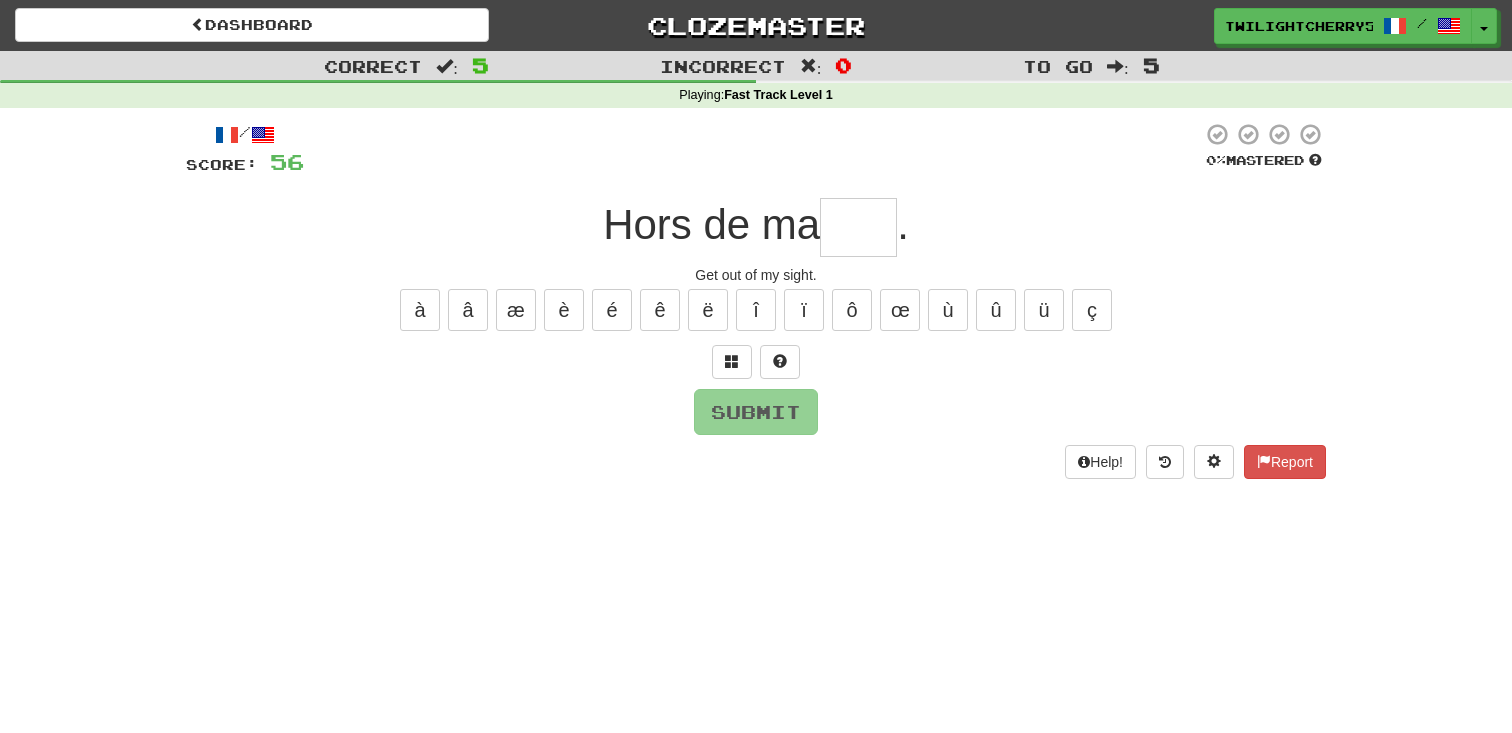 type on "*" 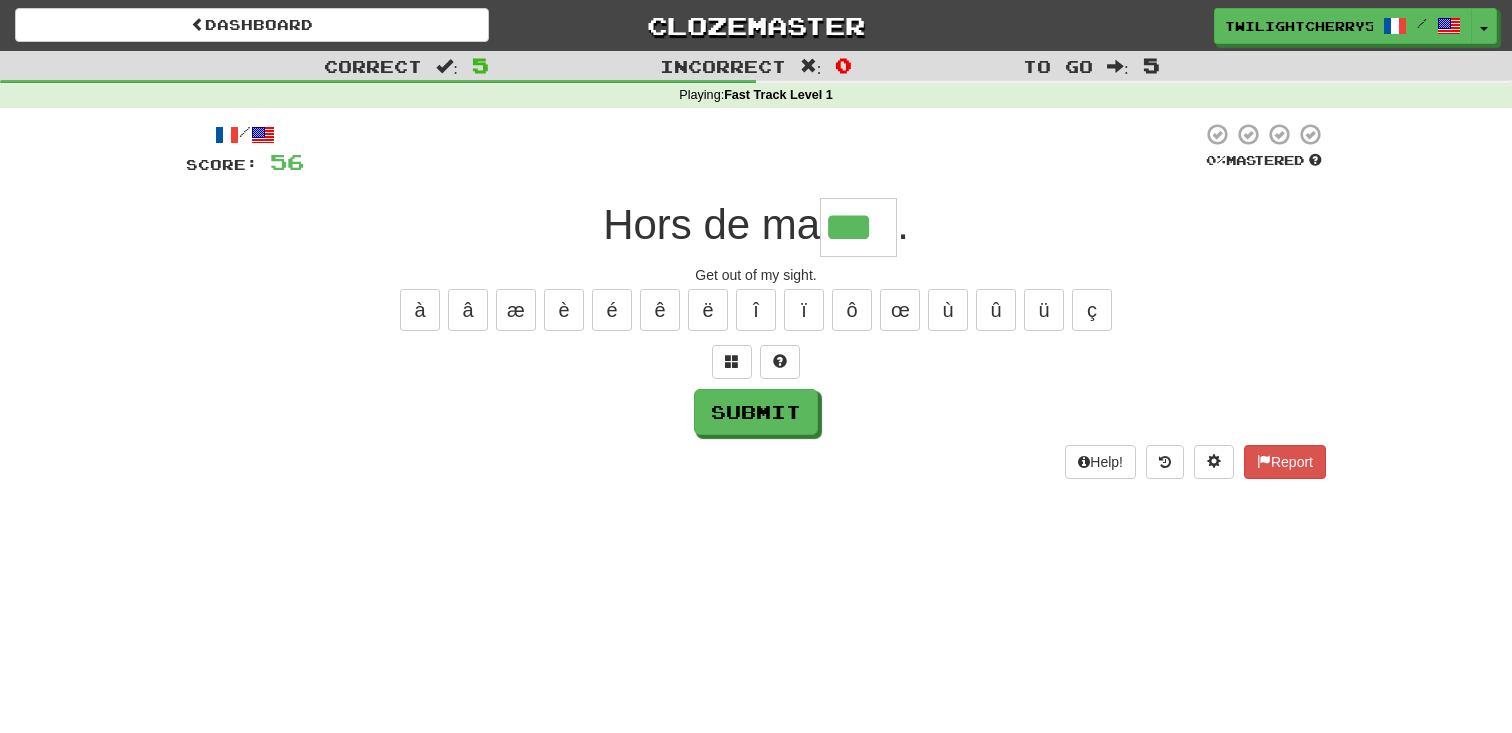 type on "***" 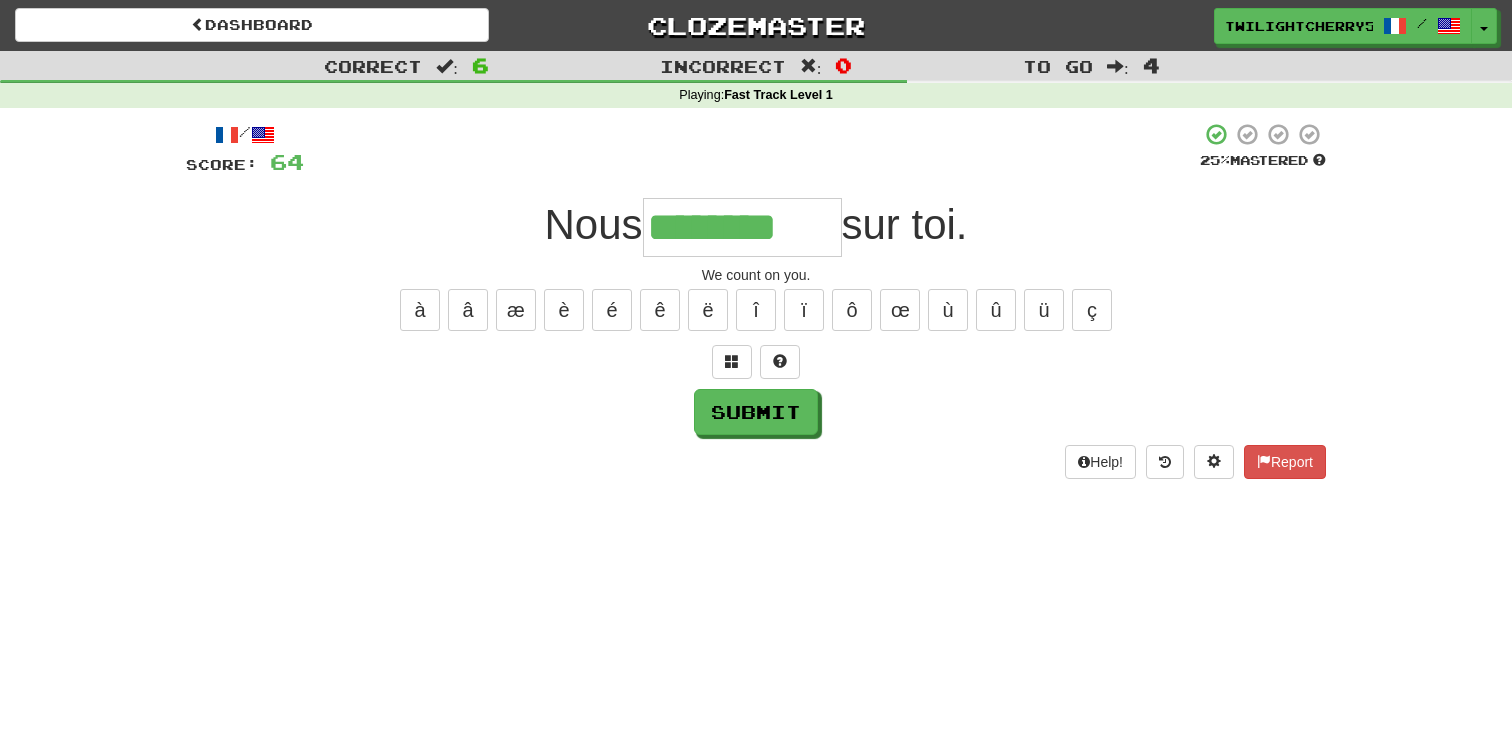 type on "********" 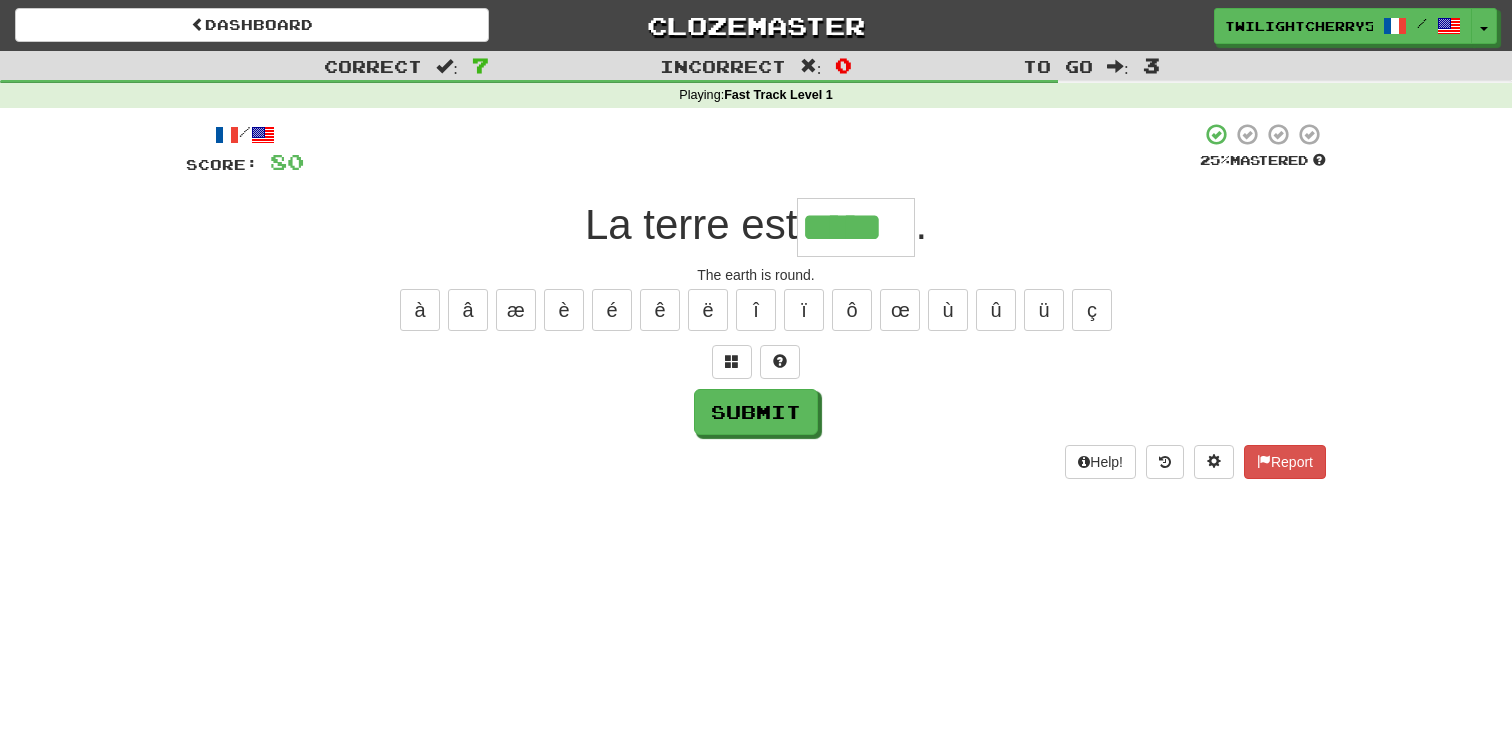 type on "*****" 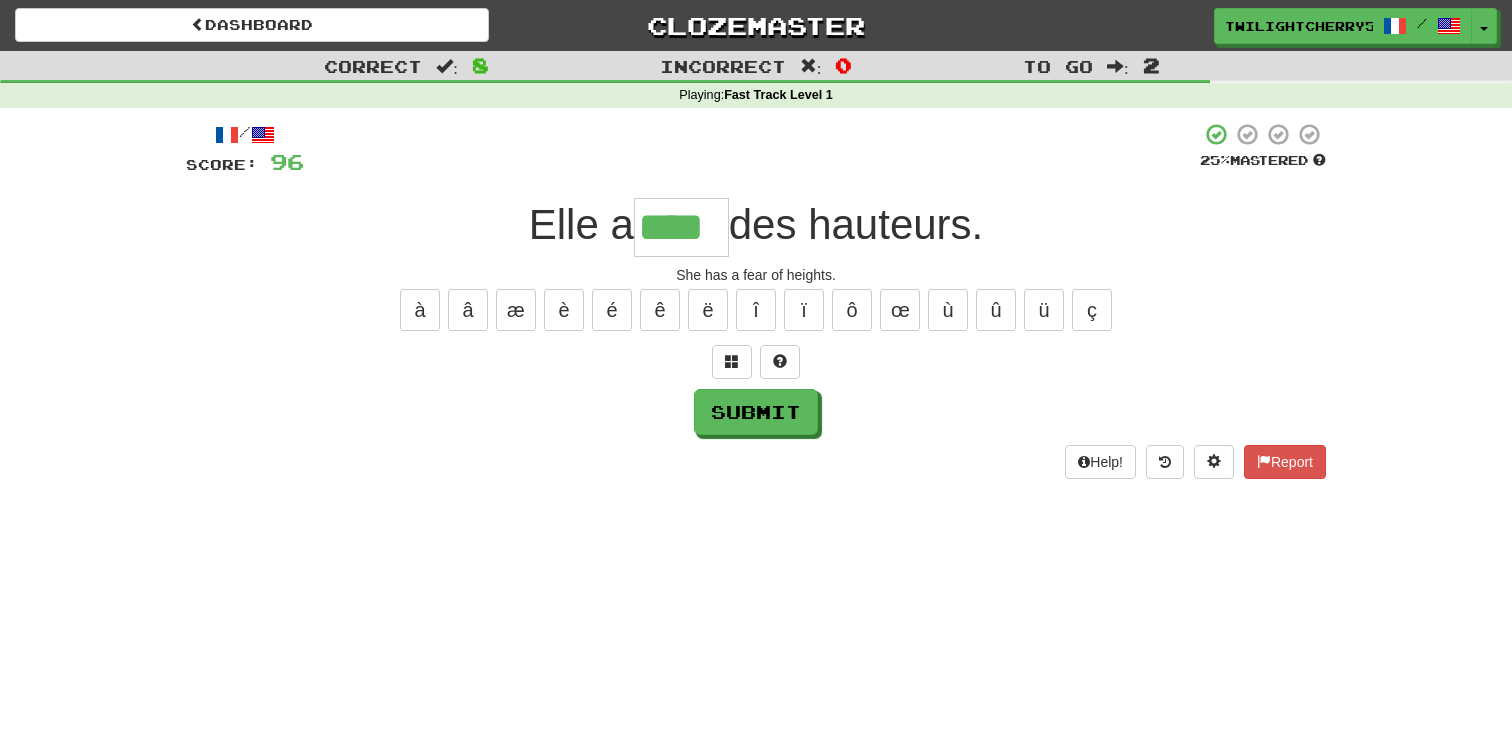 type on "****" 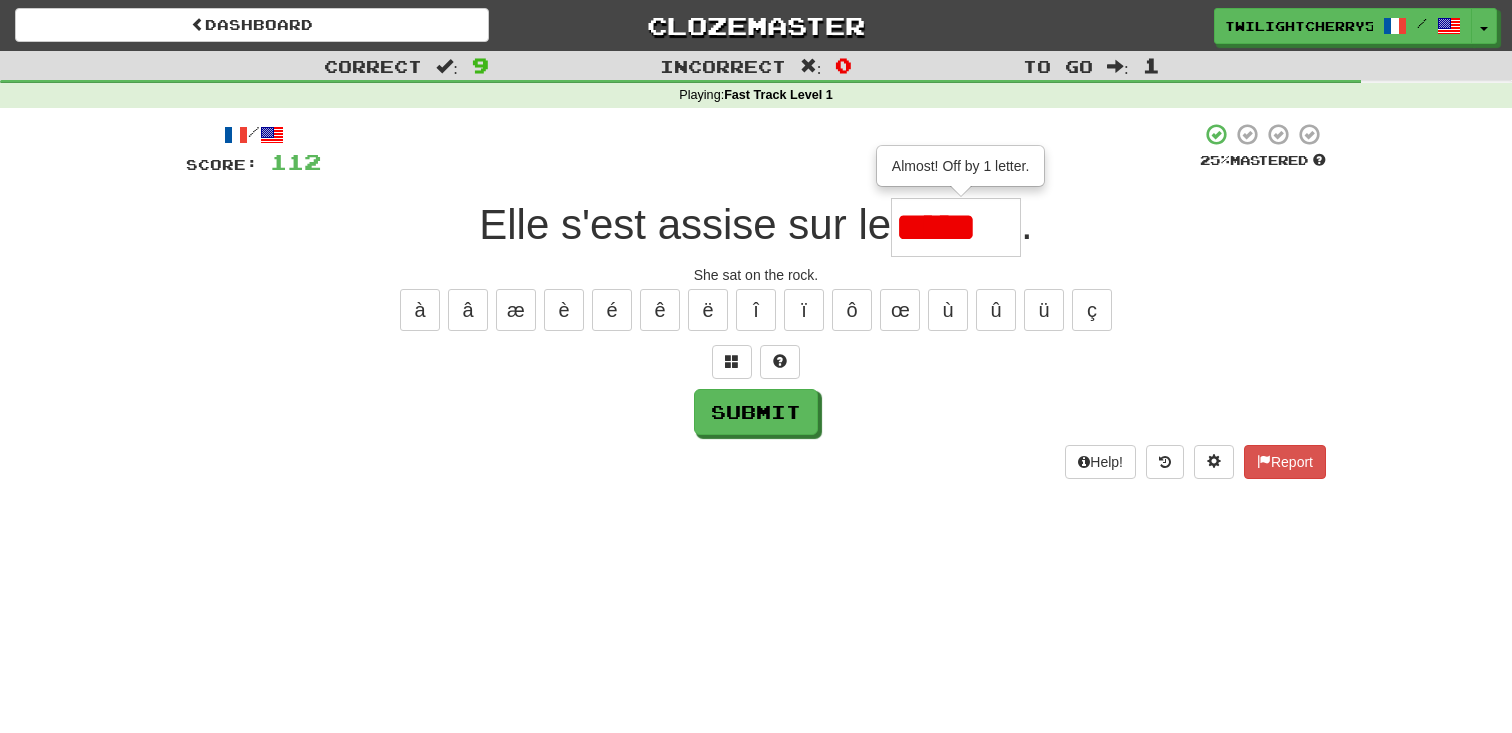 scroll, scrollTop: 0, scrollLeft: 0, axis: both 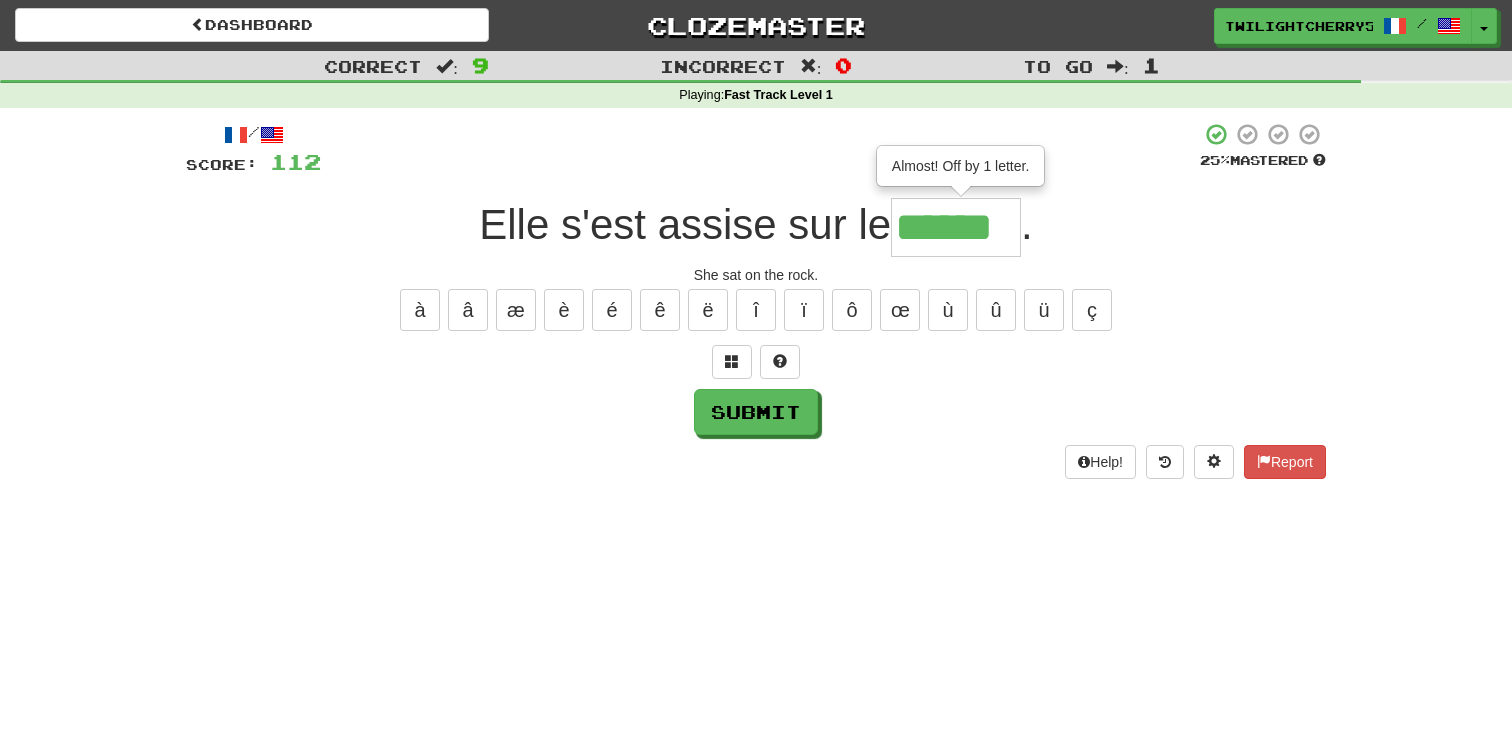 type on "******" 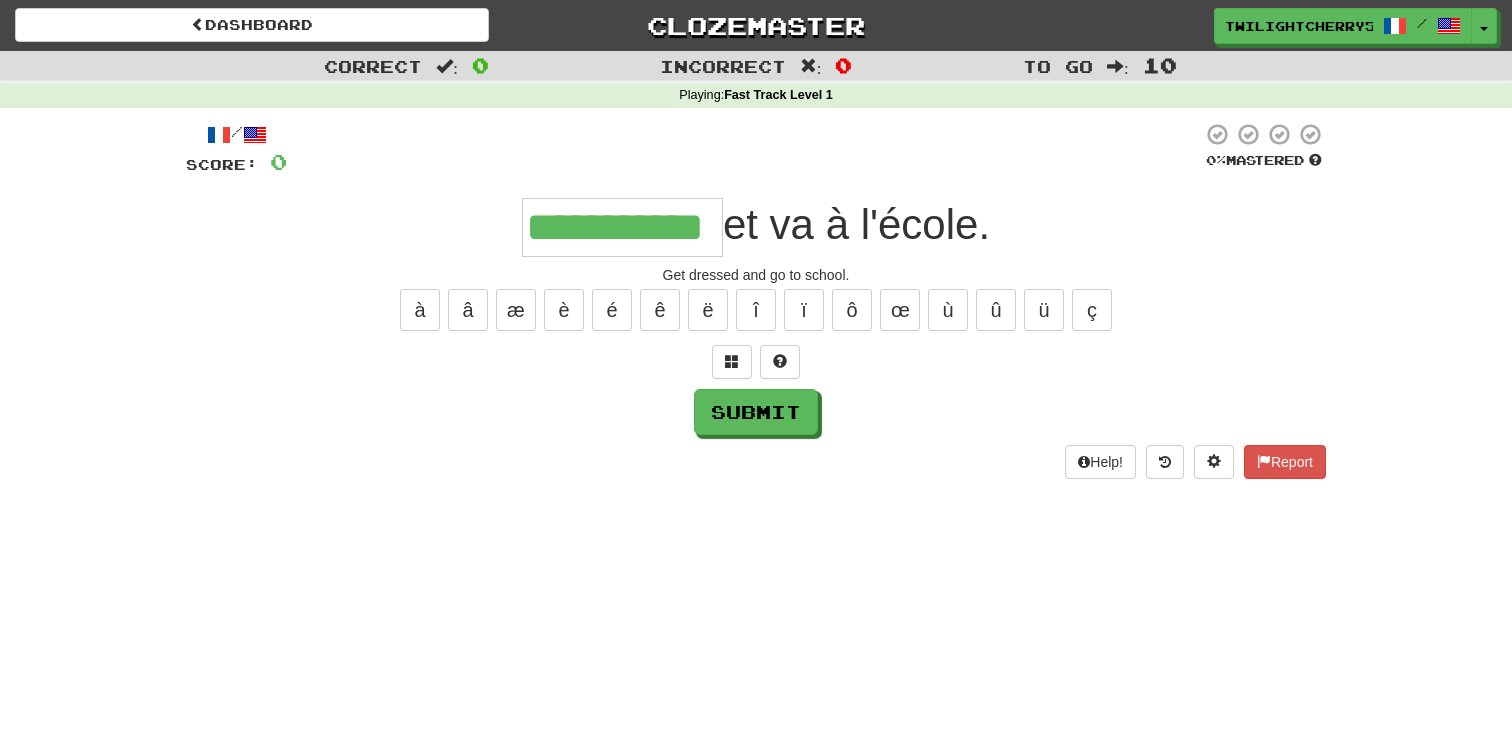 type on "**********" 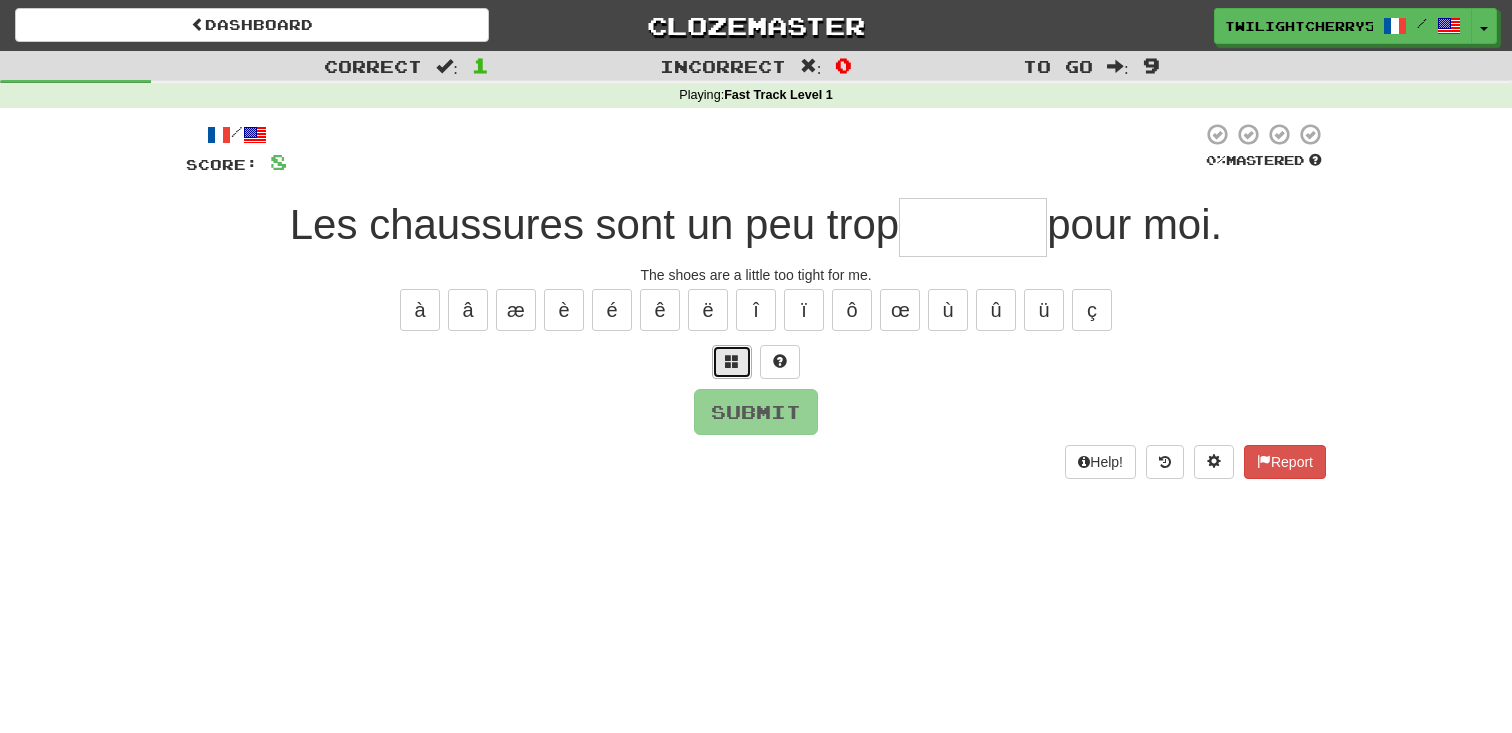 click at bounding box center [732, 361] 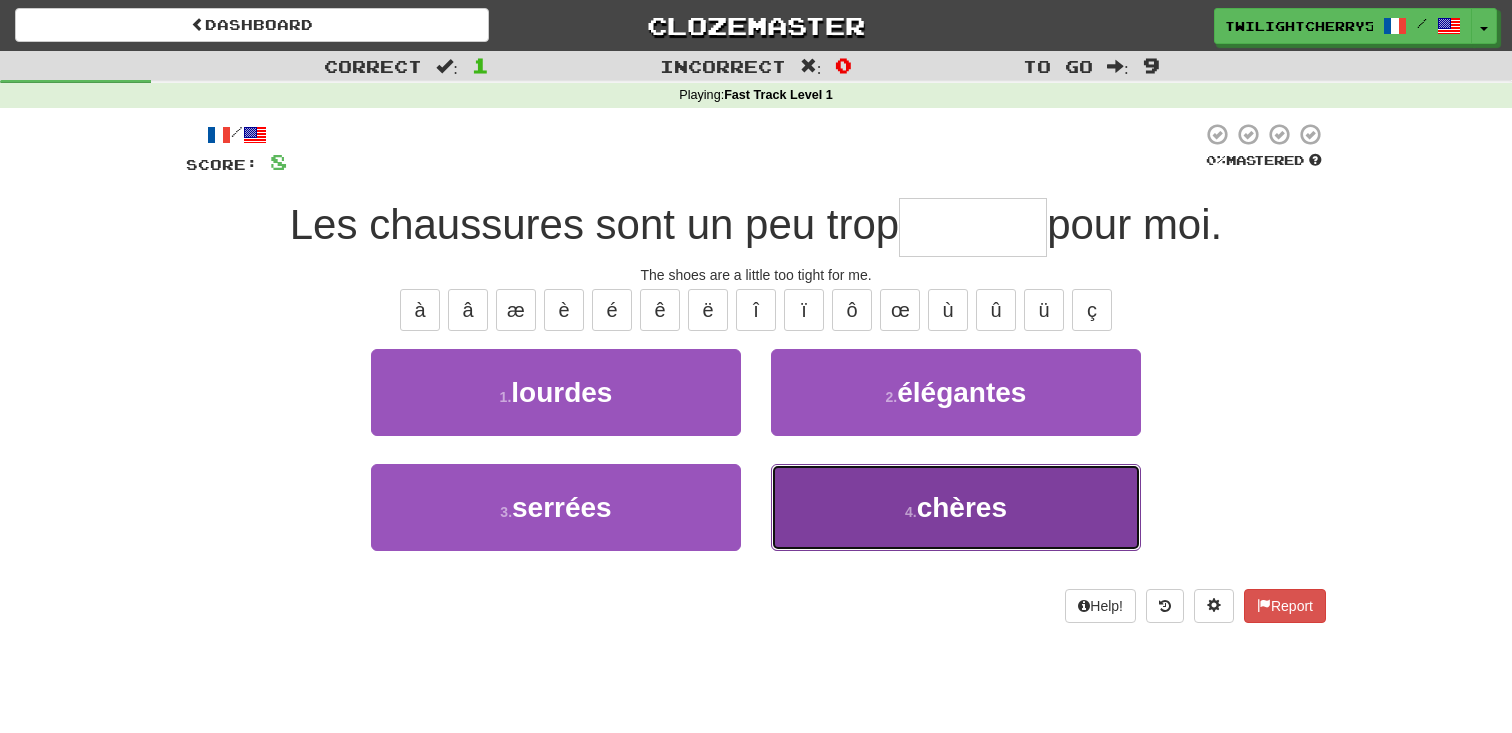 click on "4 .  chères" at bounding box center (956, 507) 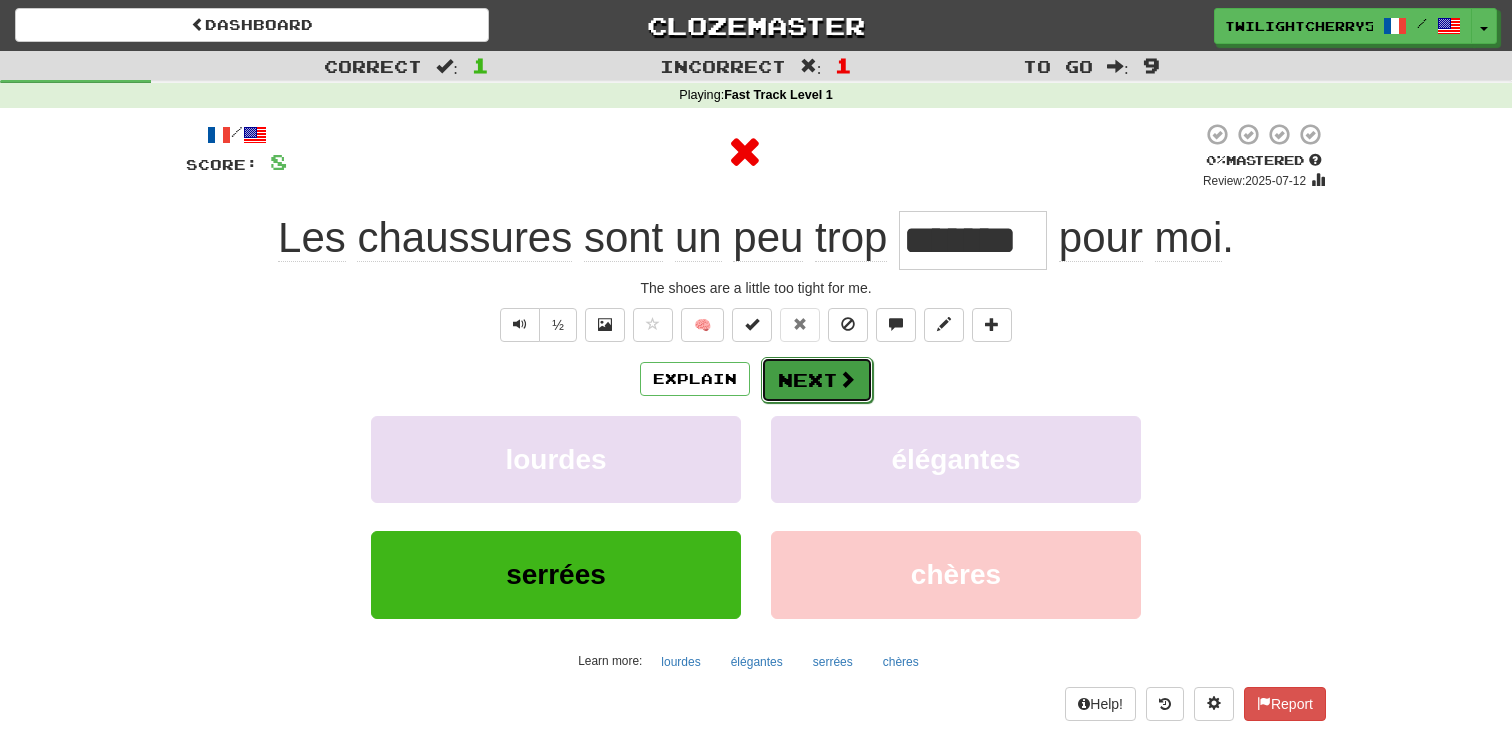 click on "Next" at bounding box center (817, 380) 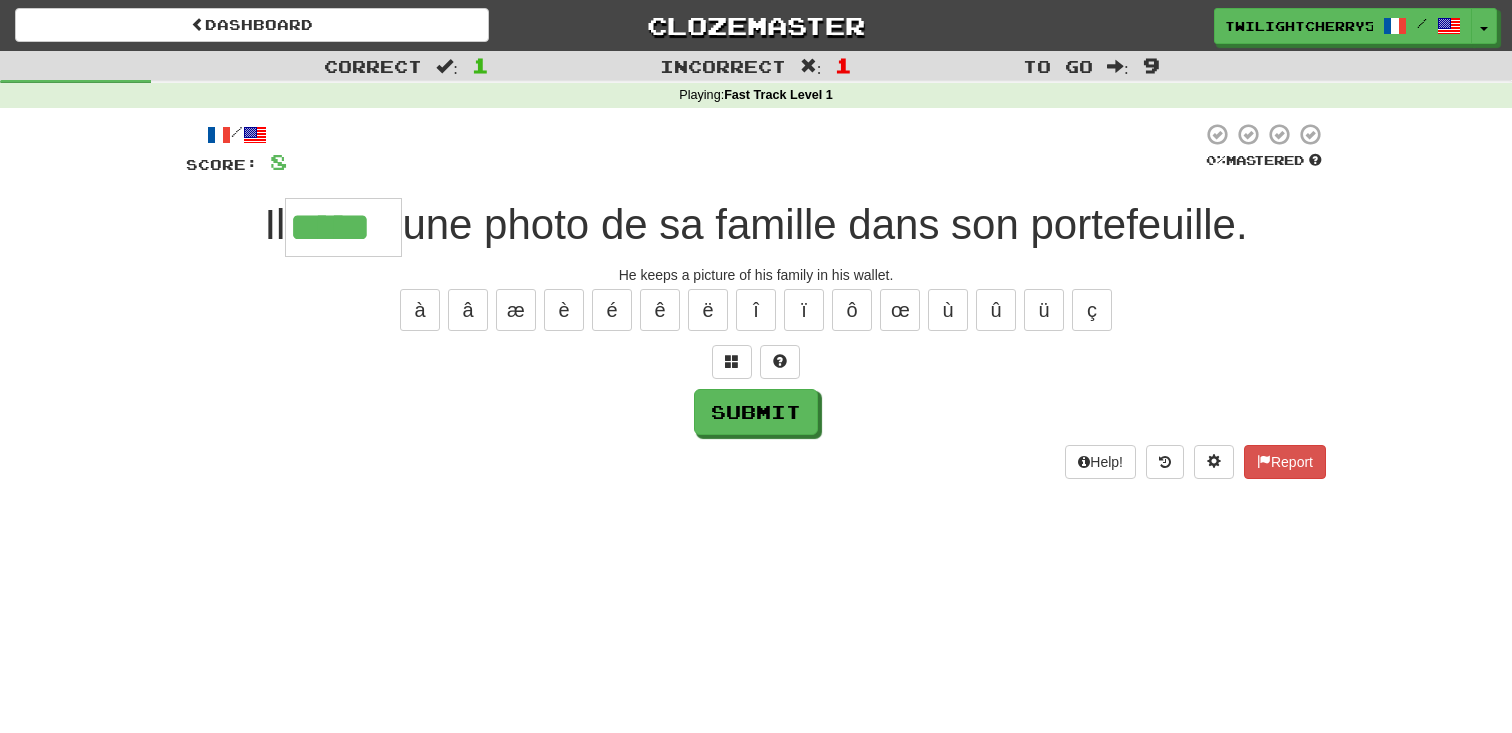 type on "*****" 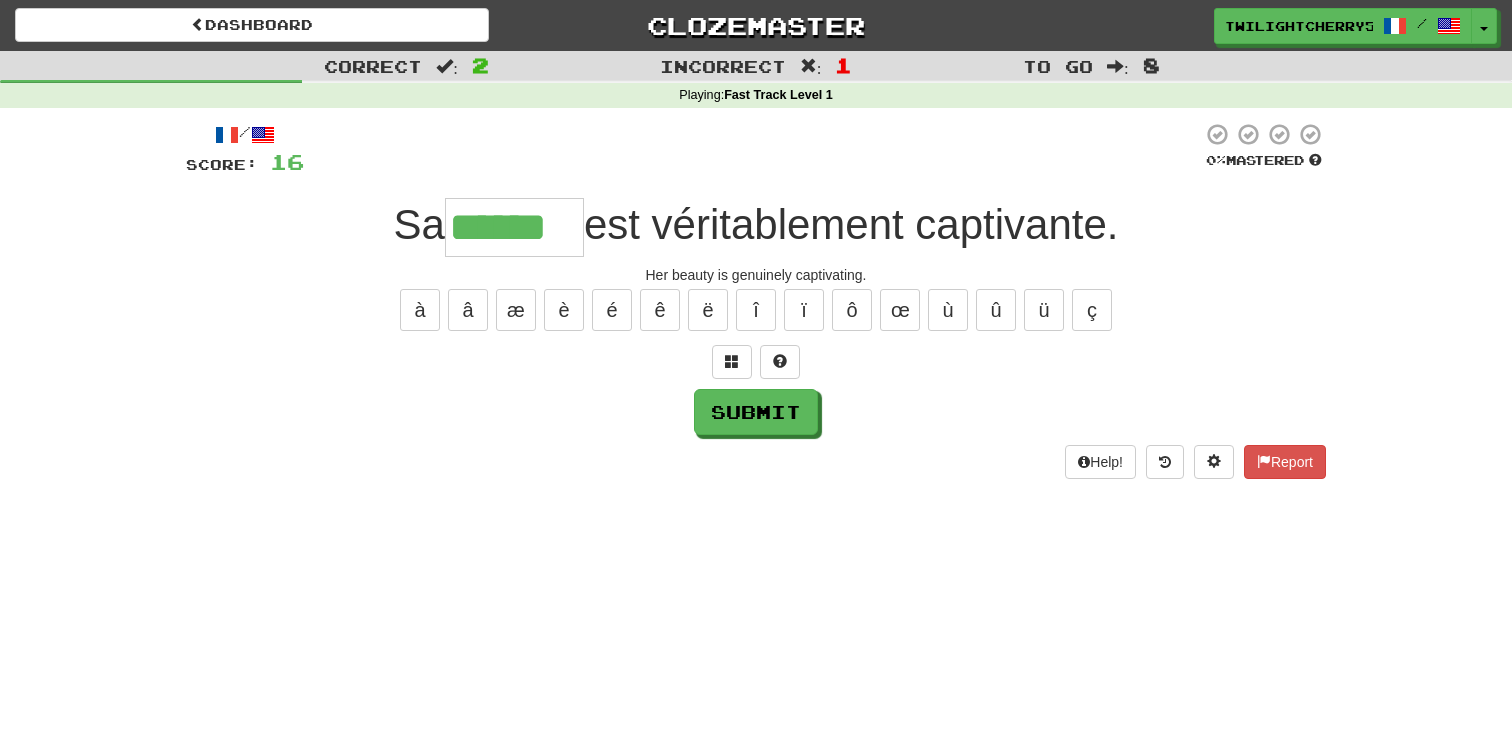 type on "******" 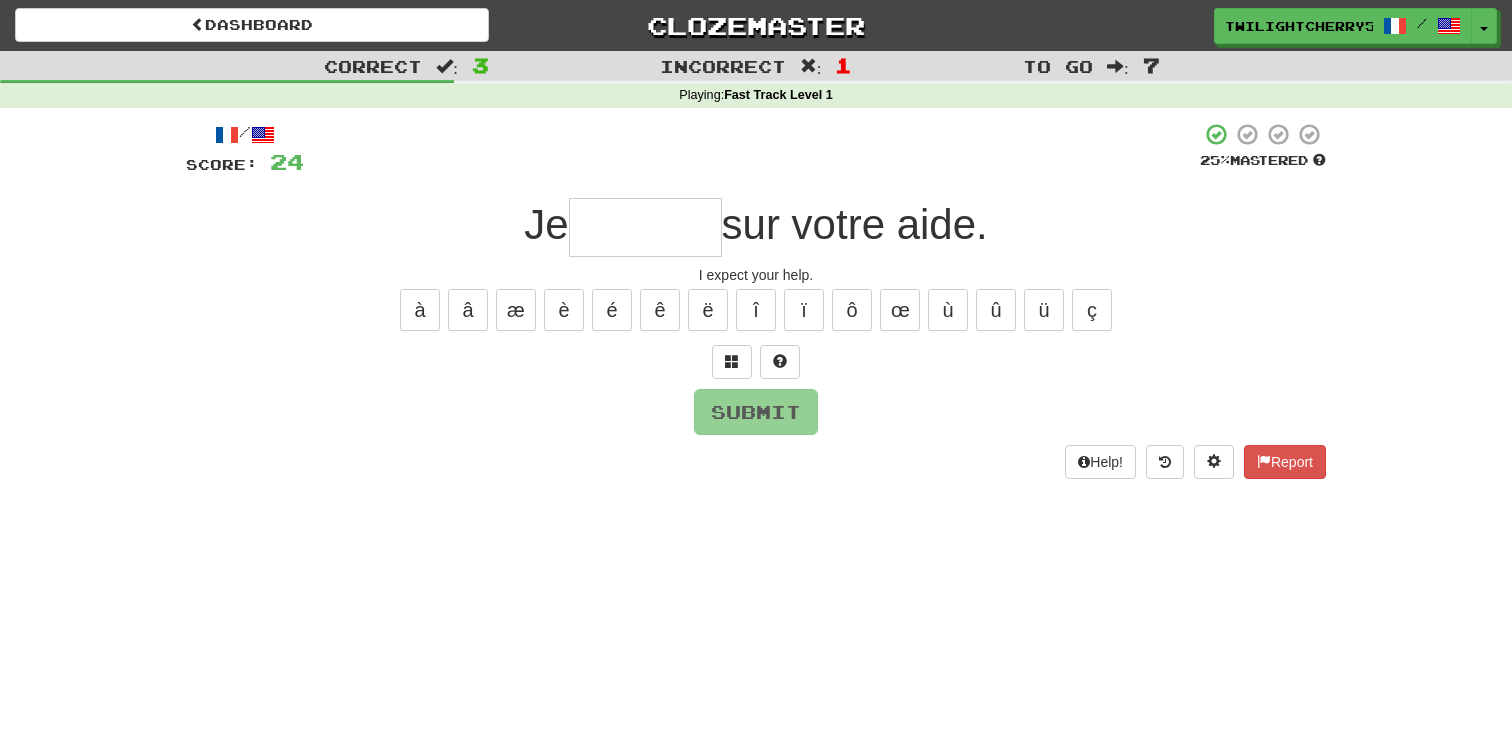 type on "*" 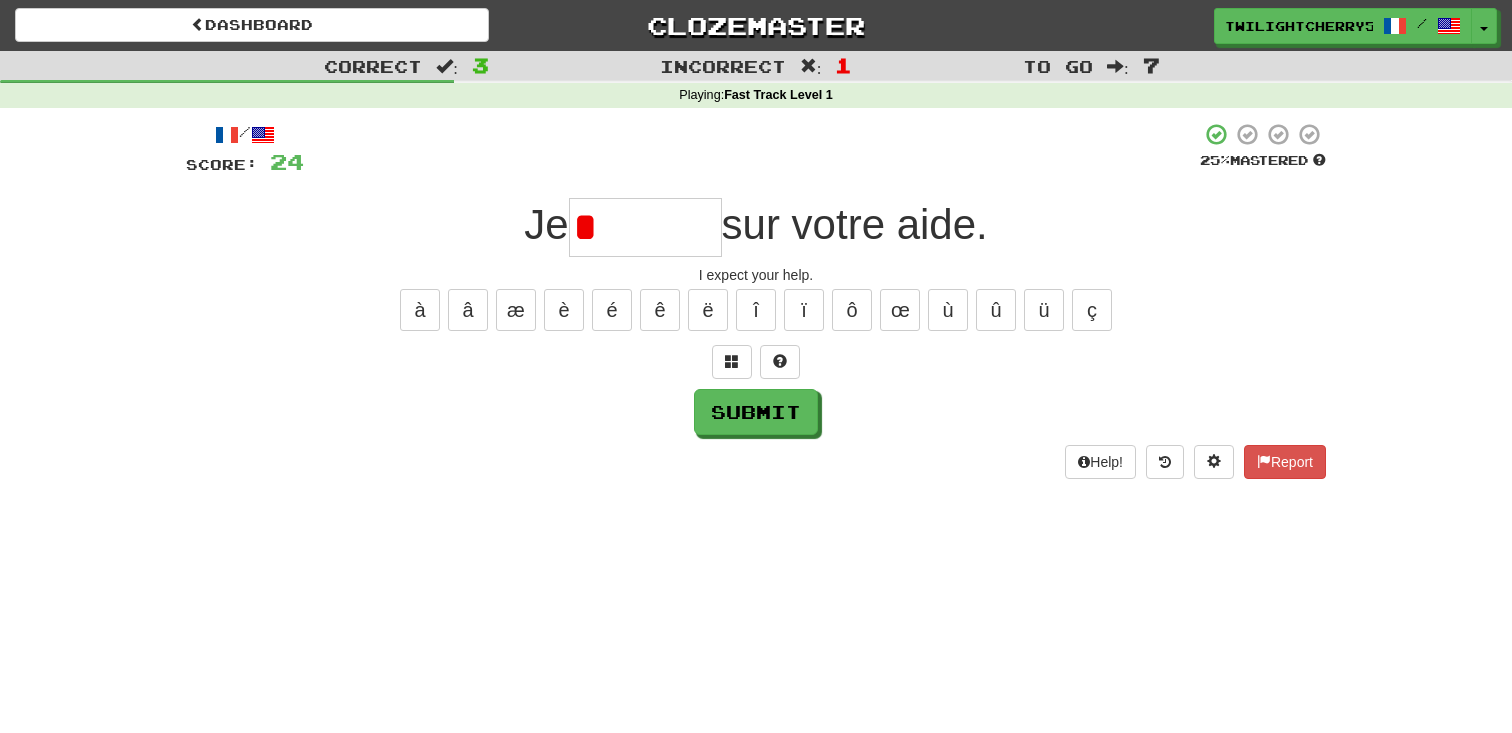 type on "*" 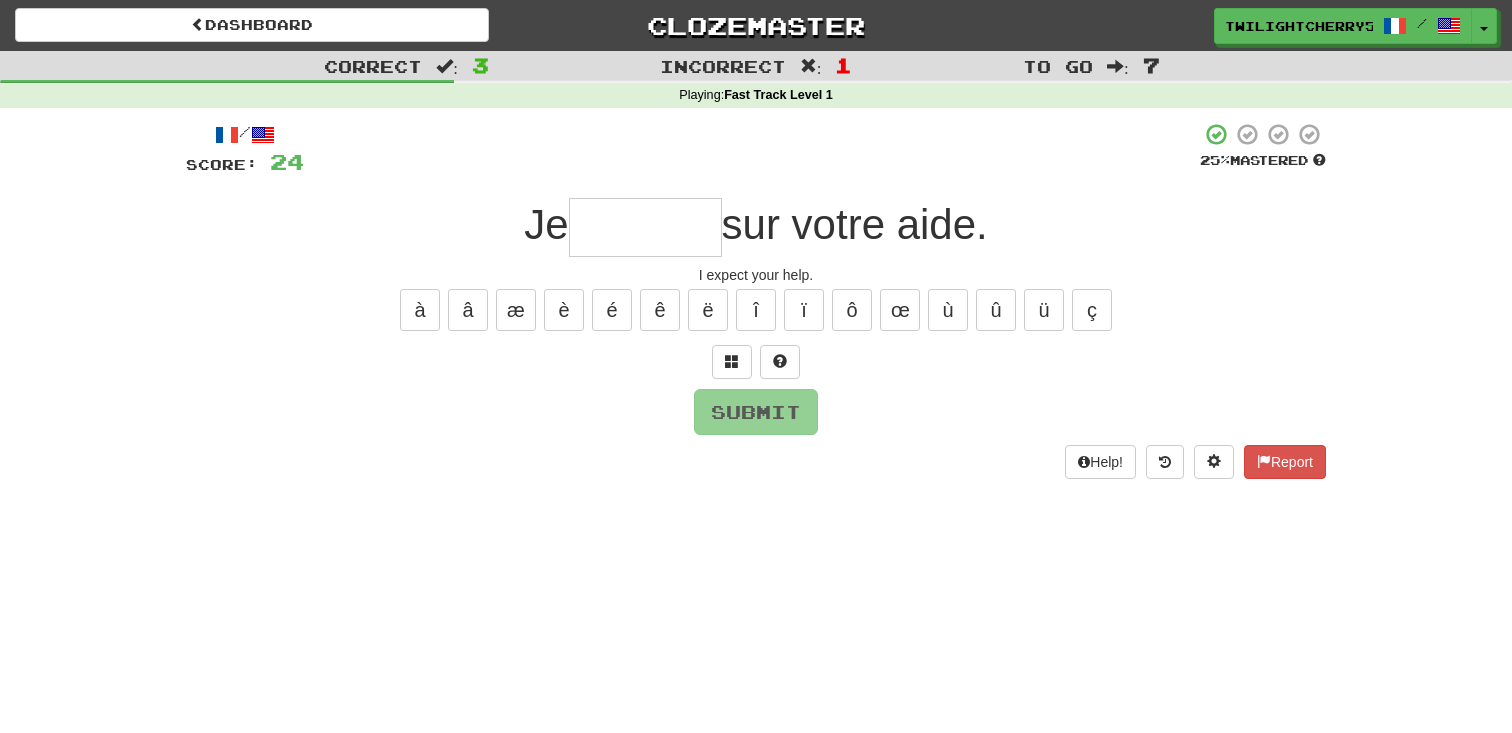 type on "*" 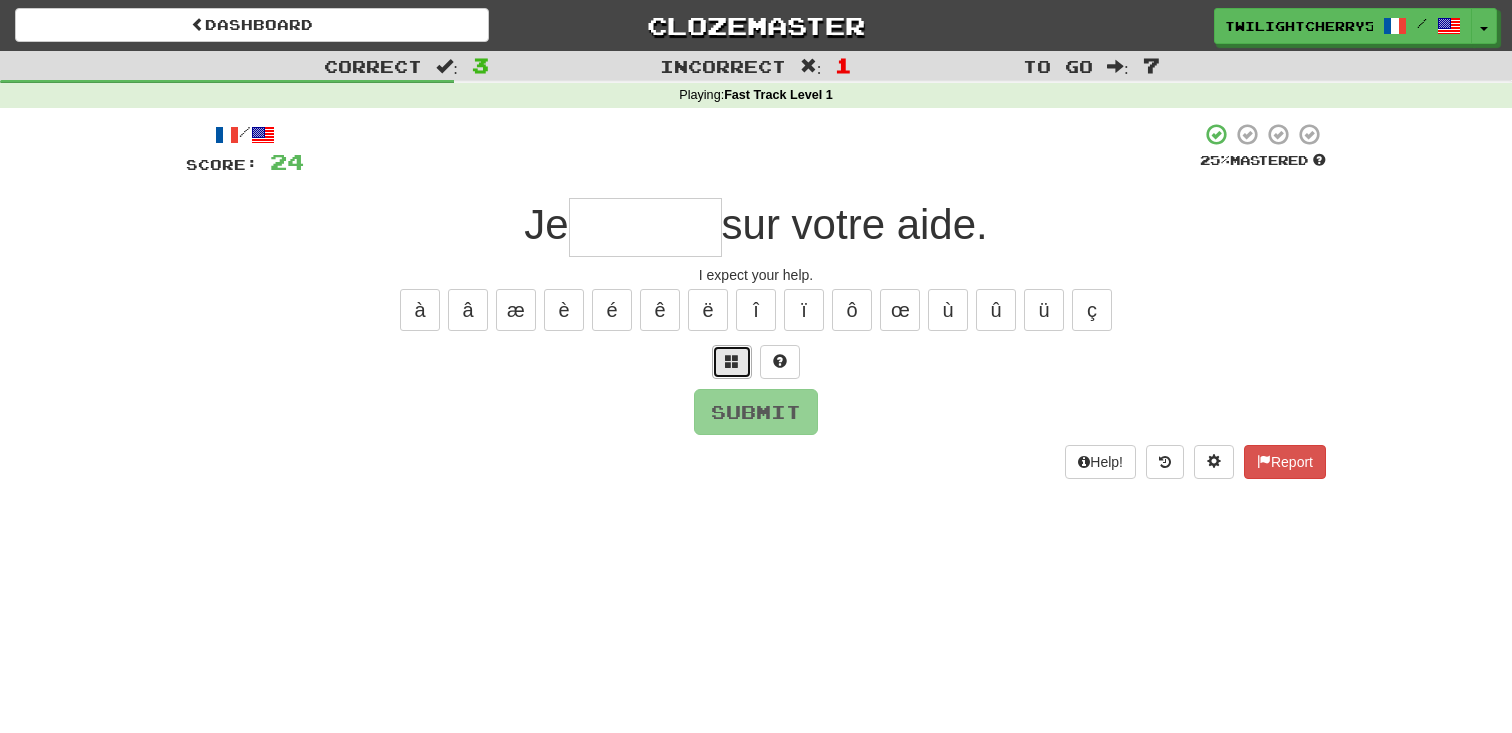 click at bounding box center [732, 361] 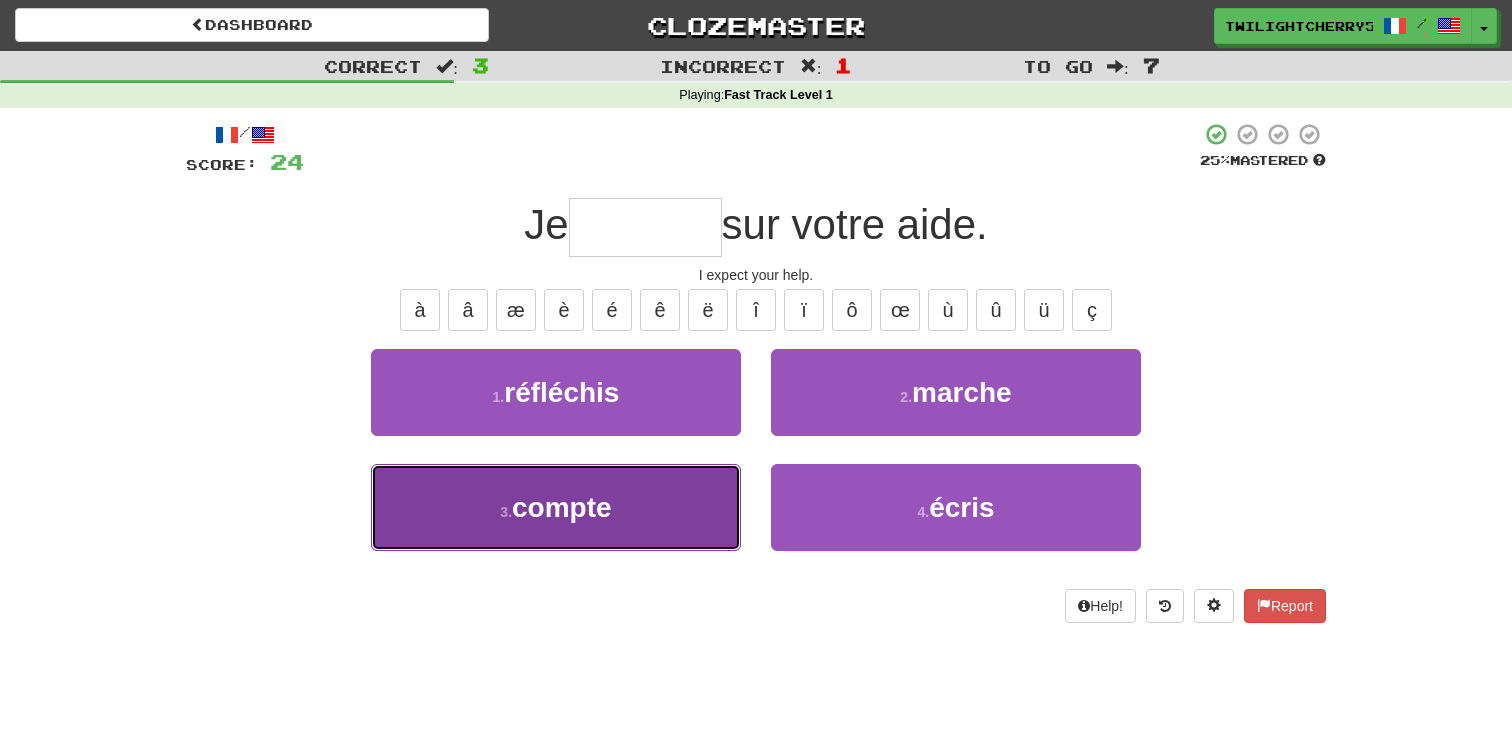 click on "3 .  compte" at bounding box center [556, 507] 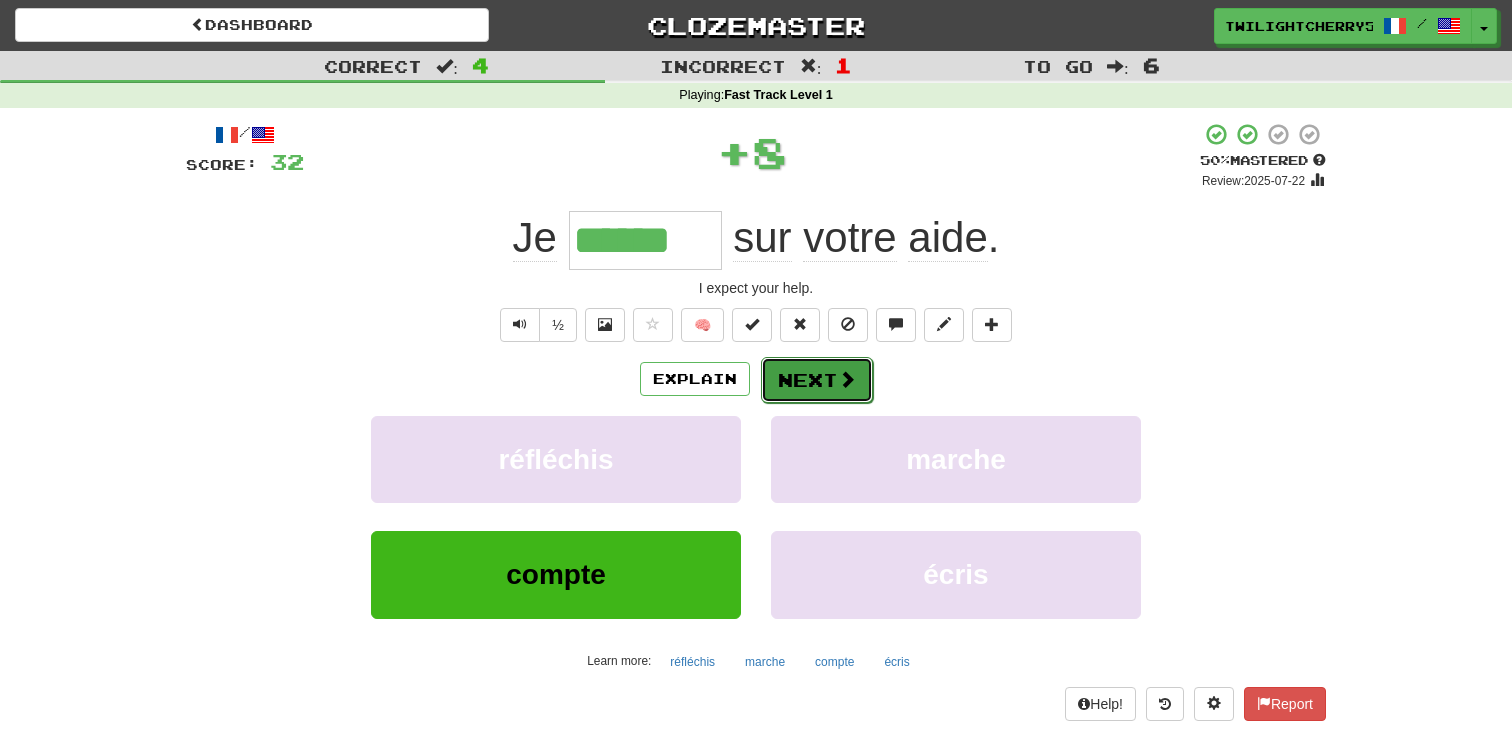click on "Next" at bounding box center [817, 380] 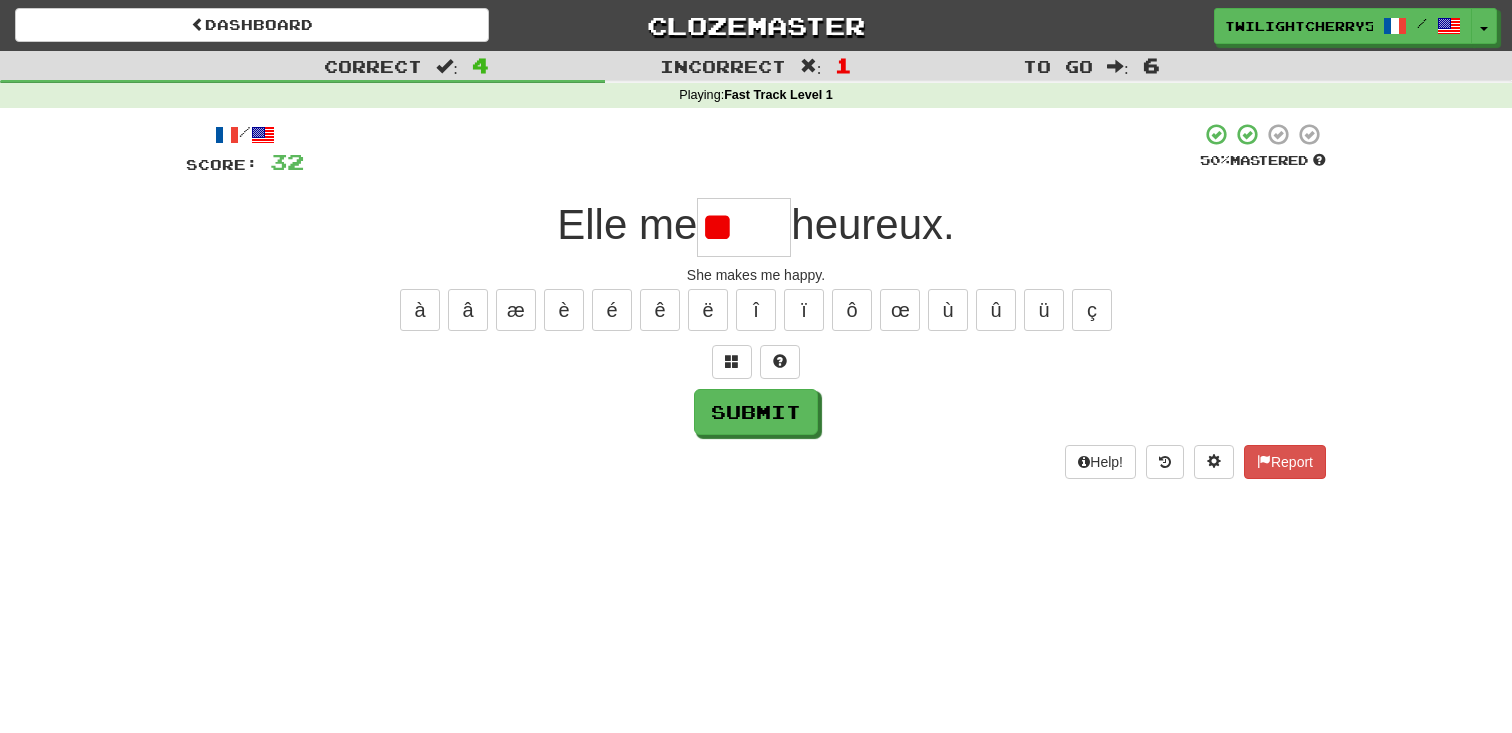type on "*" 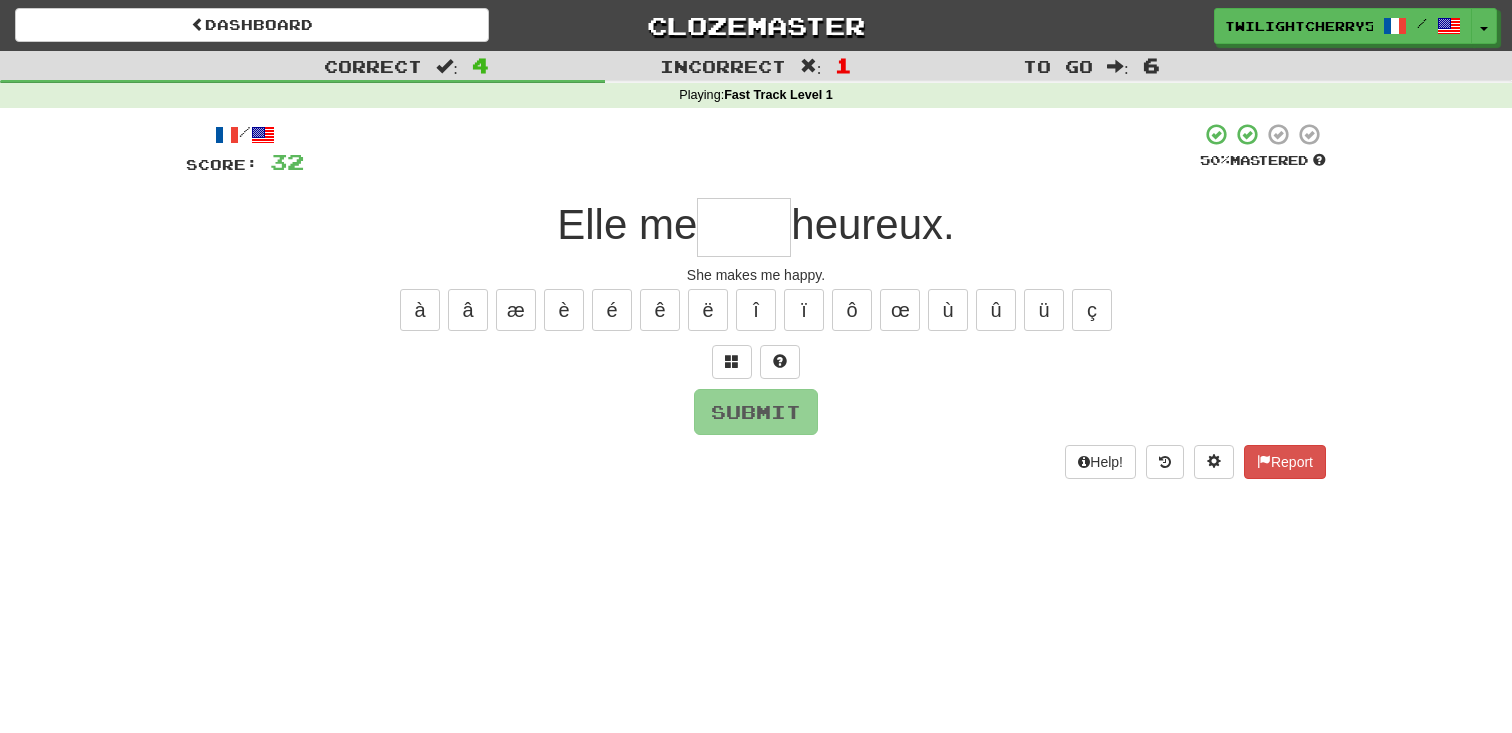 type on "*" 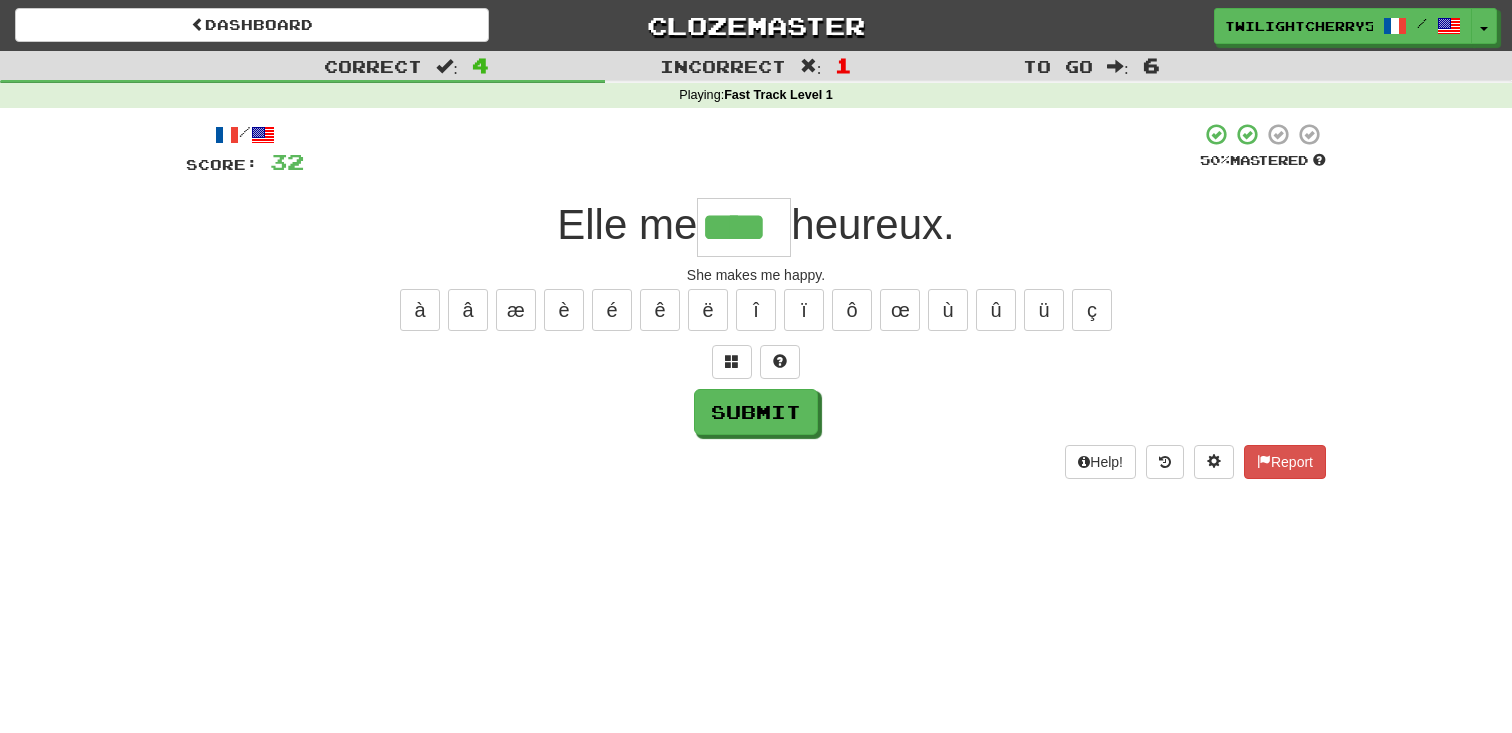type on "****" 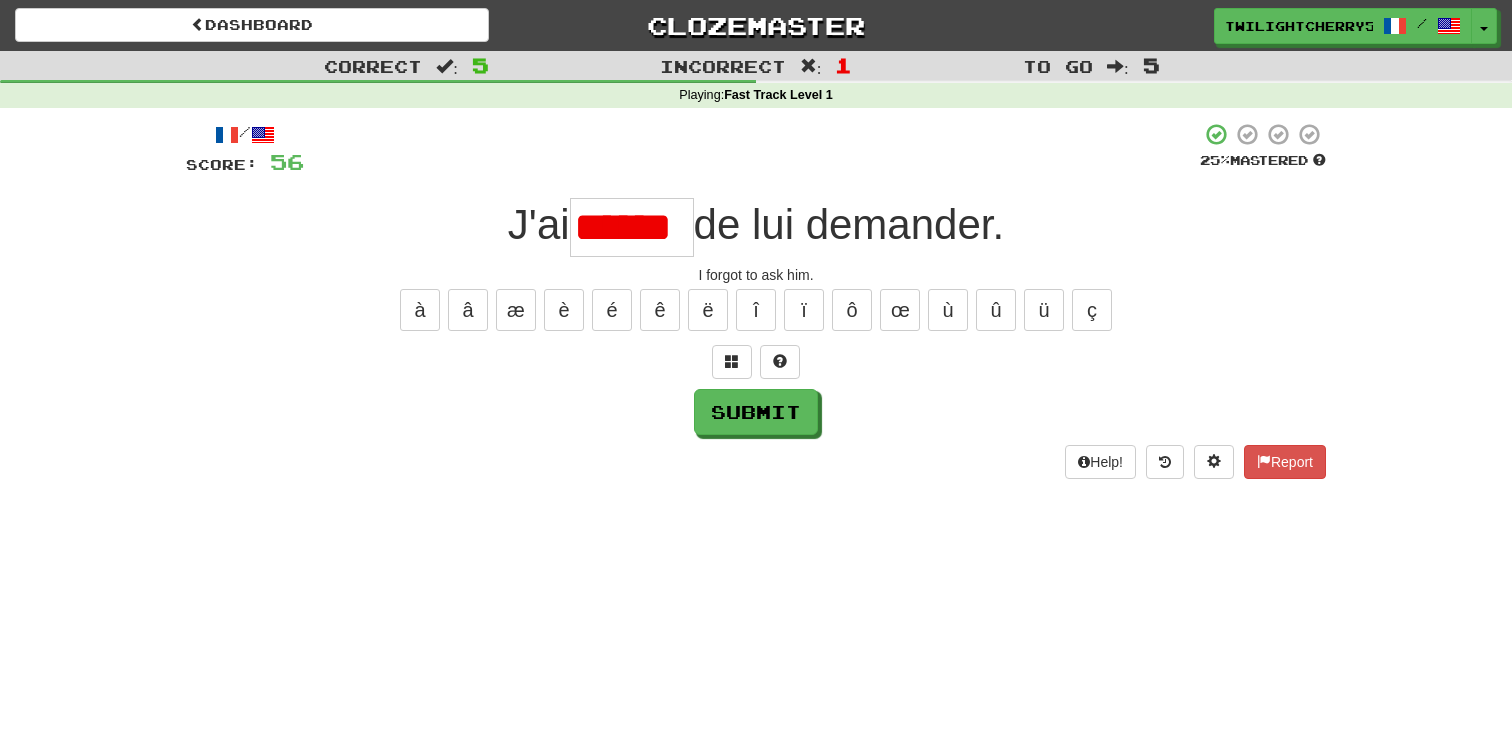 type on "******" 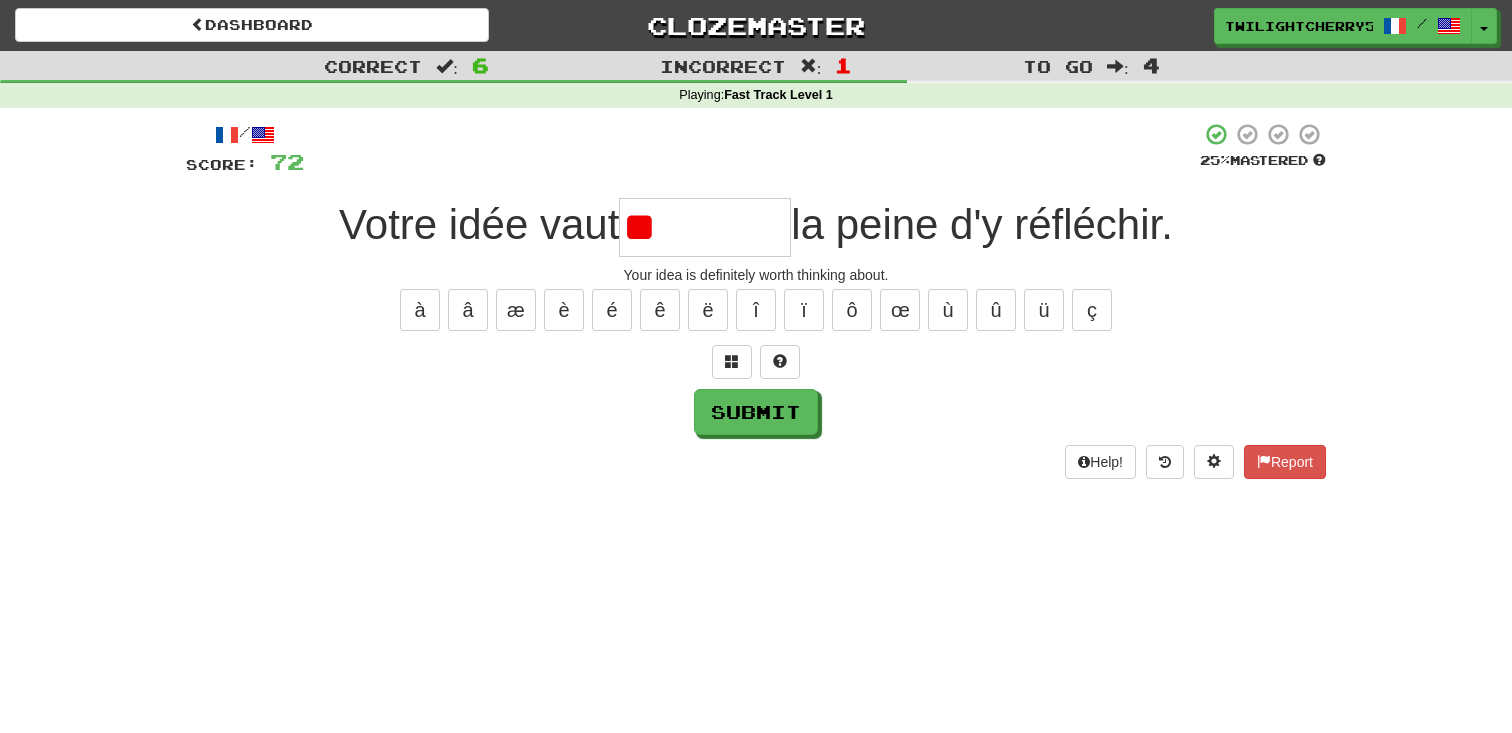 type on "*" 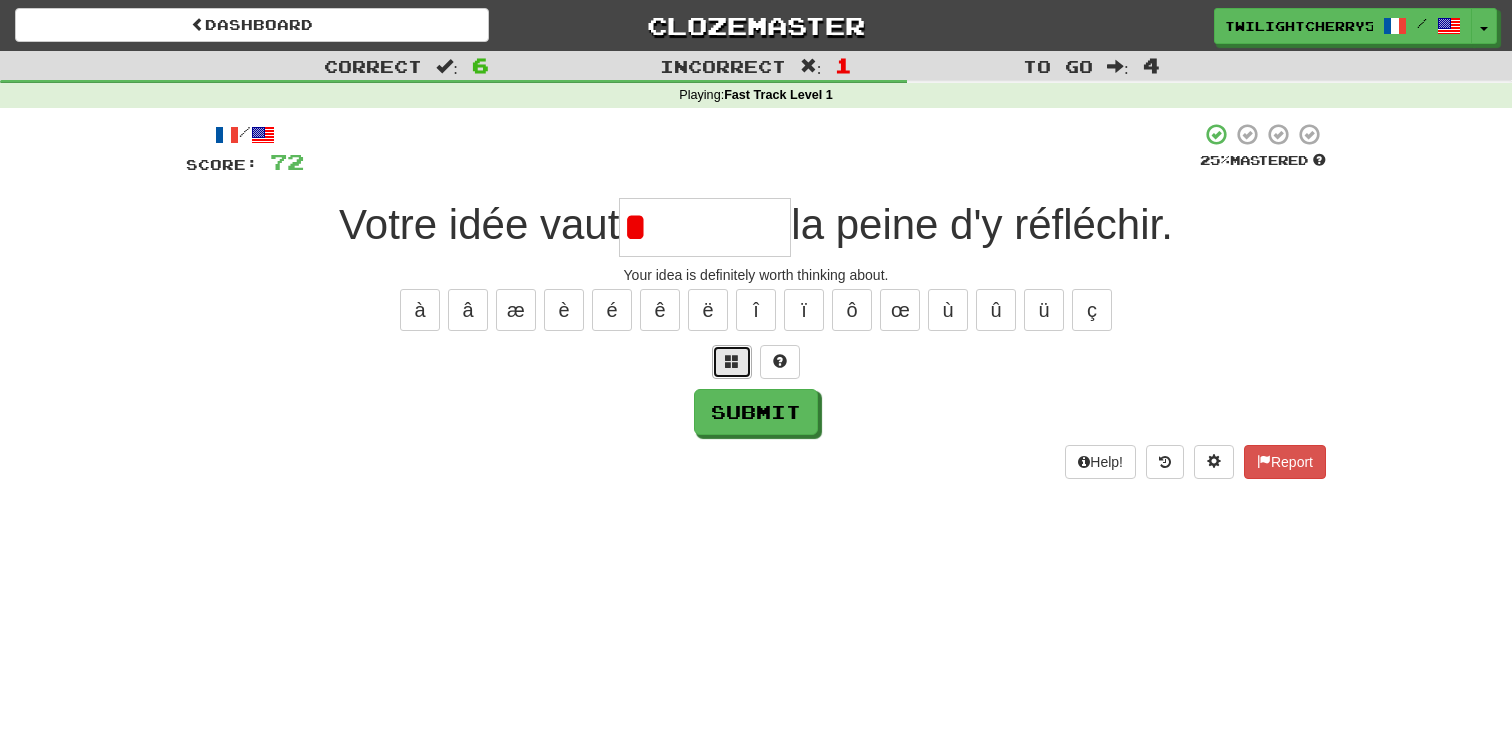 click at bounding box center (732, 361) 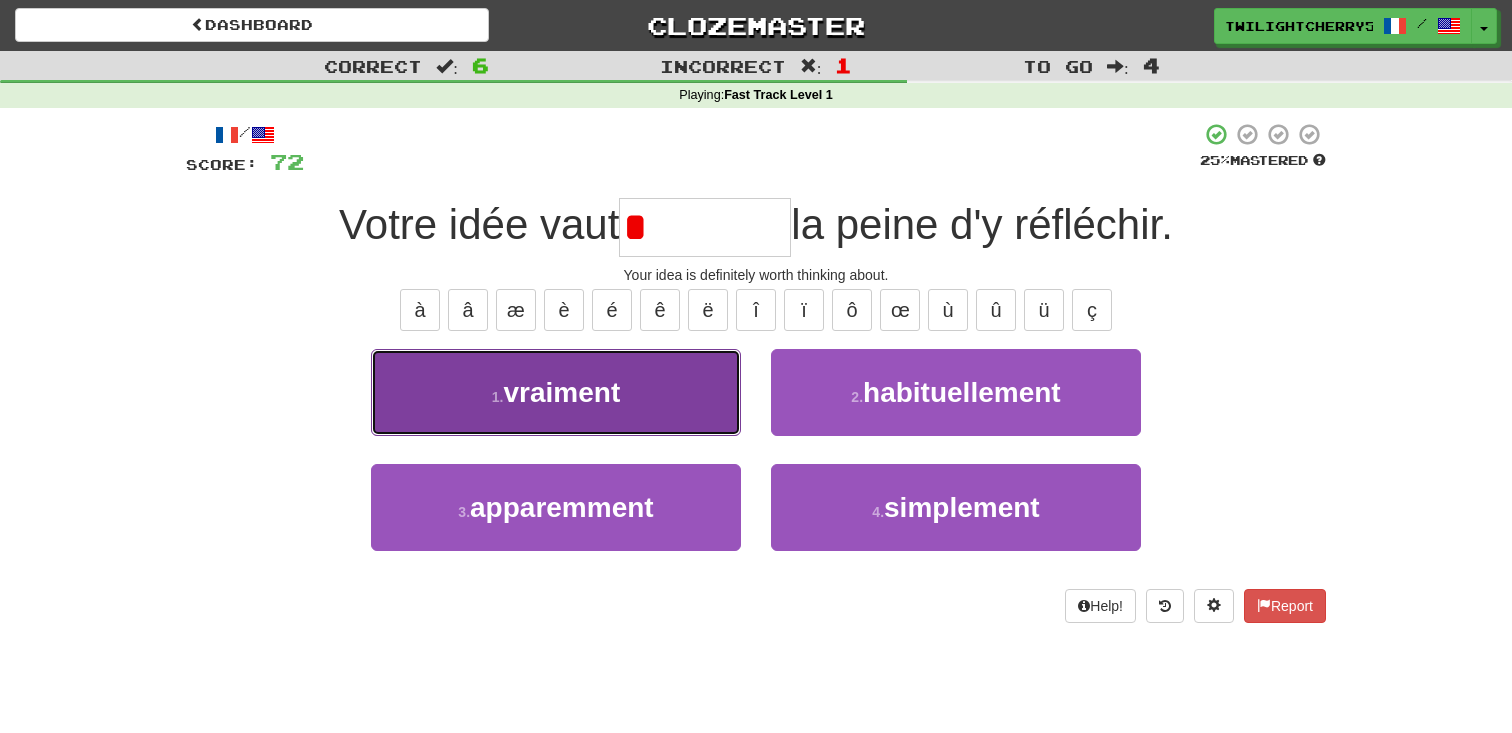 click on "1 .  vraiment" at bounding box center (556, 392) 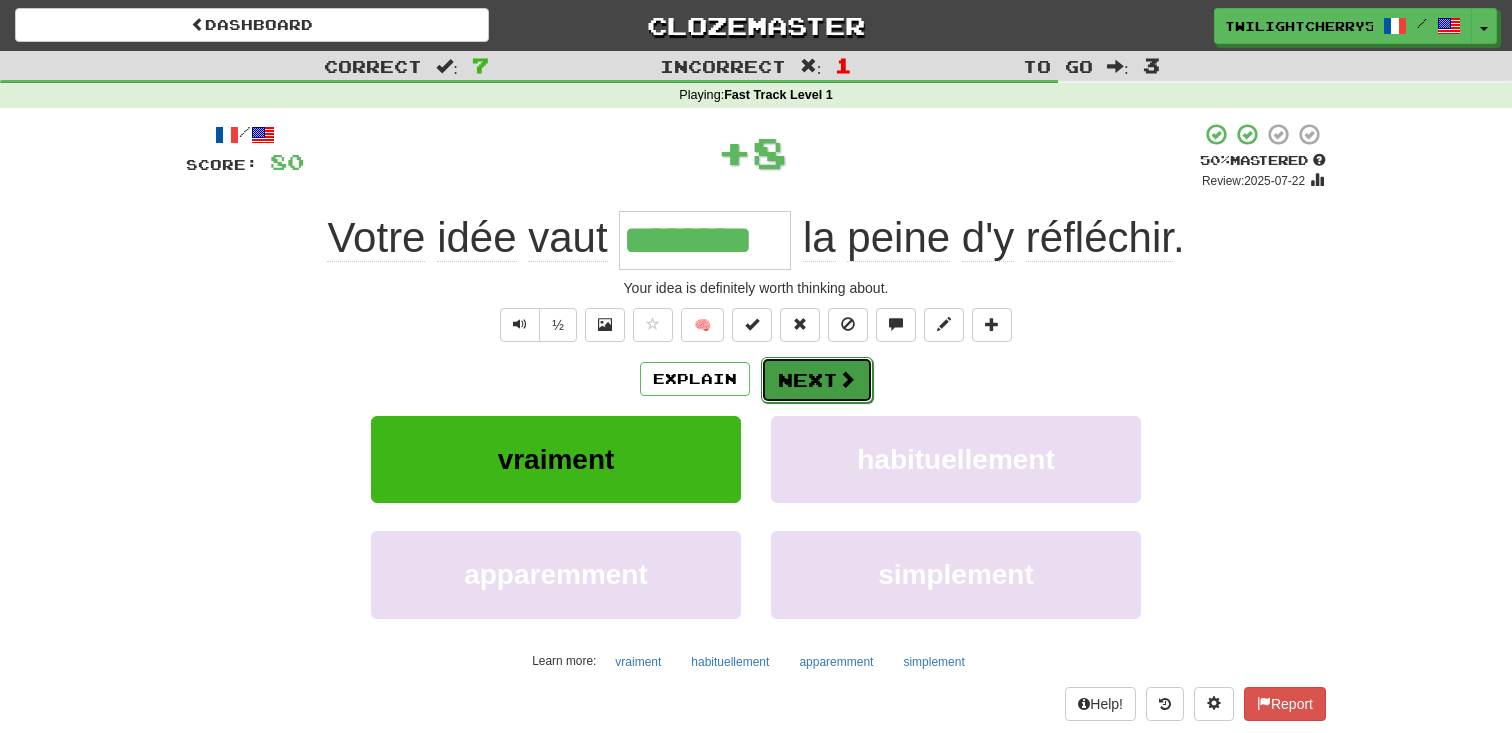 click on "Next" at bounding box center (817, 380) 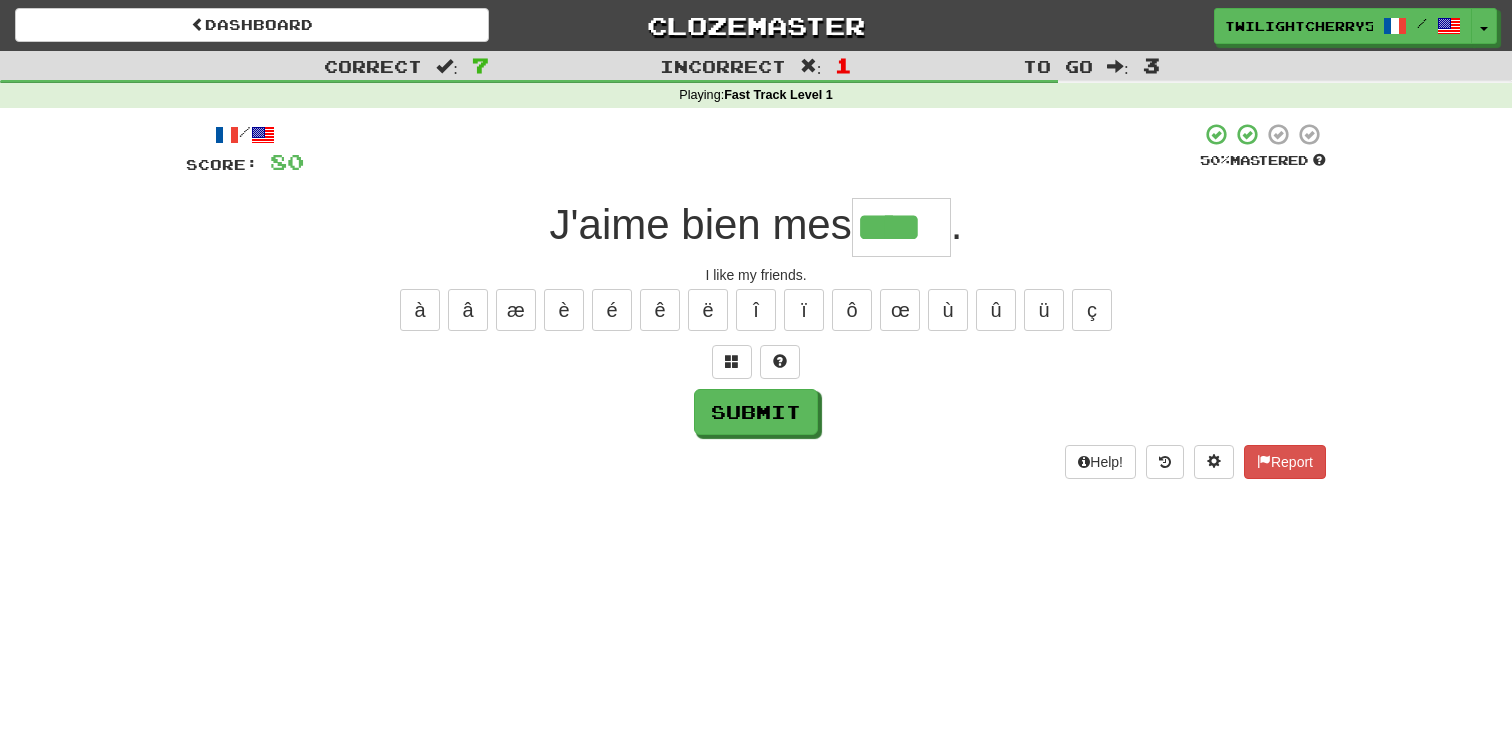 type on "****" 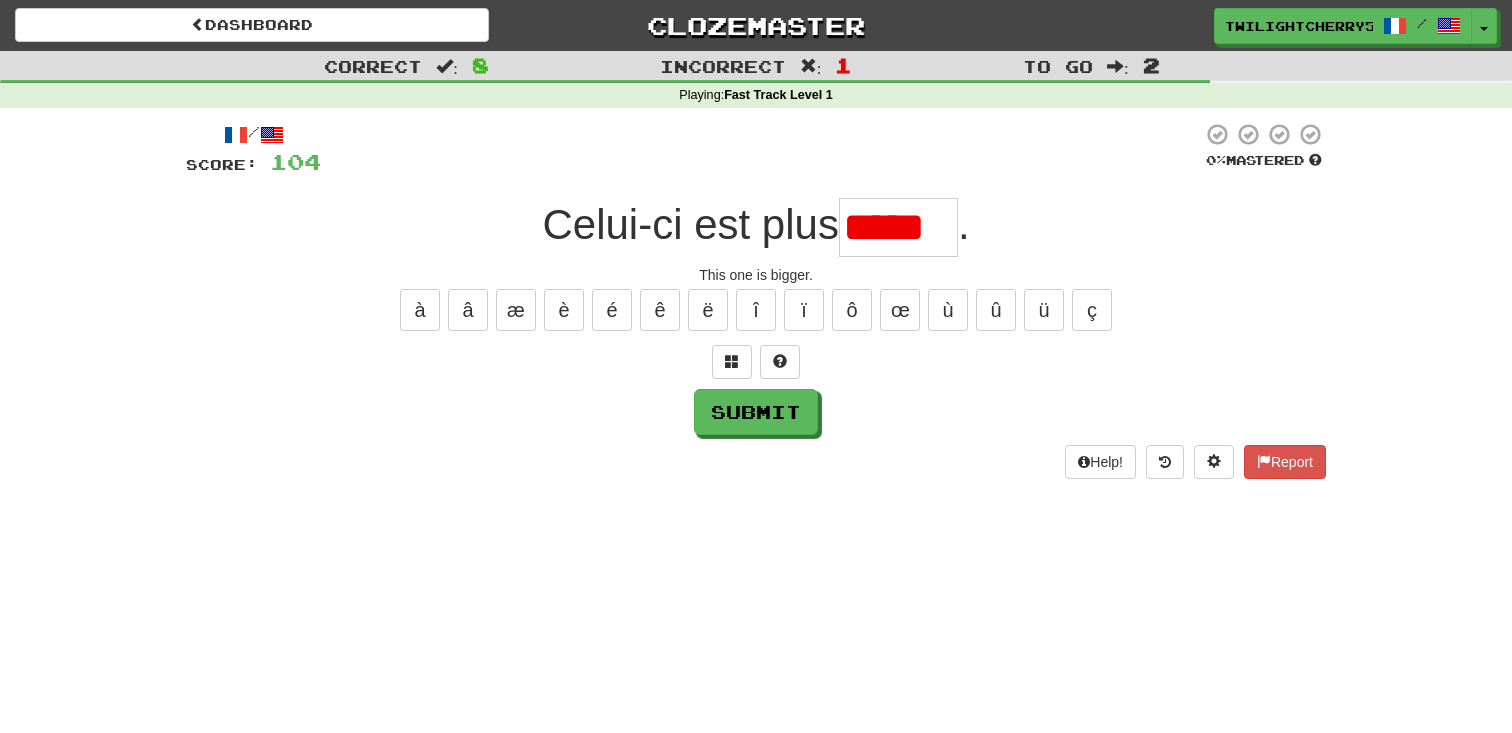 scroll, scrollTop: 0, scrollLeft: 0, axis: both 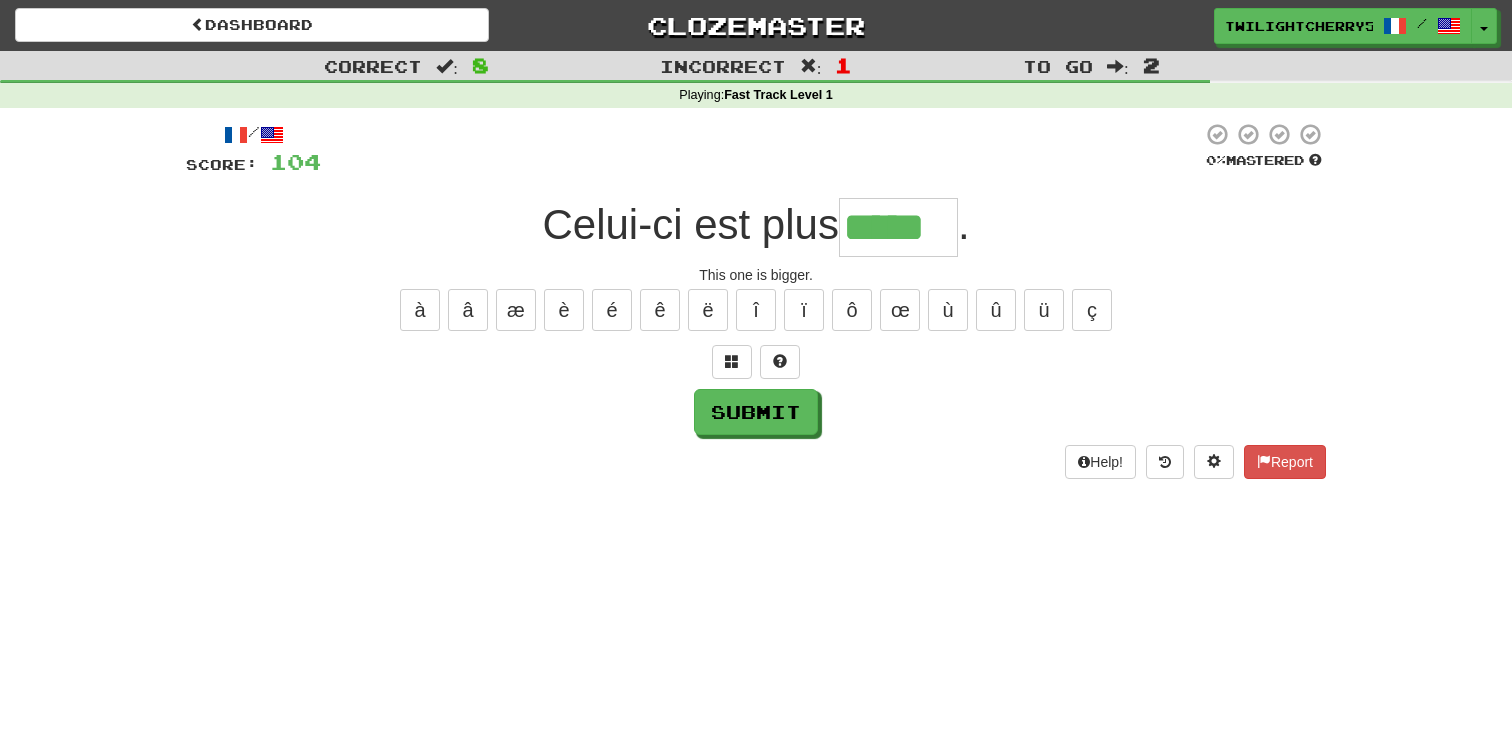 type on "*****" 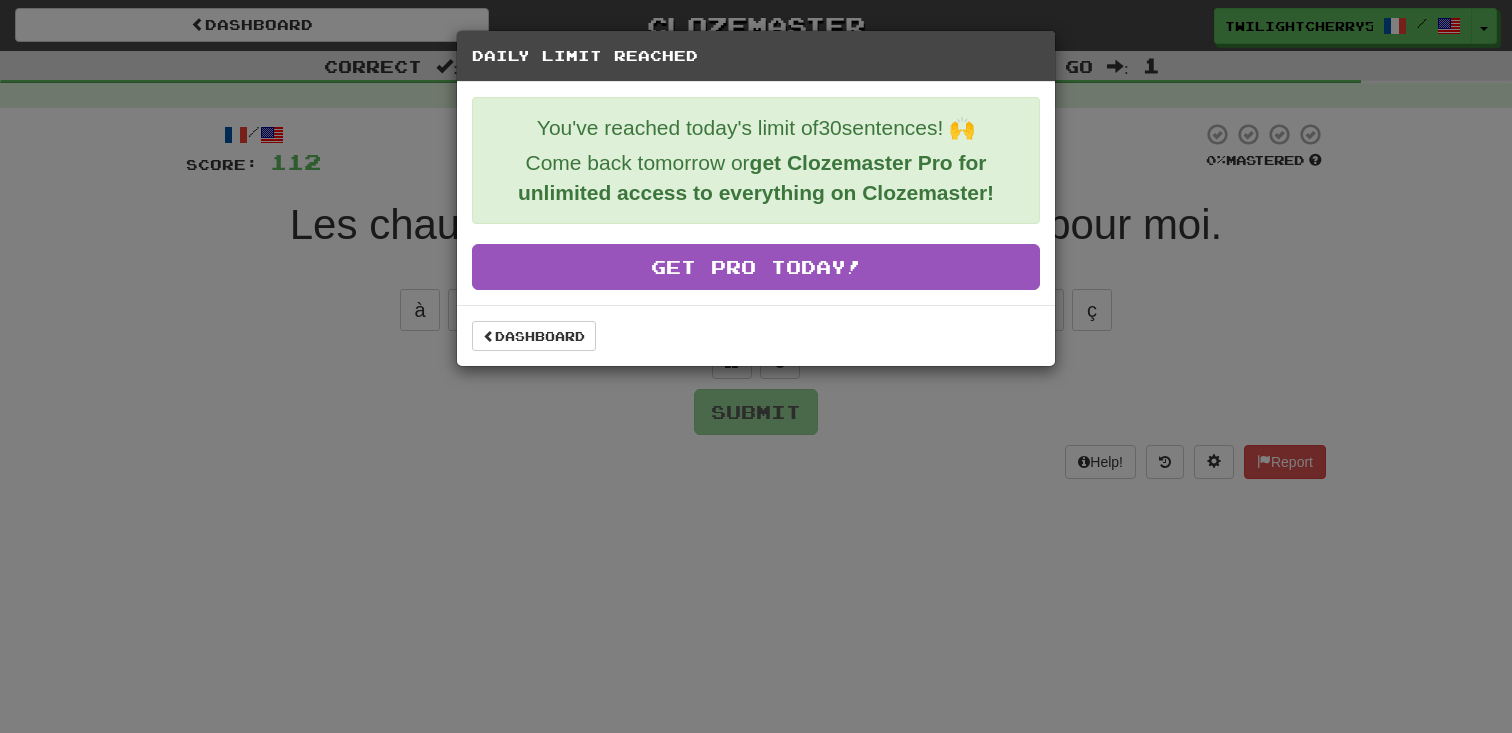 click on "Dashboard" at bounding box center [756, 335] 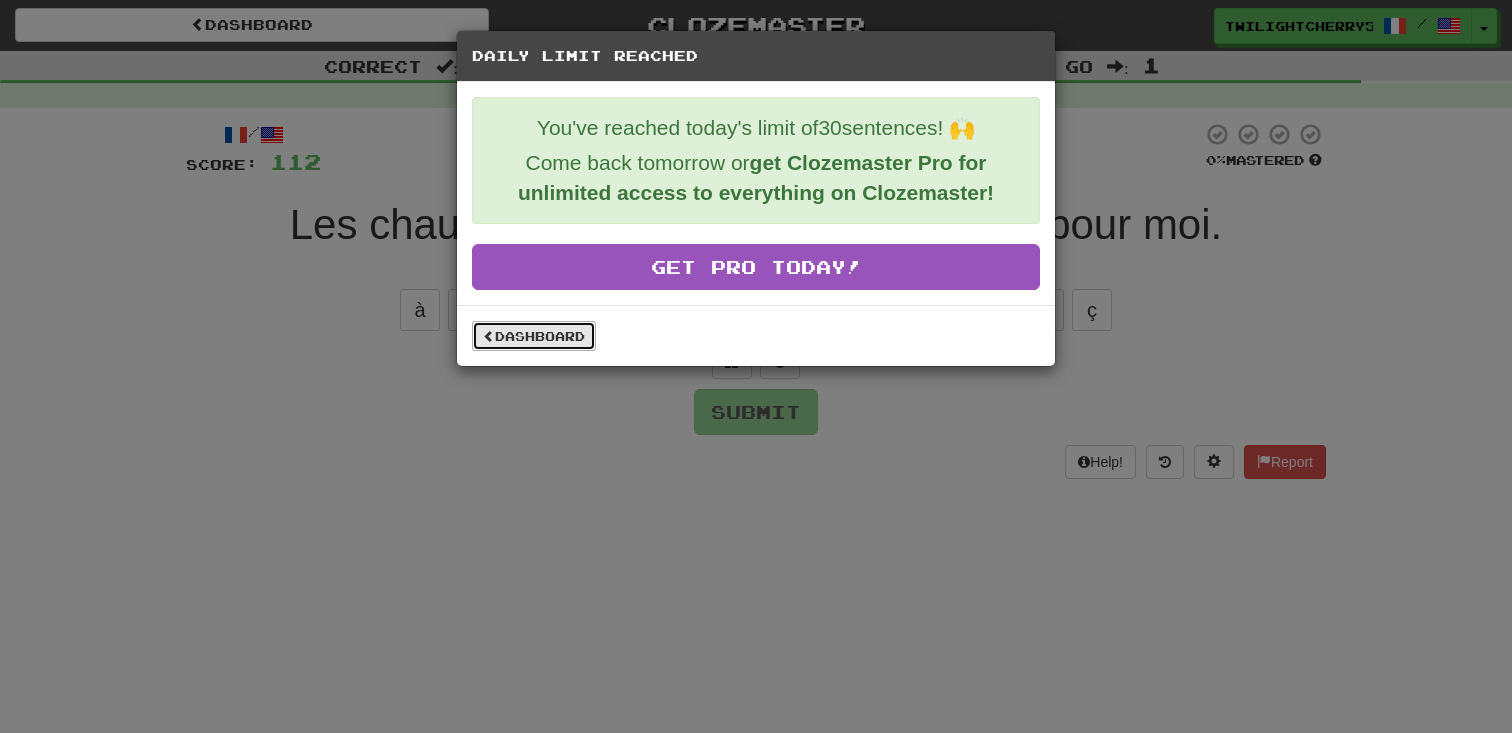 click on "Dashboard" at bounding box center [534, 336] 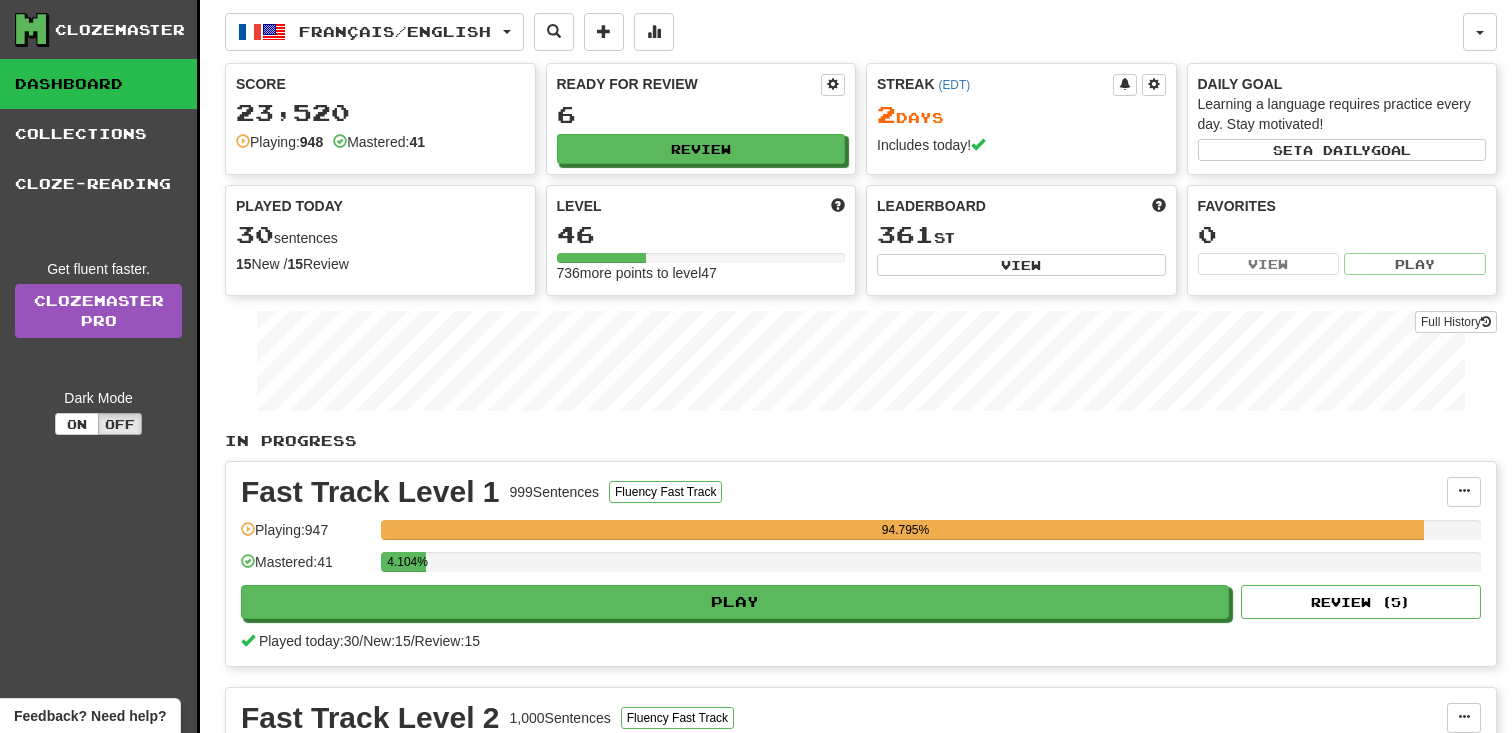scroll, scrollTop: 0, scrollLeft: 0, axis: both 